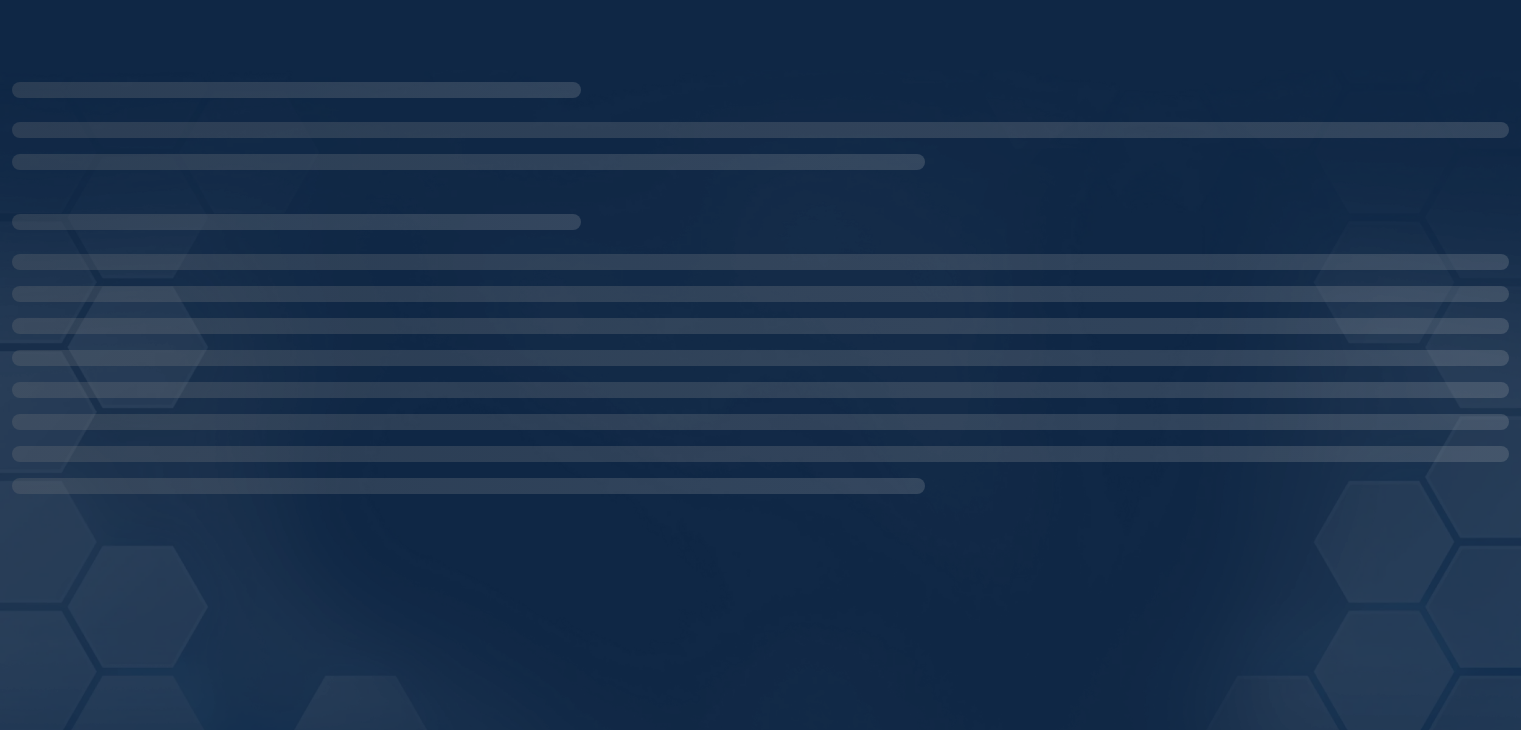 scroll, scrollTop: 0, scrollLeft: 0, axis: both 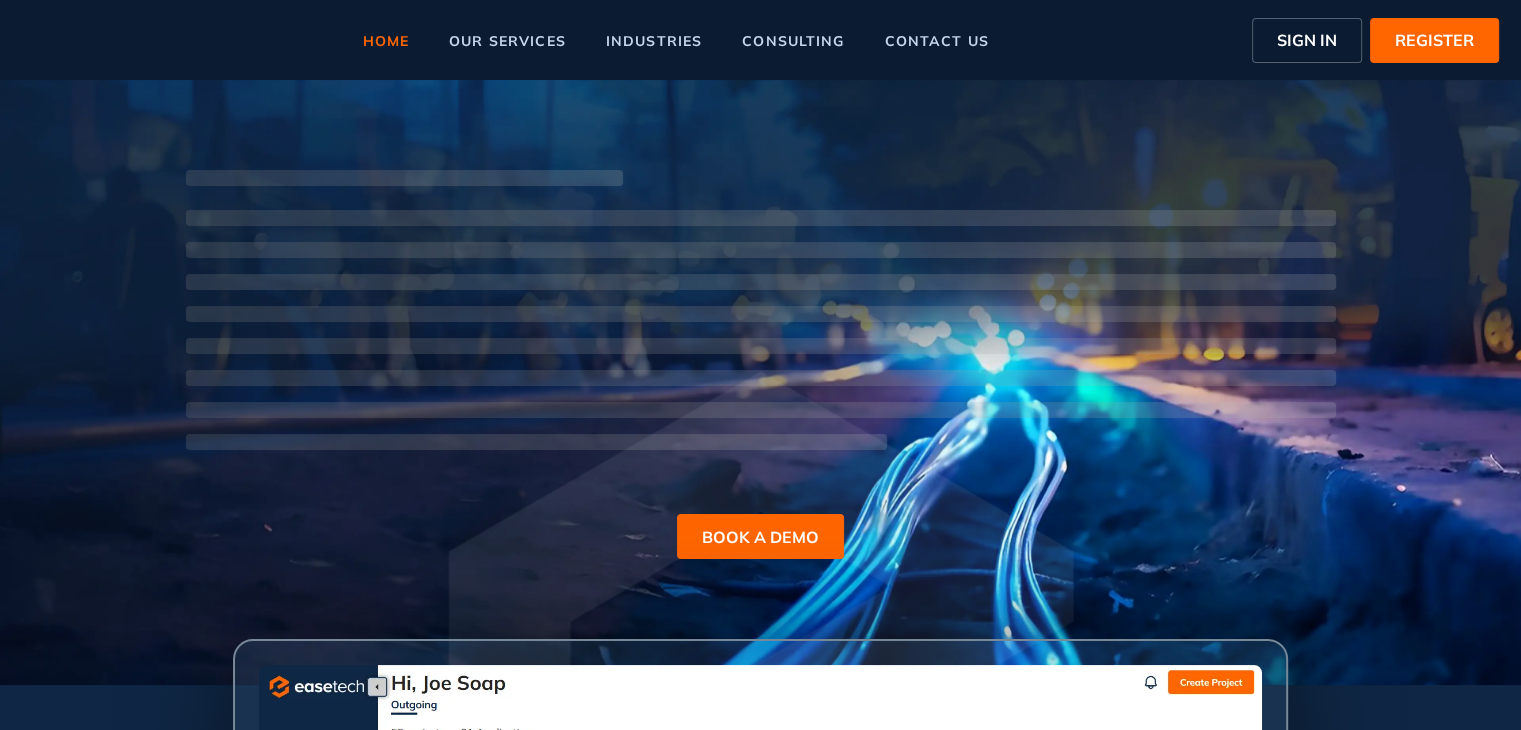 click on "SIGN IN" at bounding box center (1307, 40) 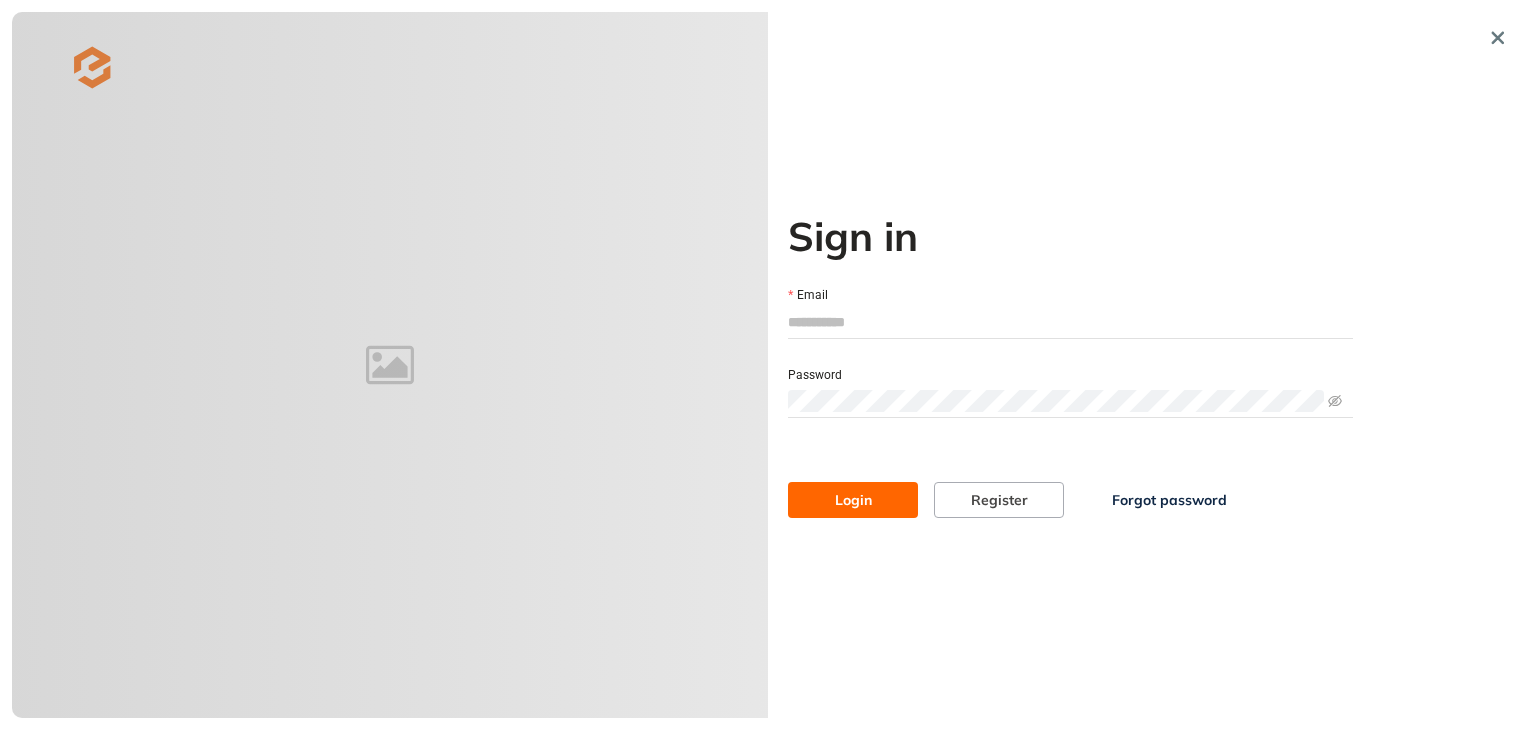 type on "**********" 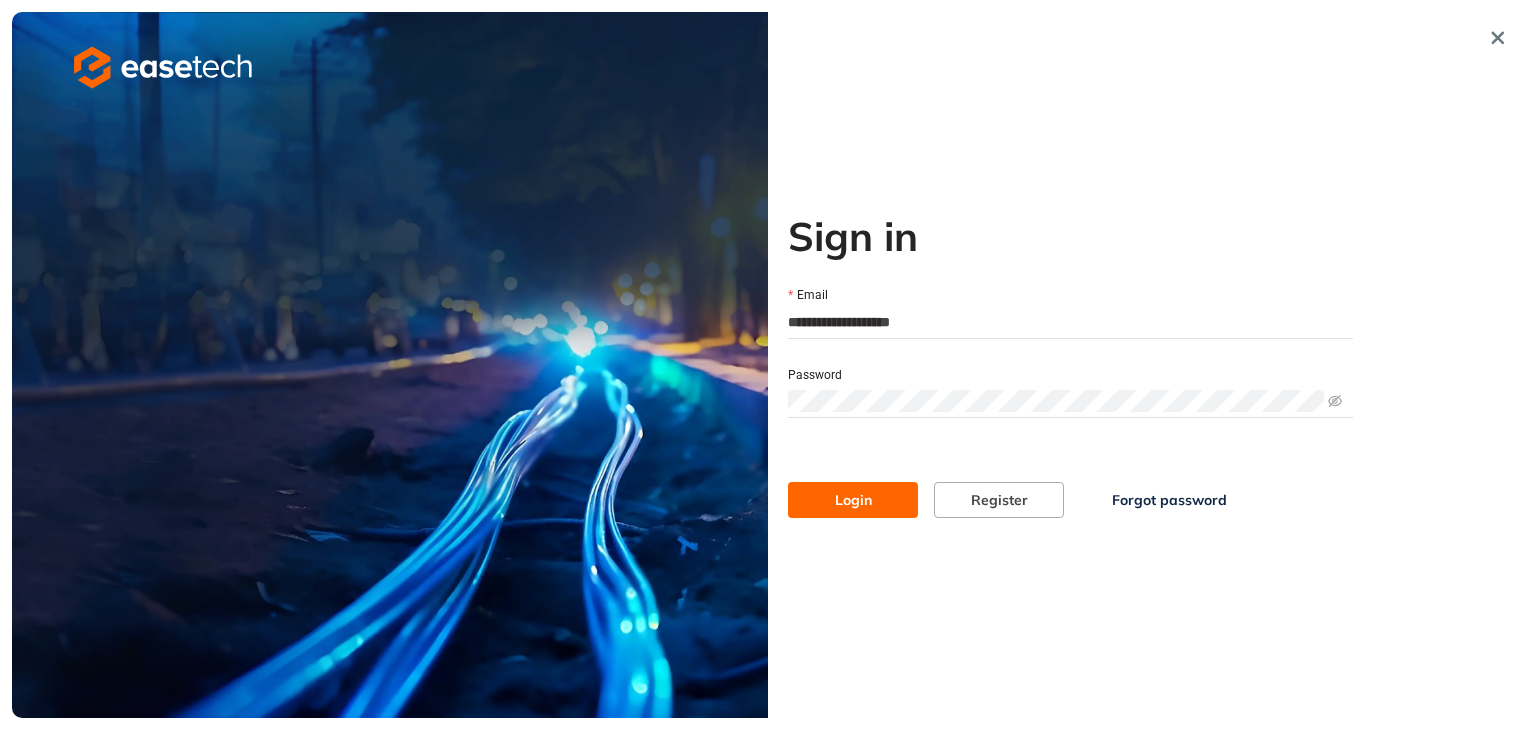 click on "Login" at bounding box center [853, 500] 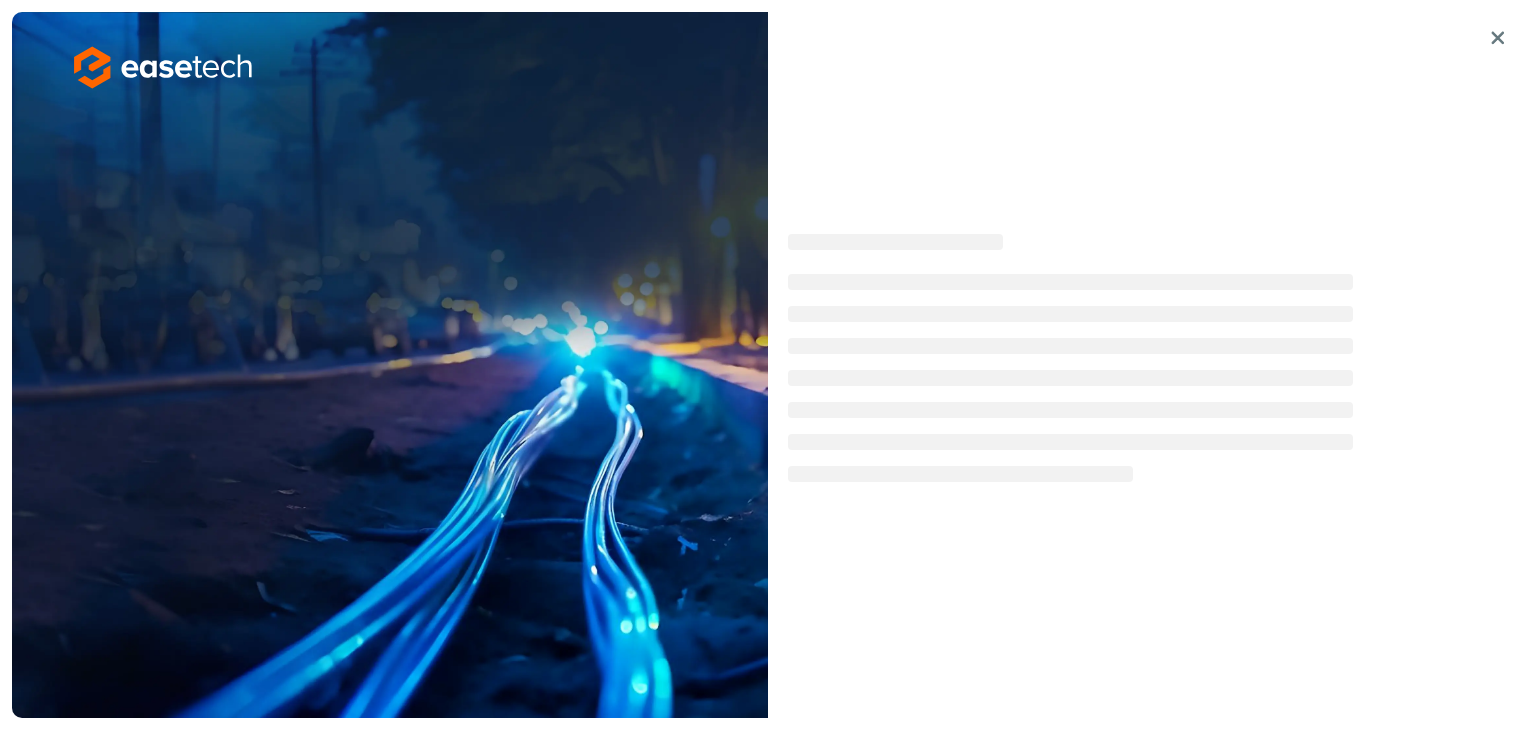 click at bounding box center (1070, 365) 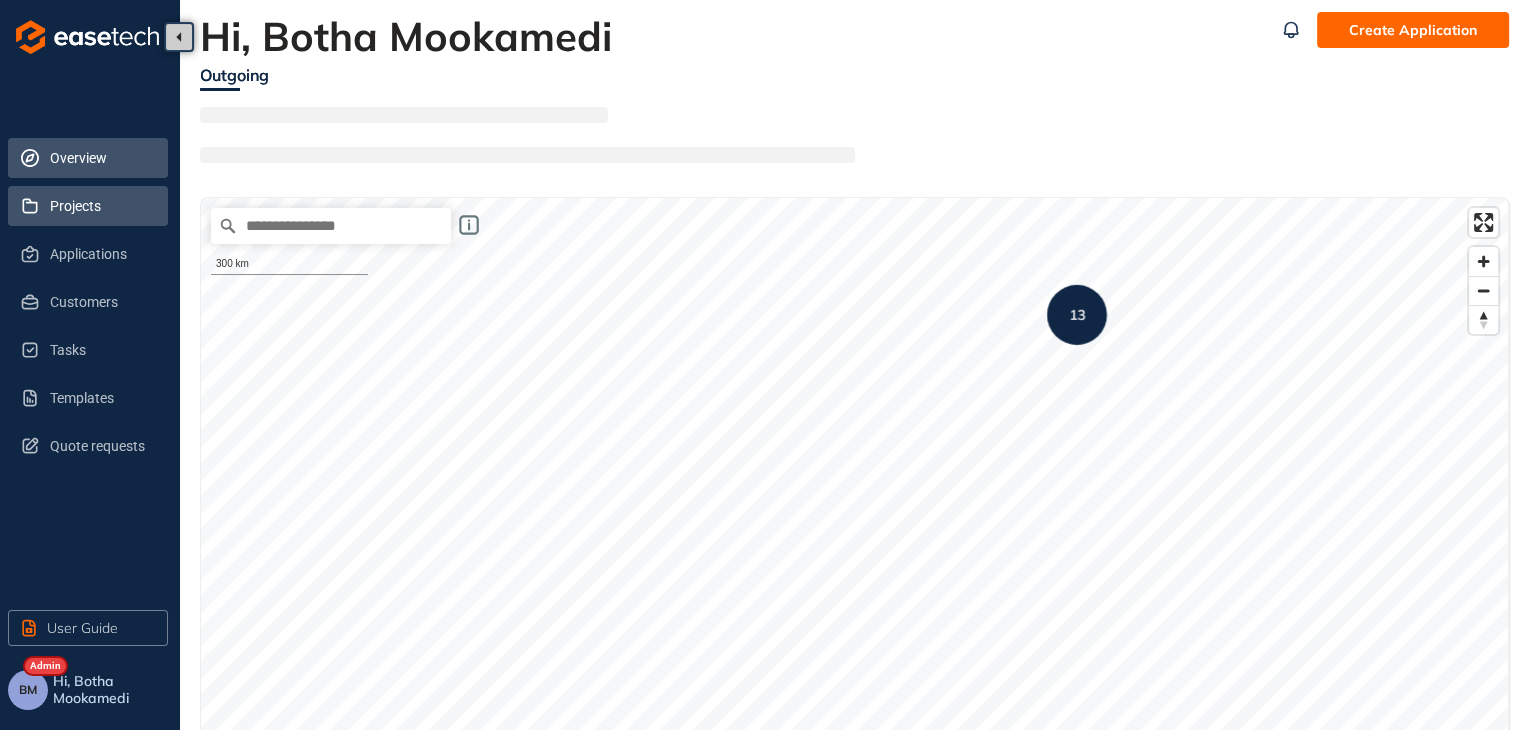 click on "Projects" at bounding box center (101, 206) 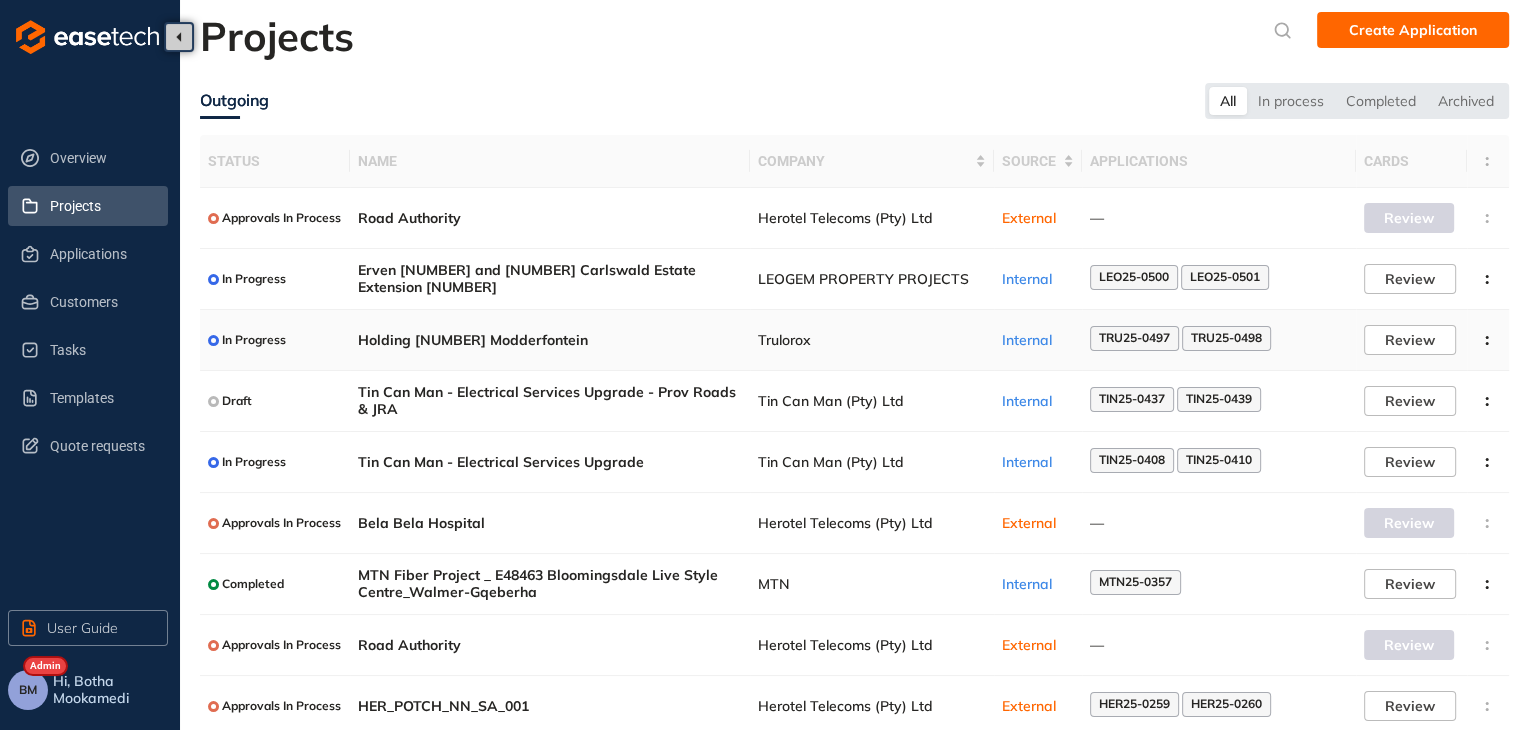 click on "Trulorox" at bounding box center (872, 340) 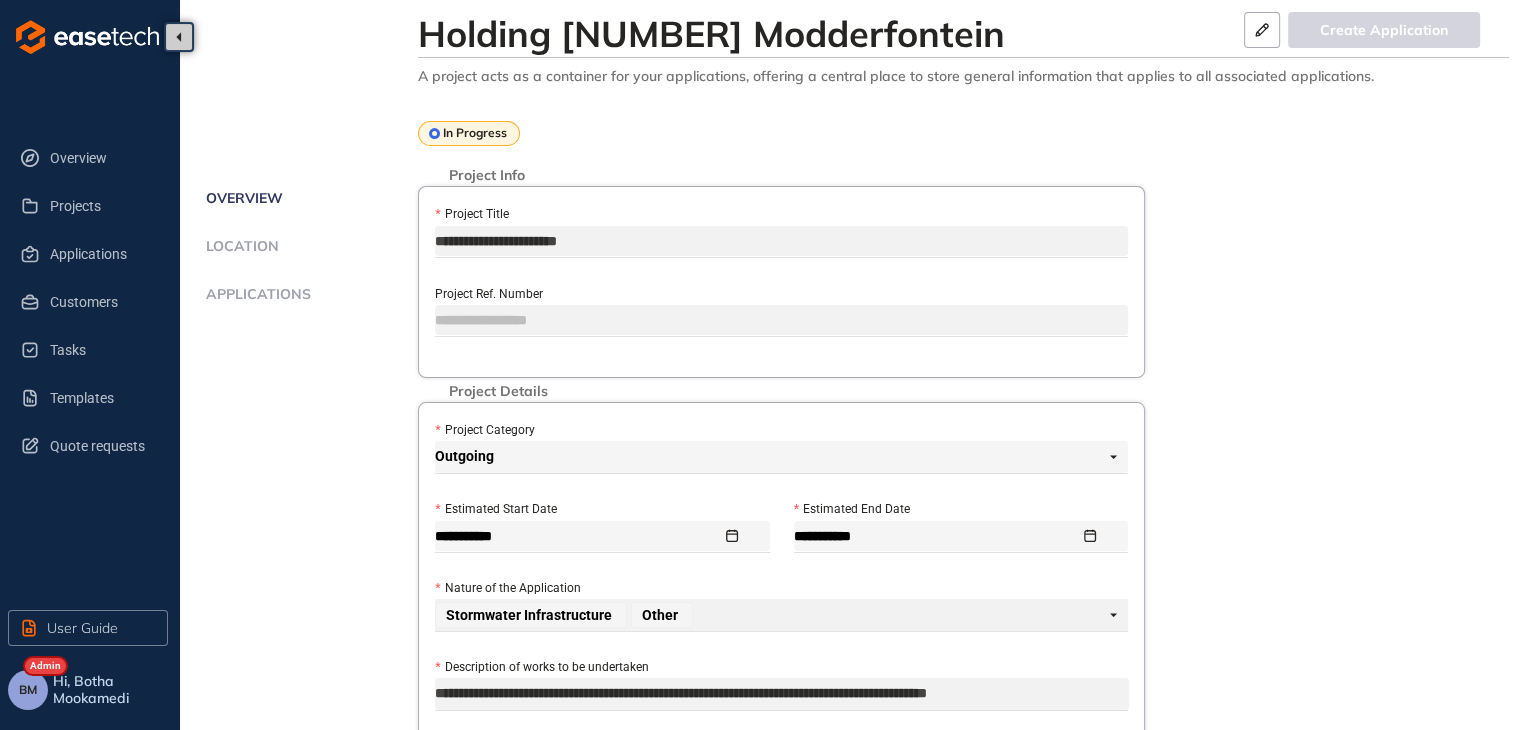 click on "Applications" at bounding box center (255, 294) 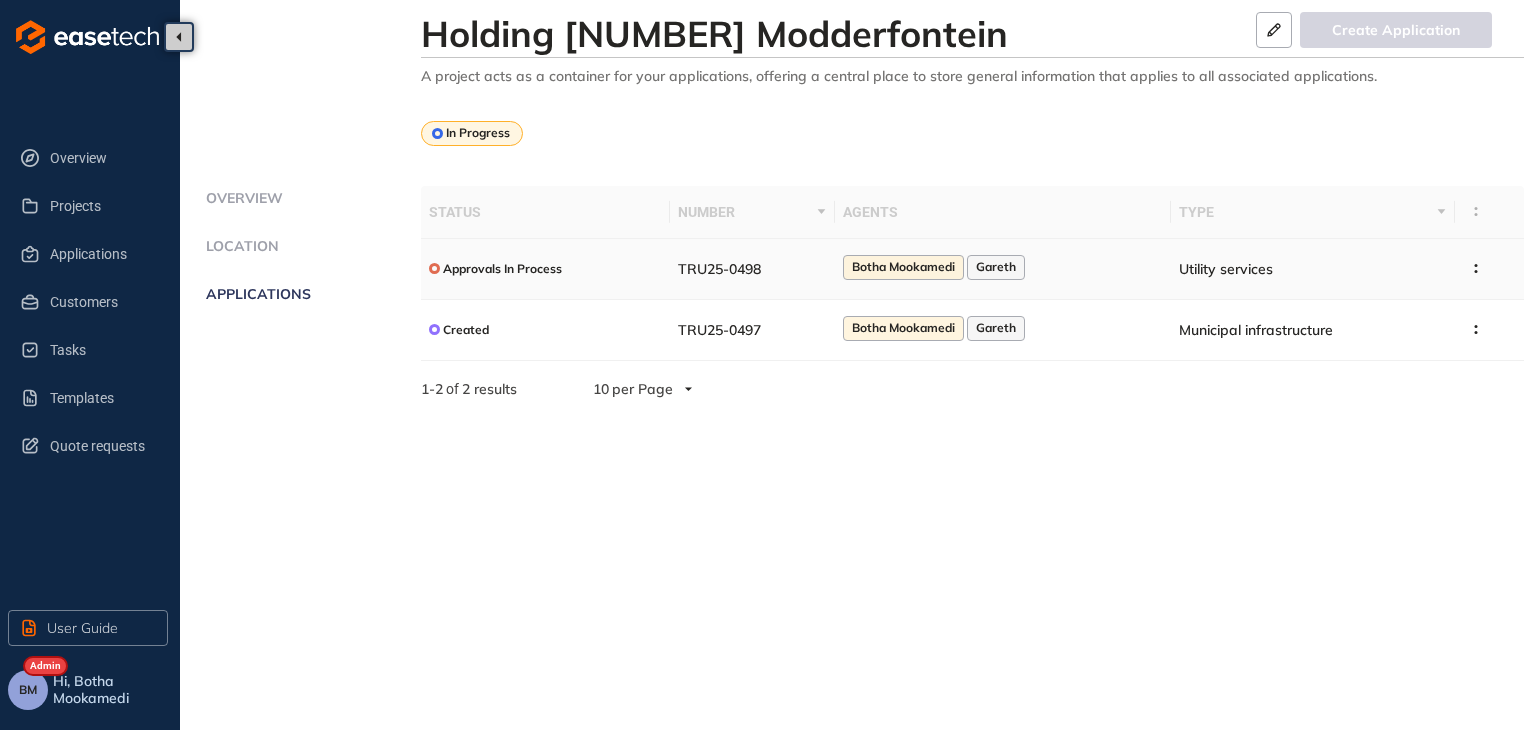 click on "TRU25-0498" at bounding box center [752, 269] 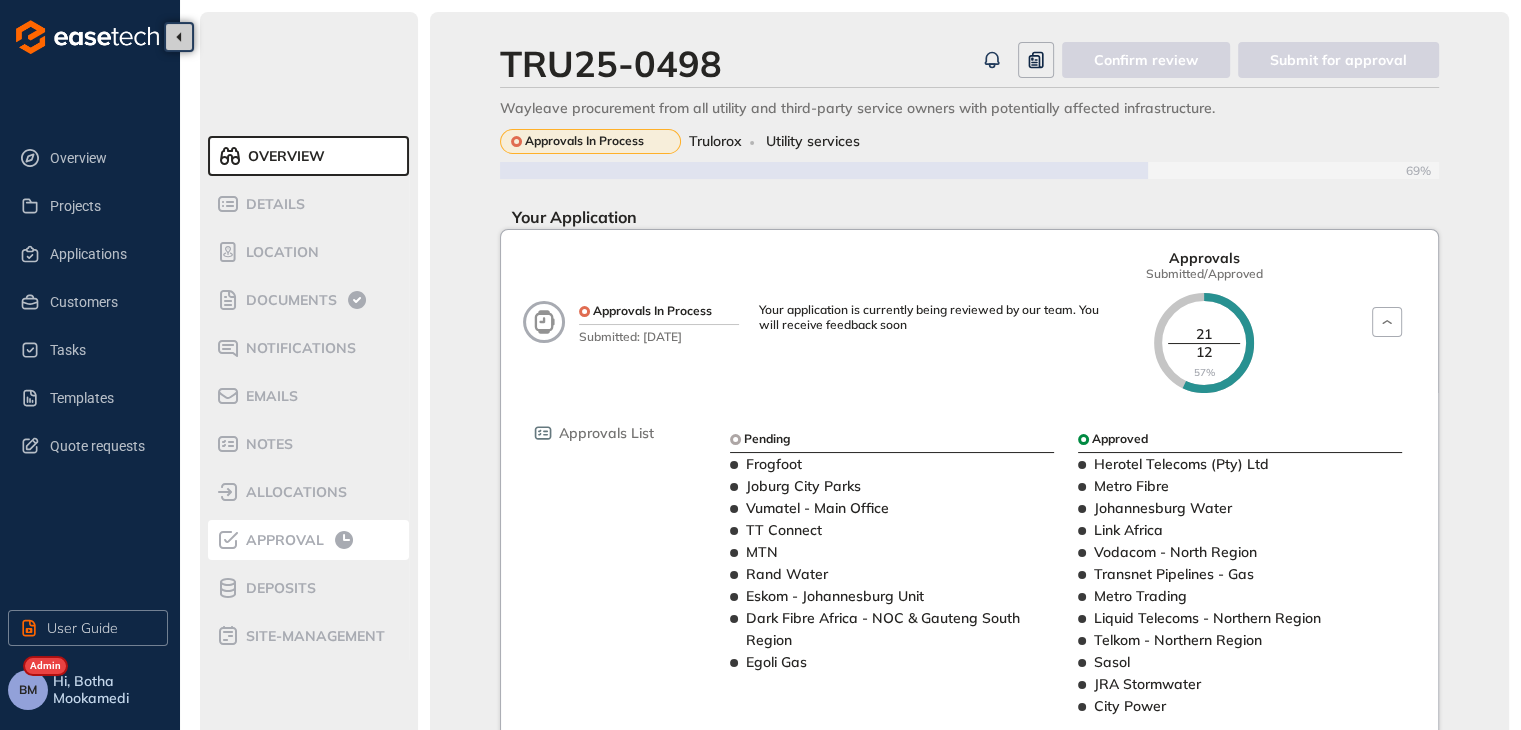 click on "Approval" at bounding box center [308, 540] 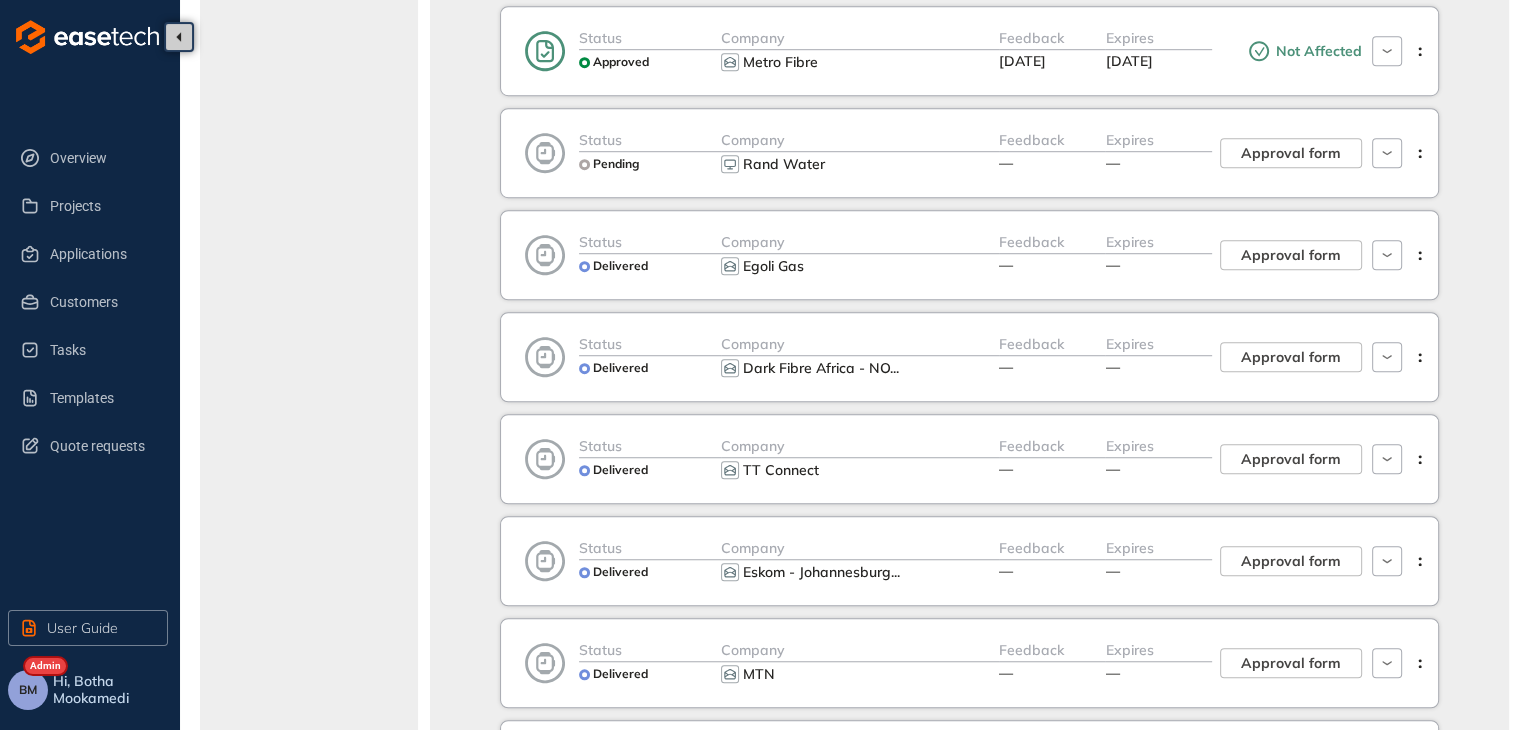 scroll, scrollTop: 1400, scrollLeft: 0, axis: vertical 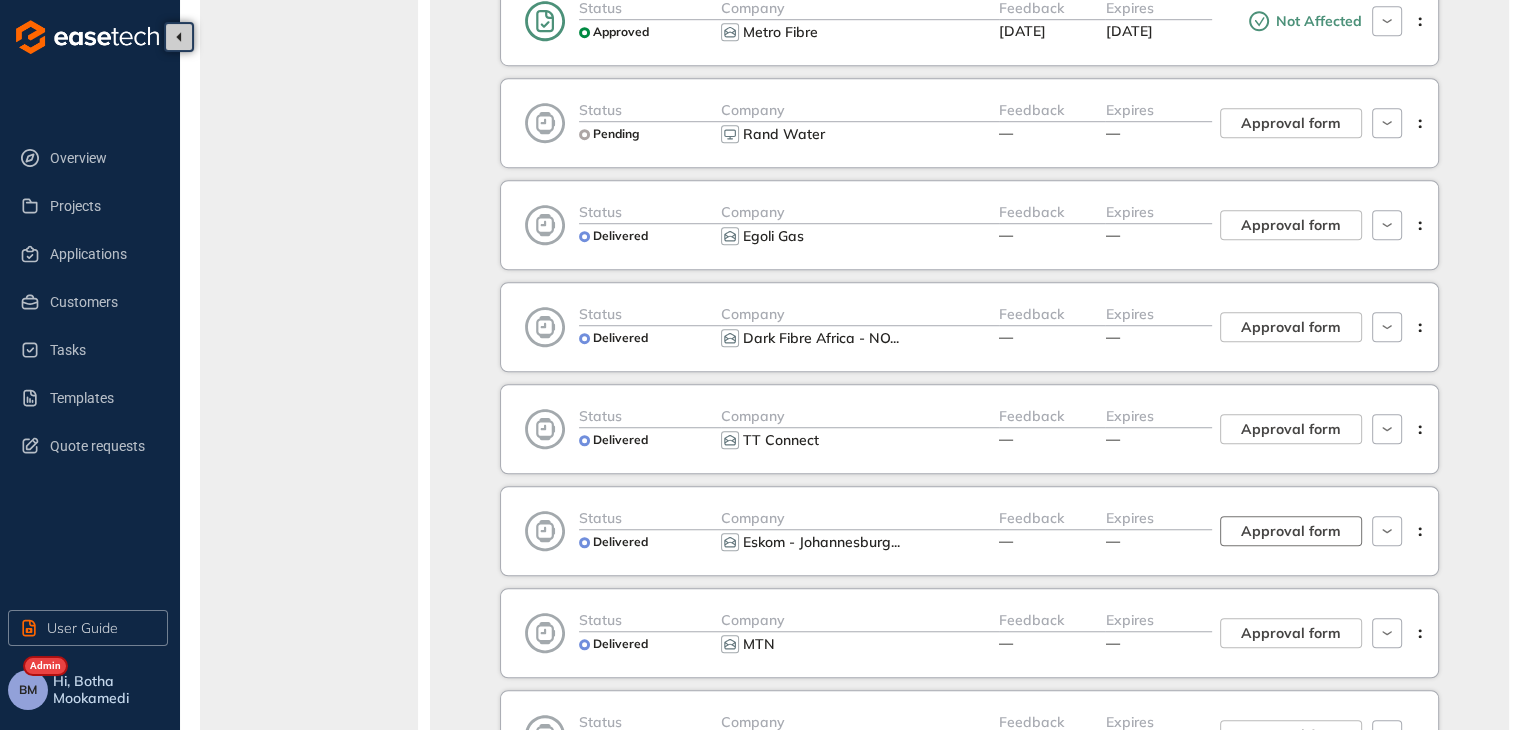 click on "Approval form" at bounding box center [1291, 531] 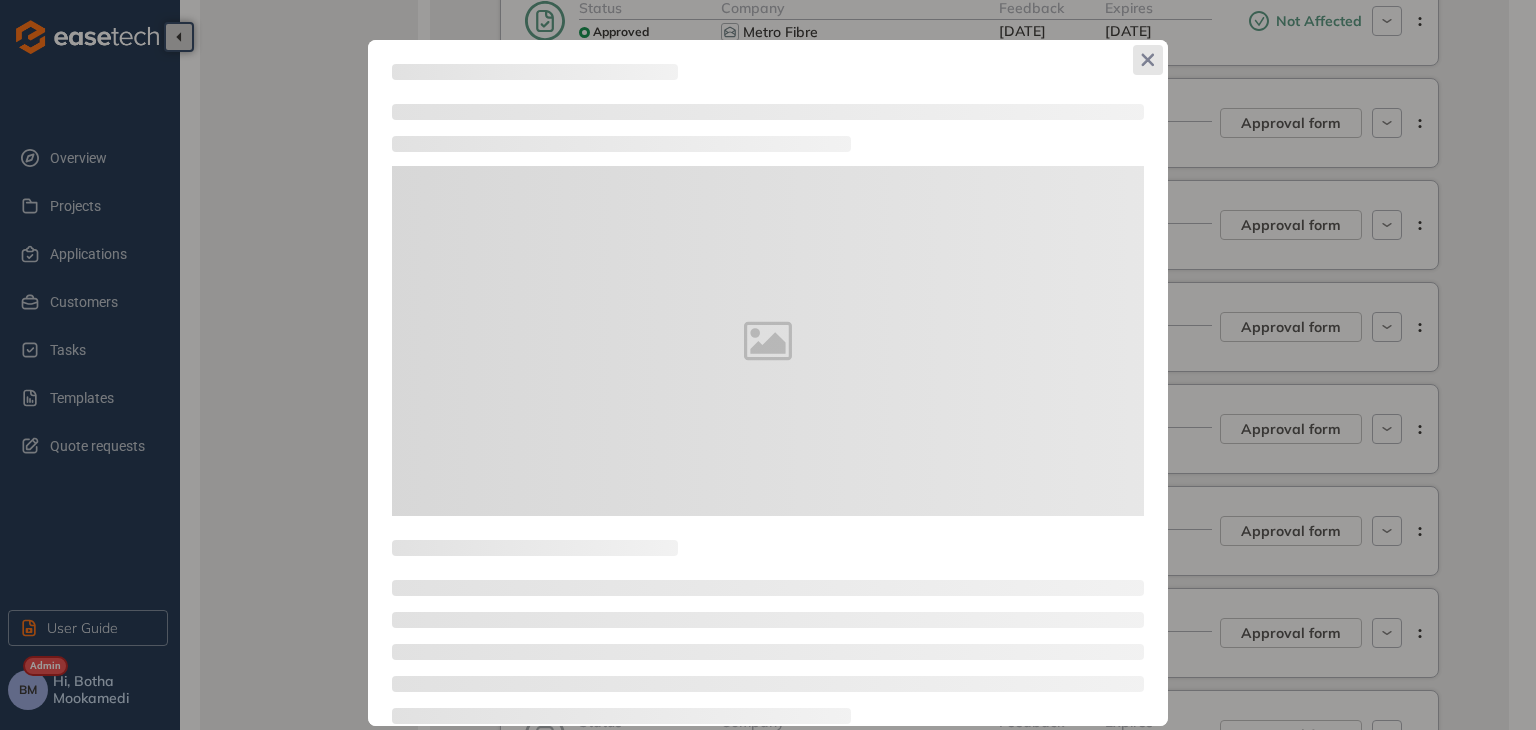 click 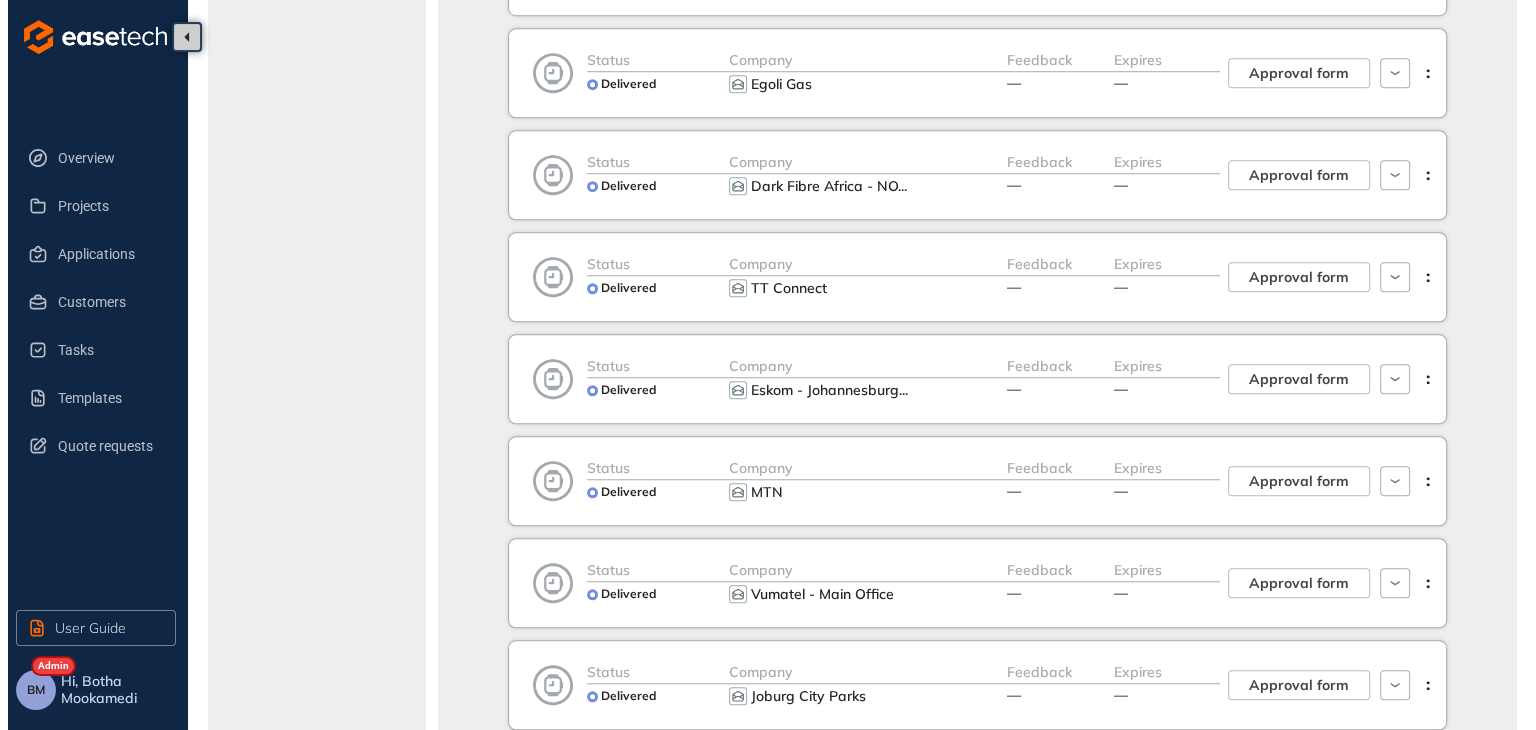 scroll, scrollTop: 1700, scrollLeft: 0, axis: vertical 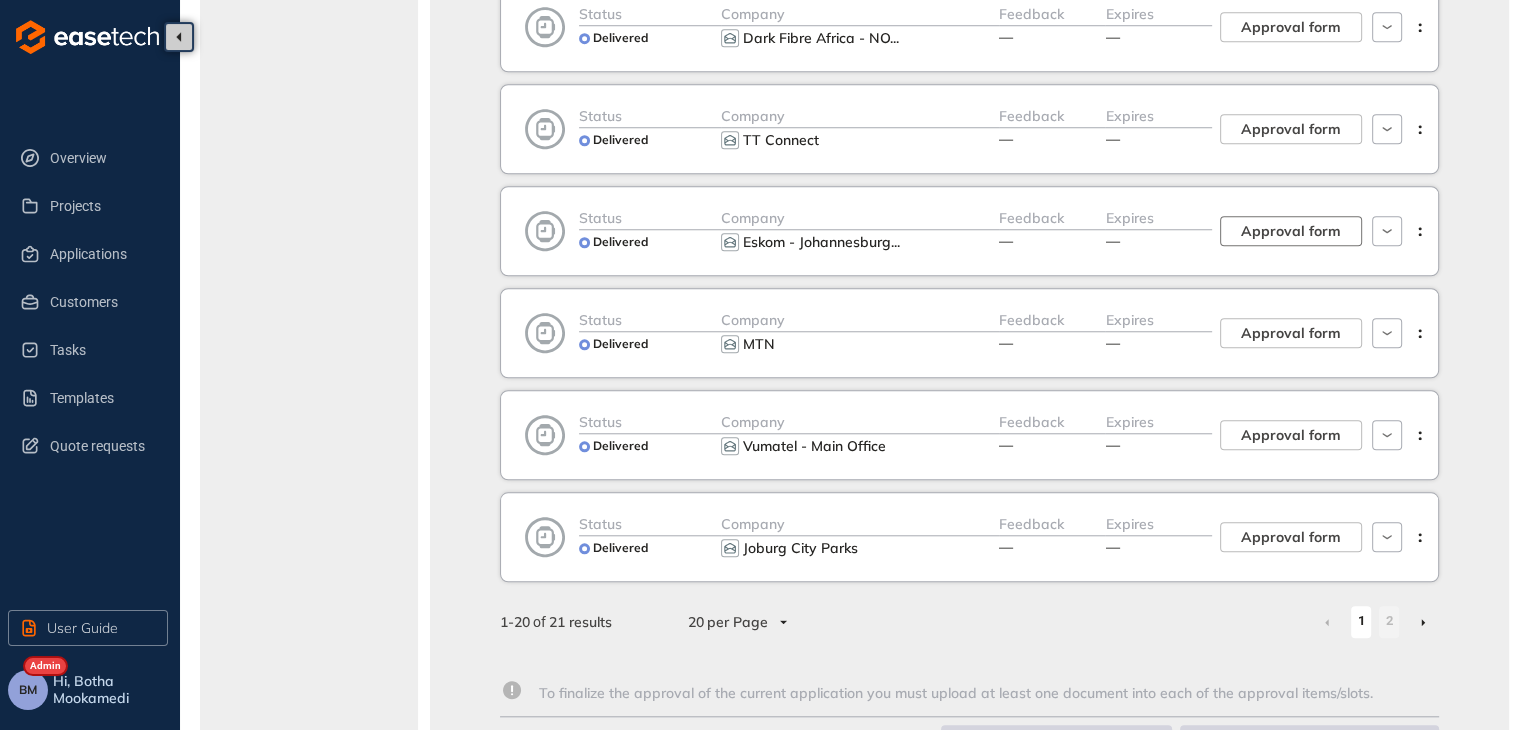 click on "Approval form" at bounding box center [1291, 231] 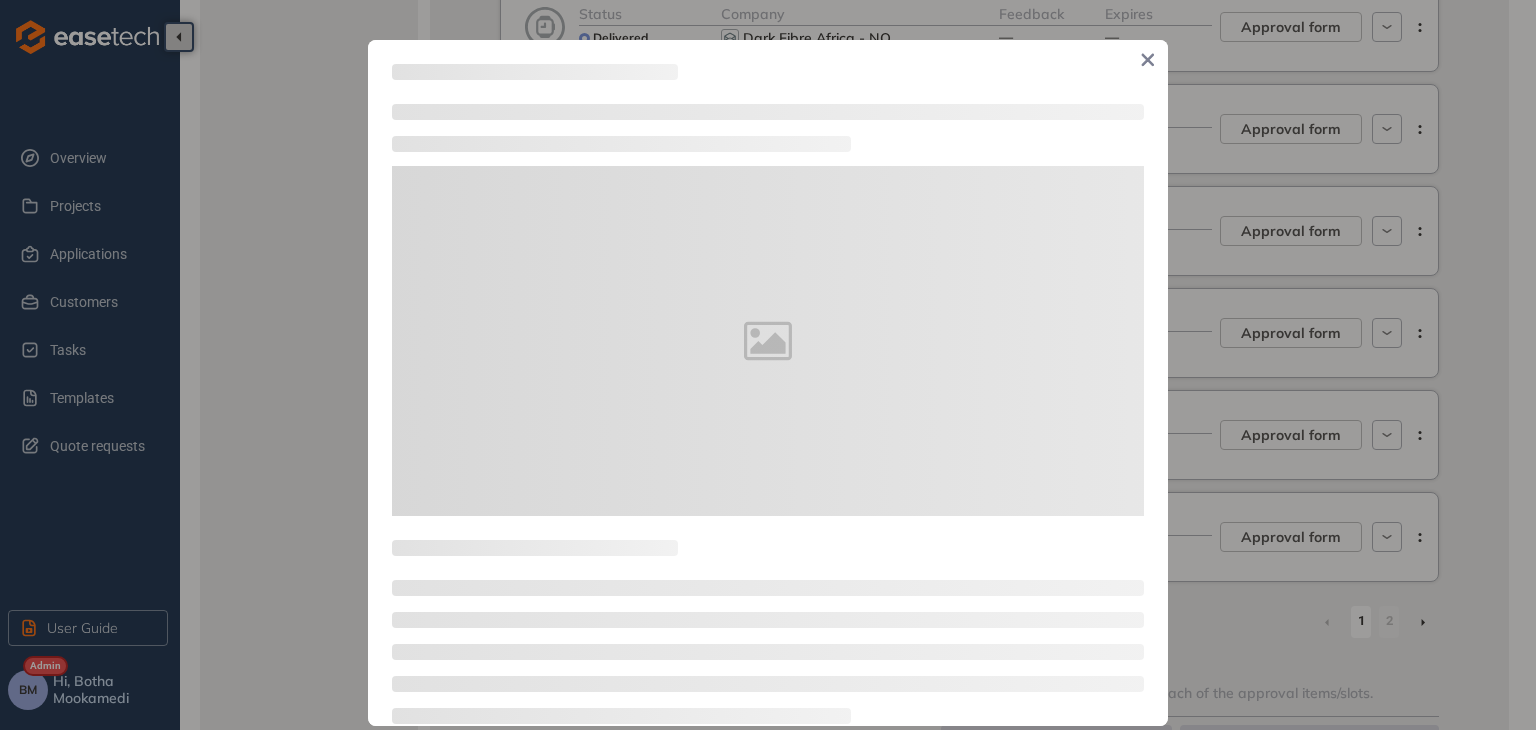 type on "**********" 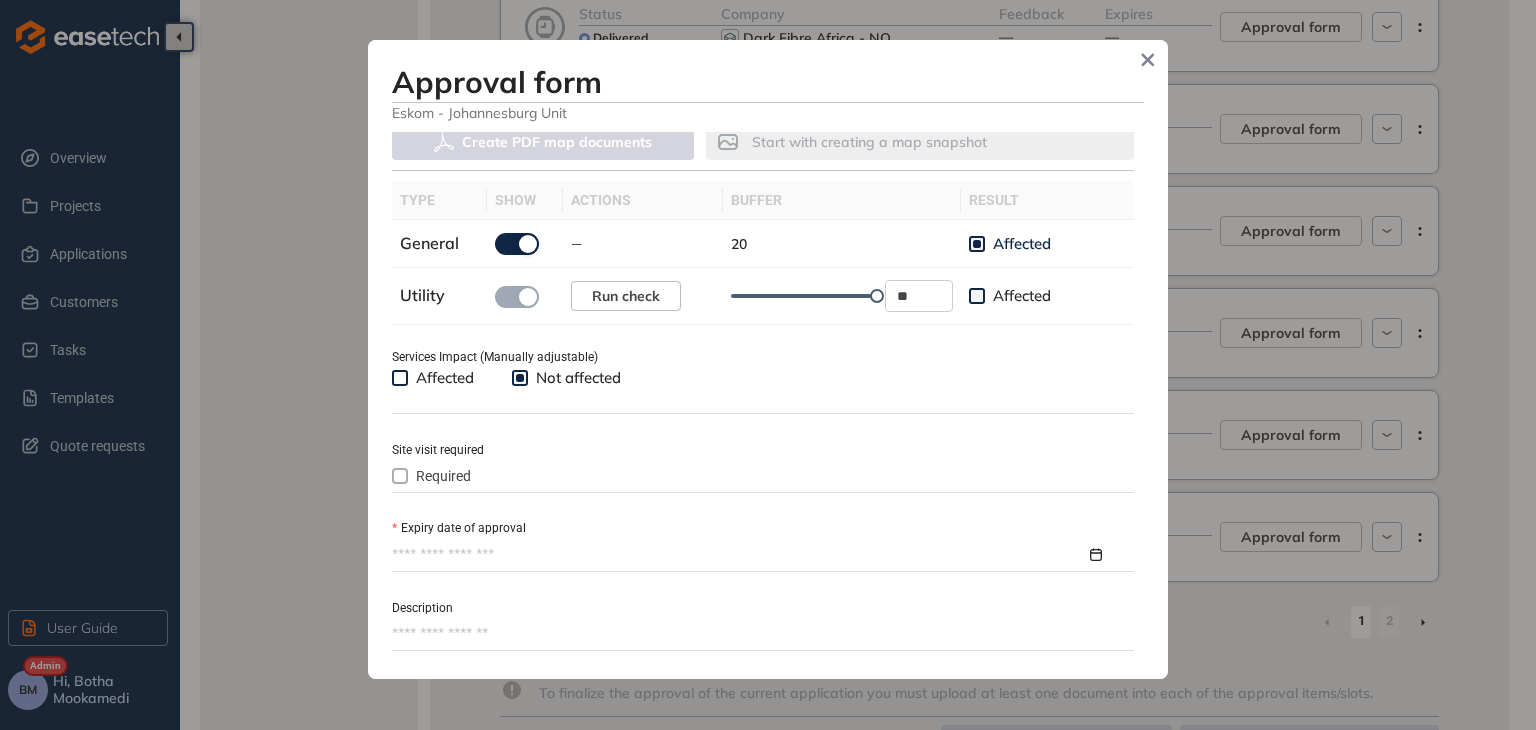 scroll, scrollTop: 600, scrollLeft: 0, axis: vertical 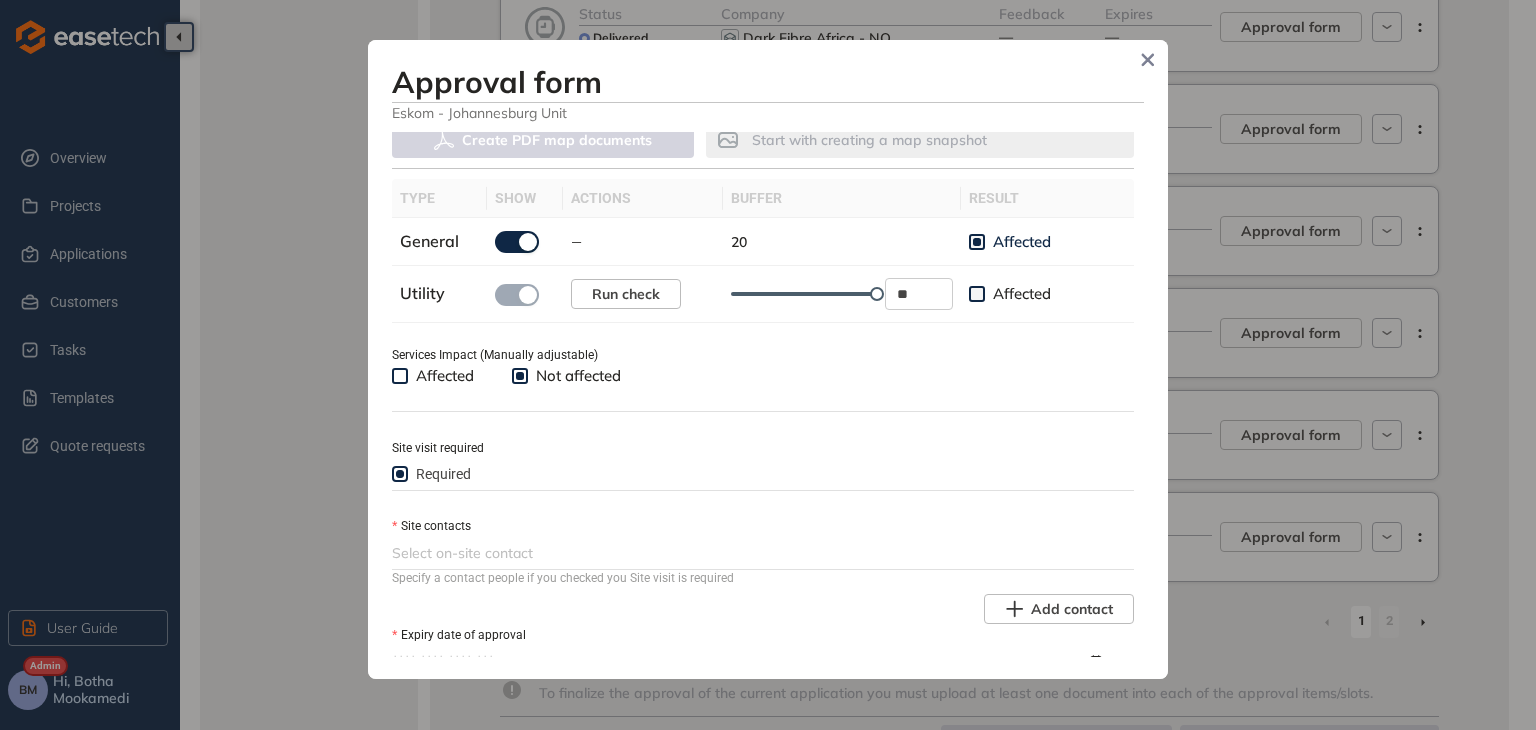 click at bounding box center [761, 553] 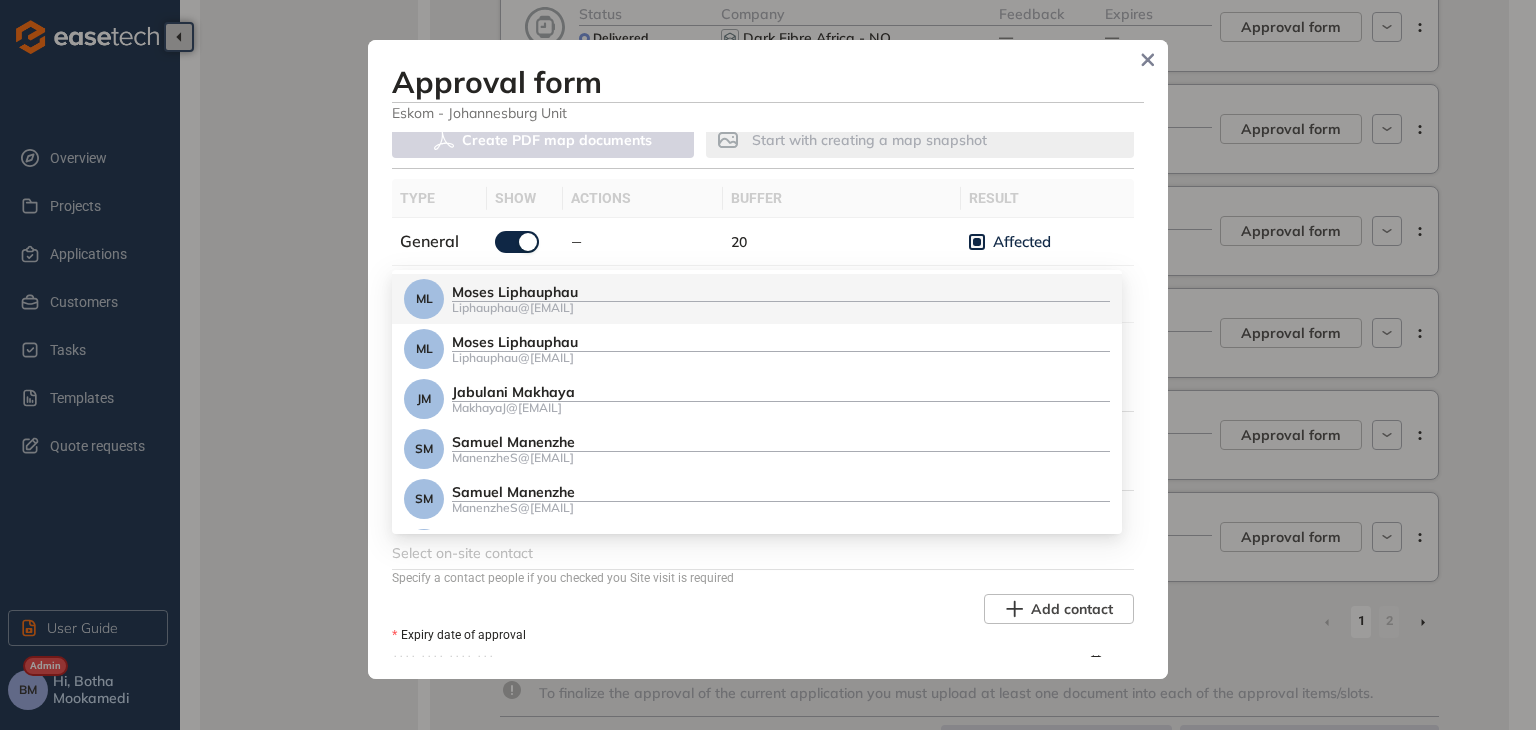 click on "Approval form Eskom - Johannesburg Unit Use the tools below to assess the impact on your services and complete the required approval details. Map filters/ settings 100 m © Mapbox © OpenStreetMap Improve this map Get Snapshot Use the Get Snapshot tool to generate a map approval document. You can include up to four snapshots per document. Create PDF map documents Start with creating a map snapshot type show actions buffer result General — 20 Affected Utility Run check ** Affected Services Impact (Manually adjustable) Affected Not affected Site visit required Required Site contacts Select on-site contact Specify a contact people if you checked you Site visit is required Add contact Expiry date of approval Description Authorization/Licence Document type Final approval Add document Generate document Approved Cancel changes Save changes" at bounding box center (768, 359) 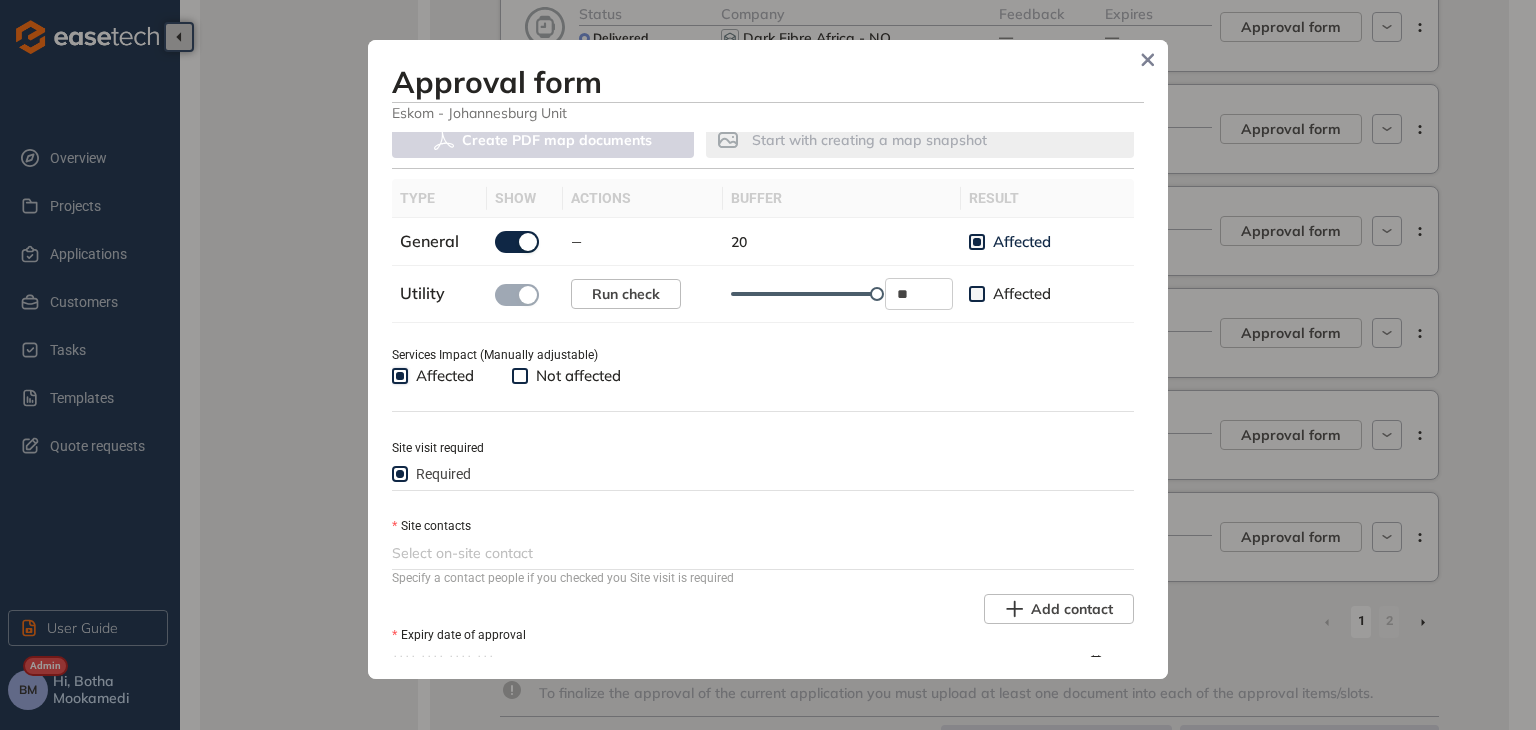 click at bounding box center [761, 553] 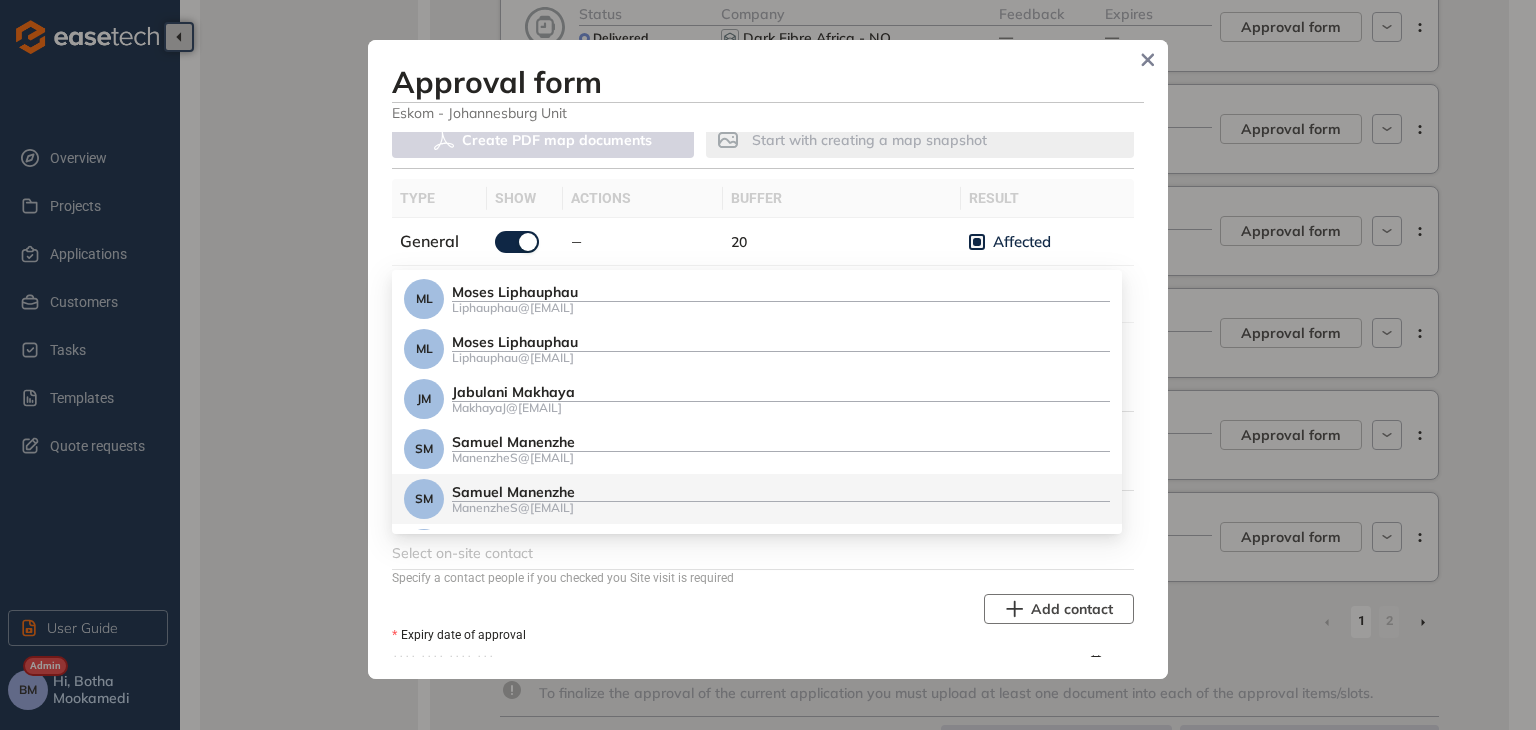 click on "Add contact" at bounding box center (1072, 609) 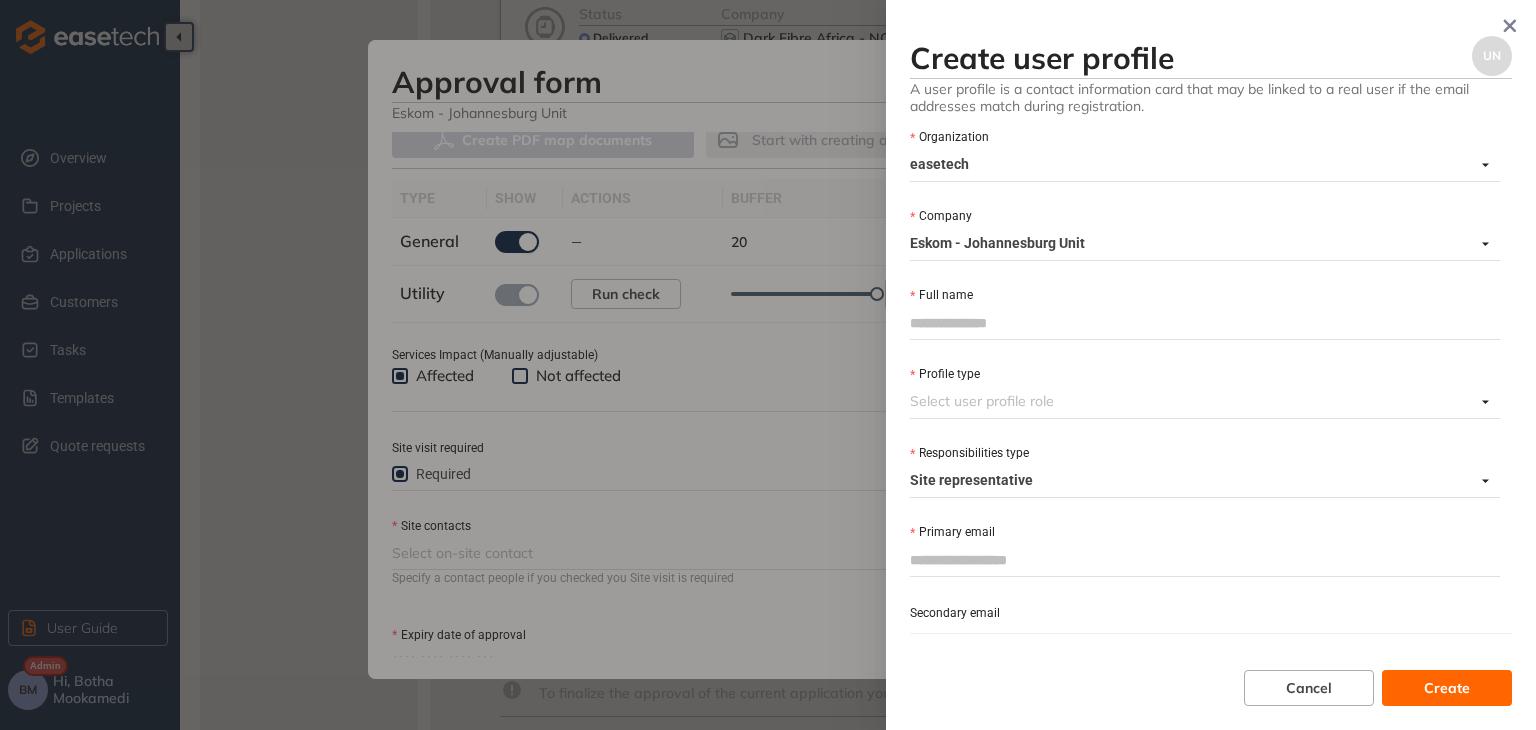 paste on "**********" 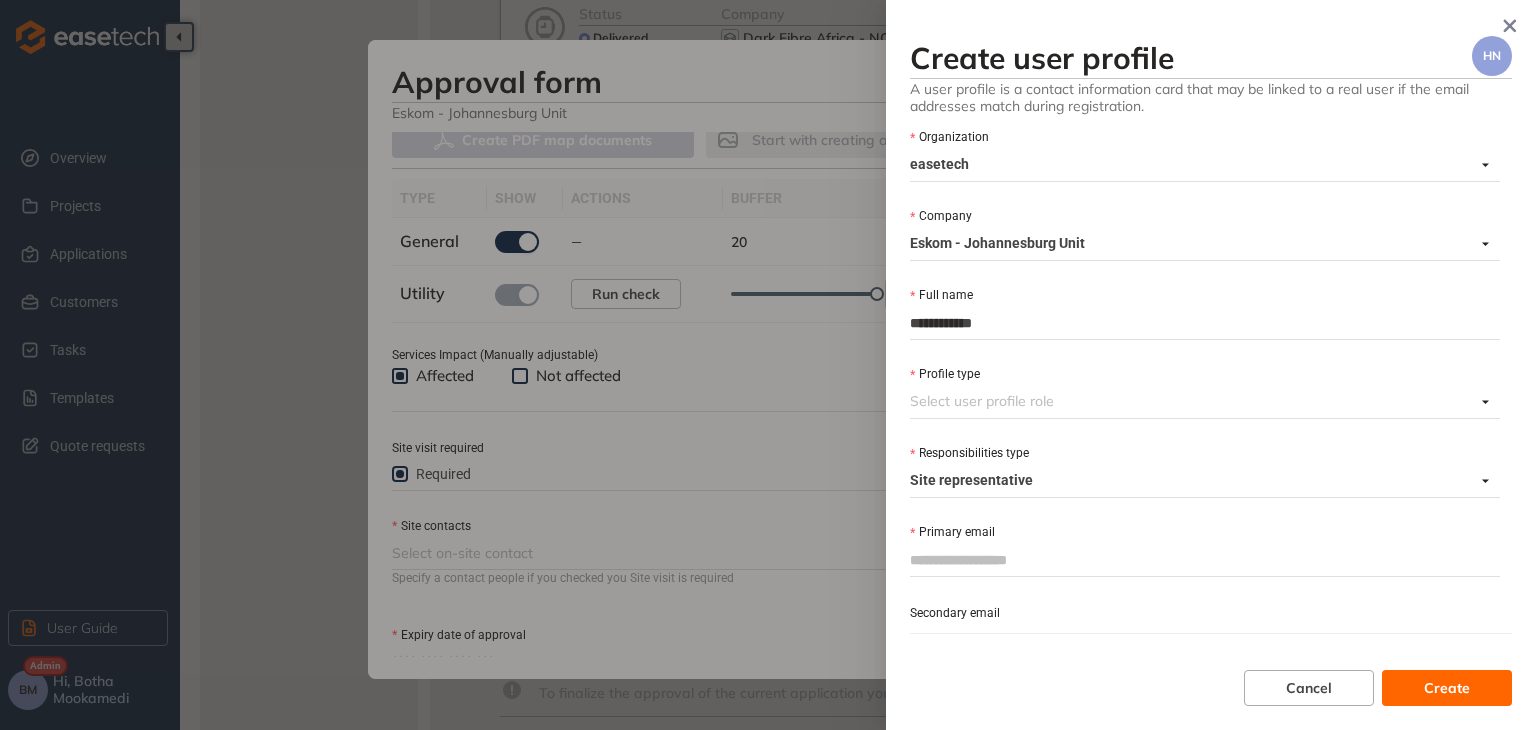 type on "**********" 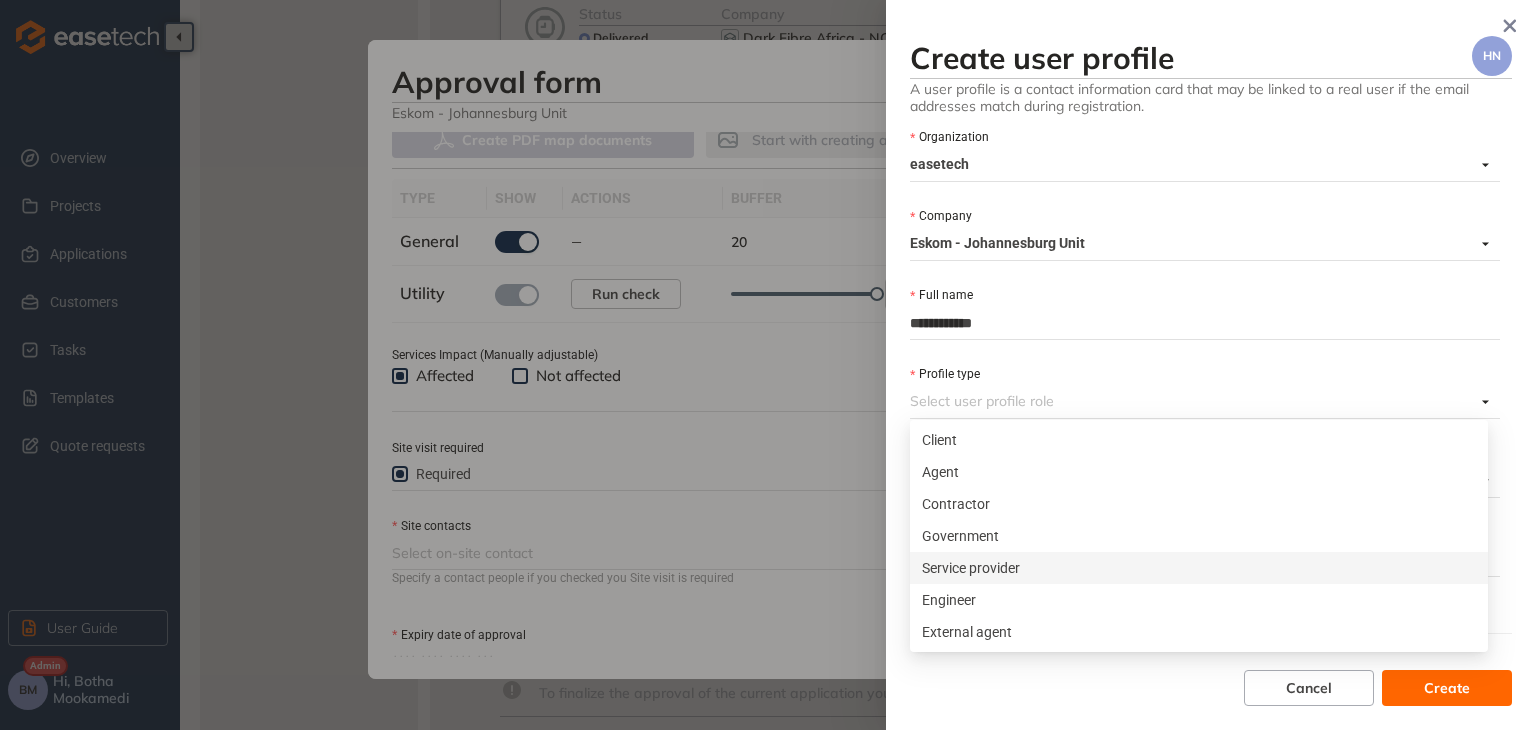 click on "Service provider" at bounding box center [1199, 568] 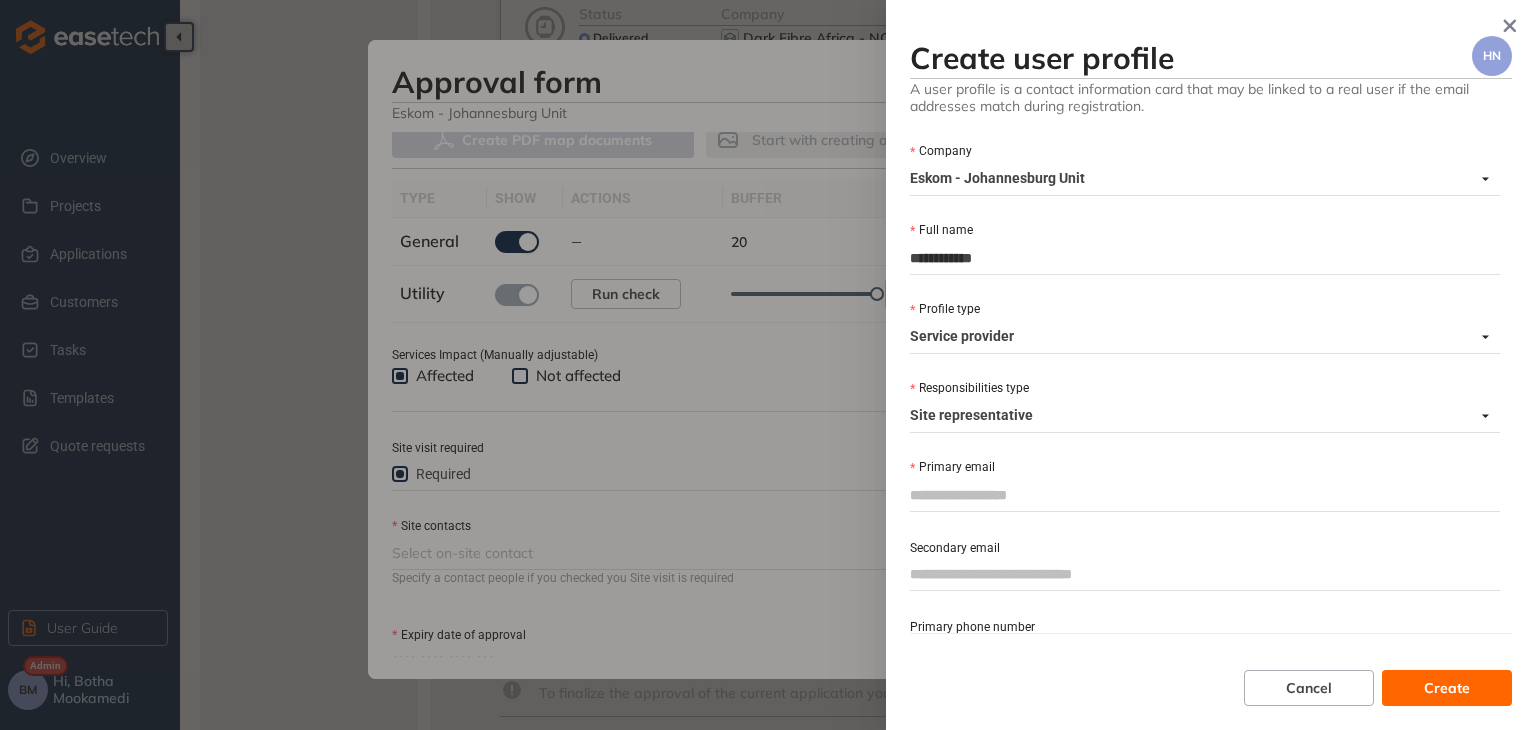 scroll, scrollTop: 200, scrollLeft: 0, axis: vertical 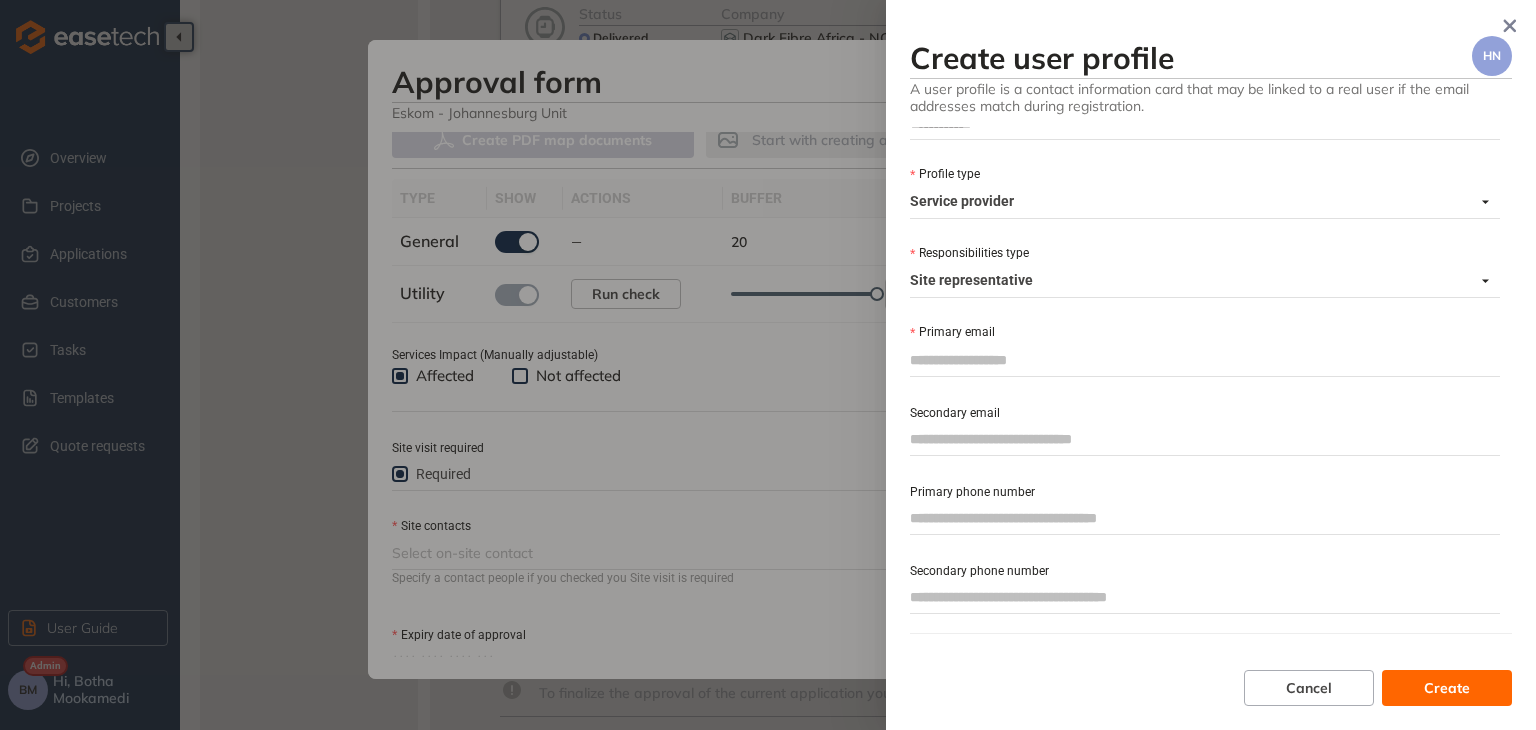 drag, startPoint x: 944, startPoint y: 361, endPoint x: 1224, endPoint y: 346, distance: 280.4015 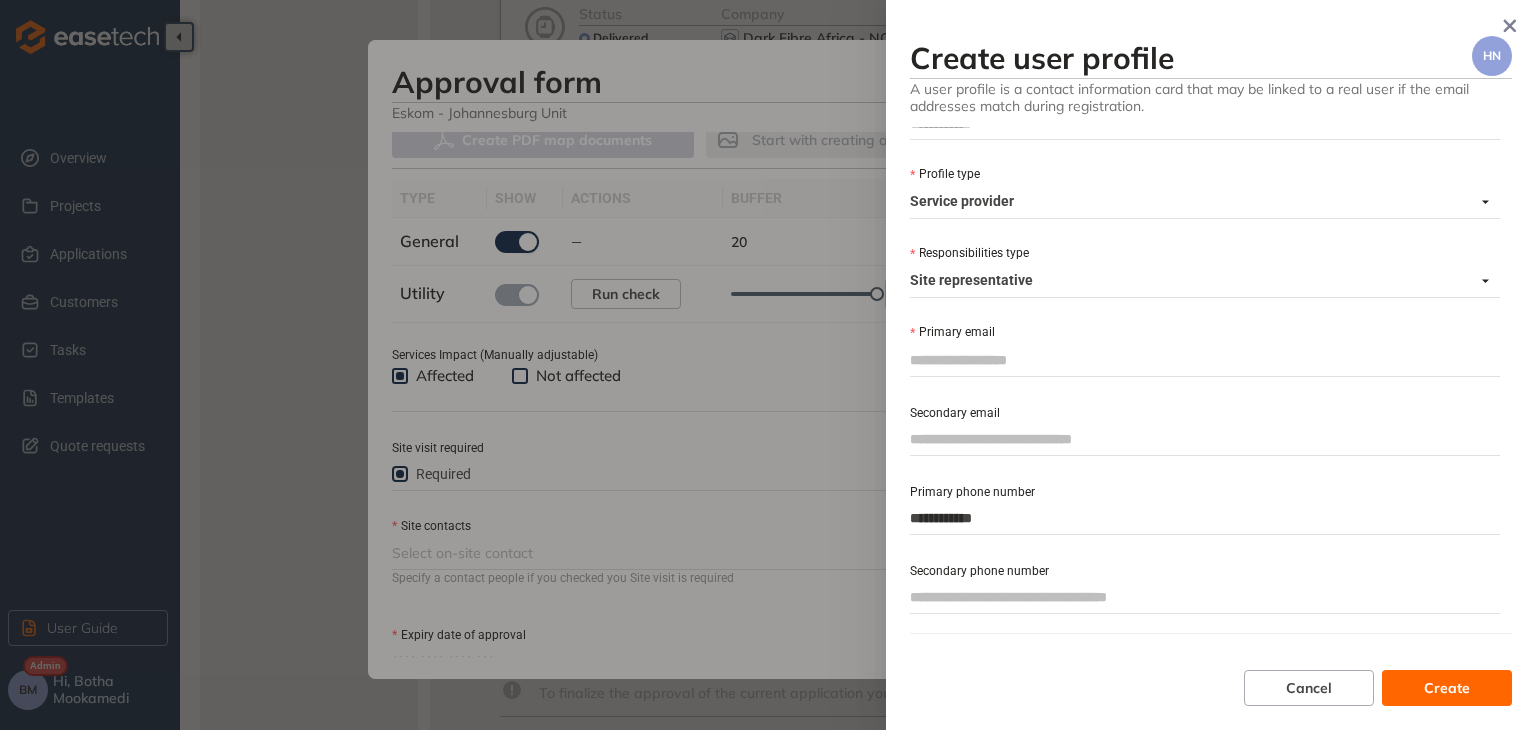 type on "**********" 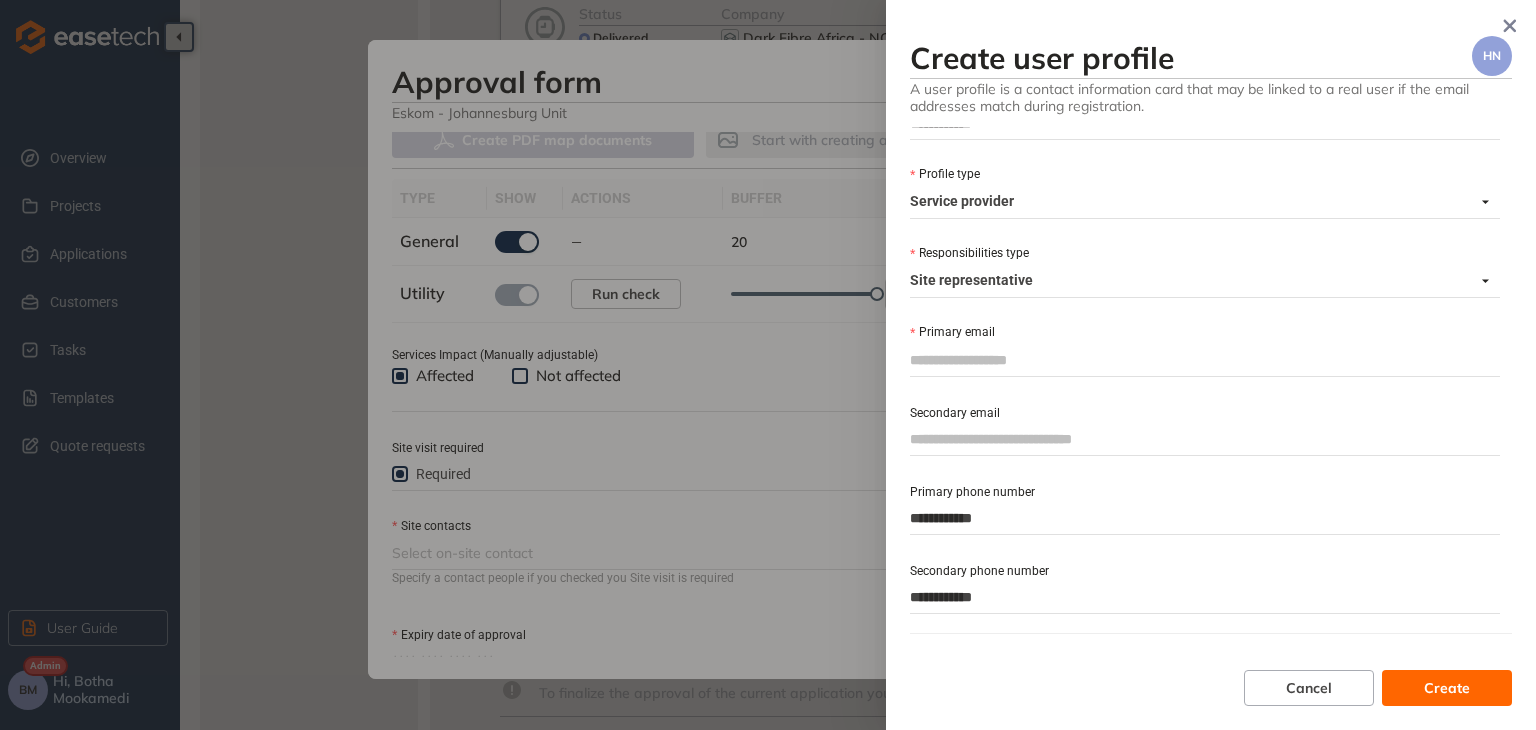type on "**********" 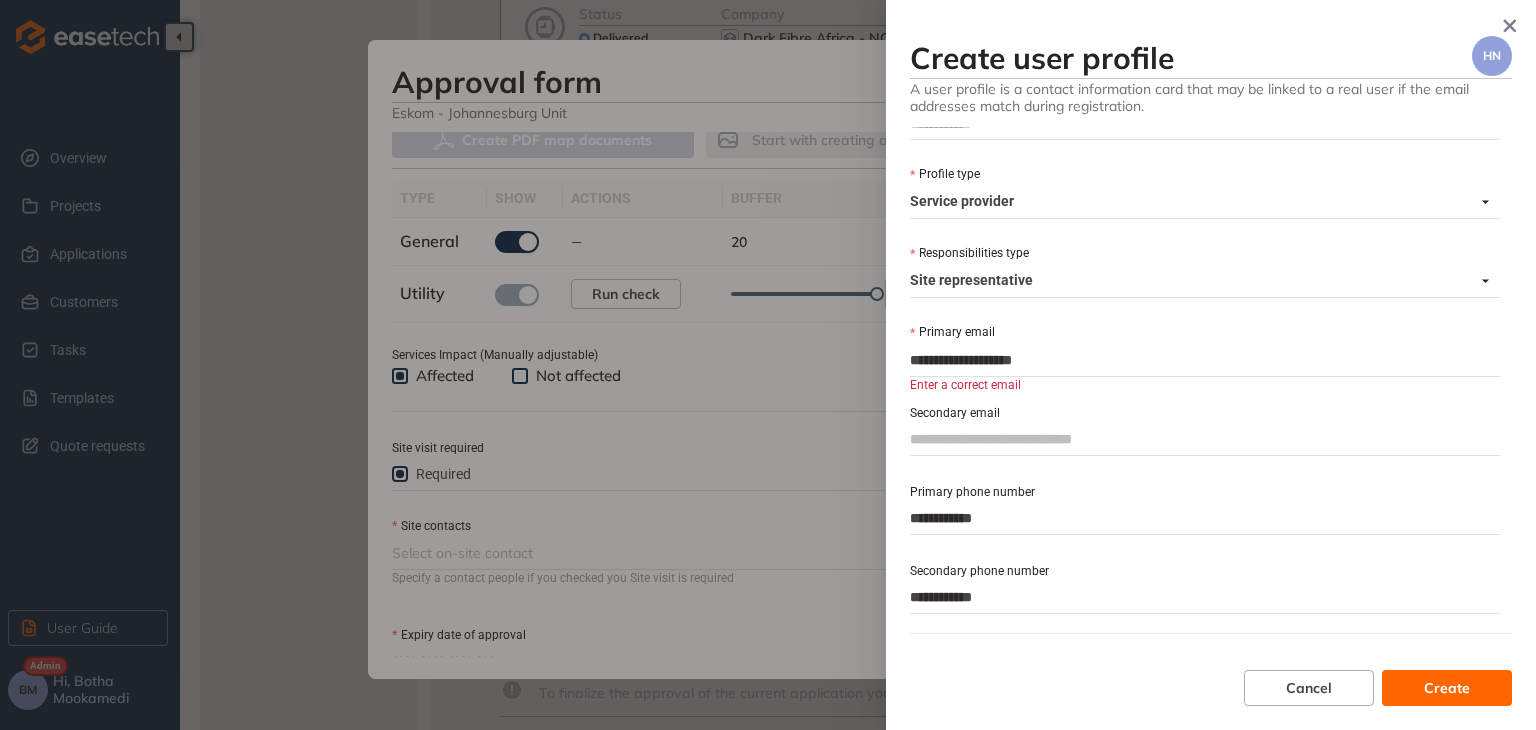 click on "**********" at bounding box center [1205, 360] 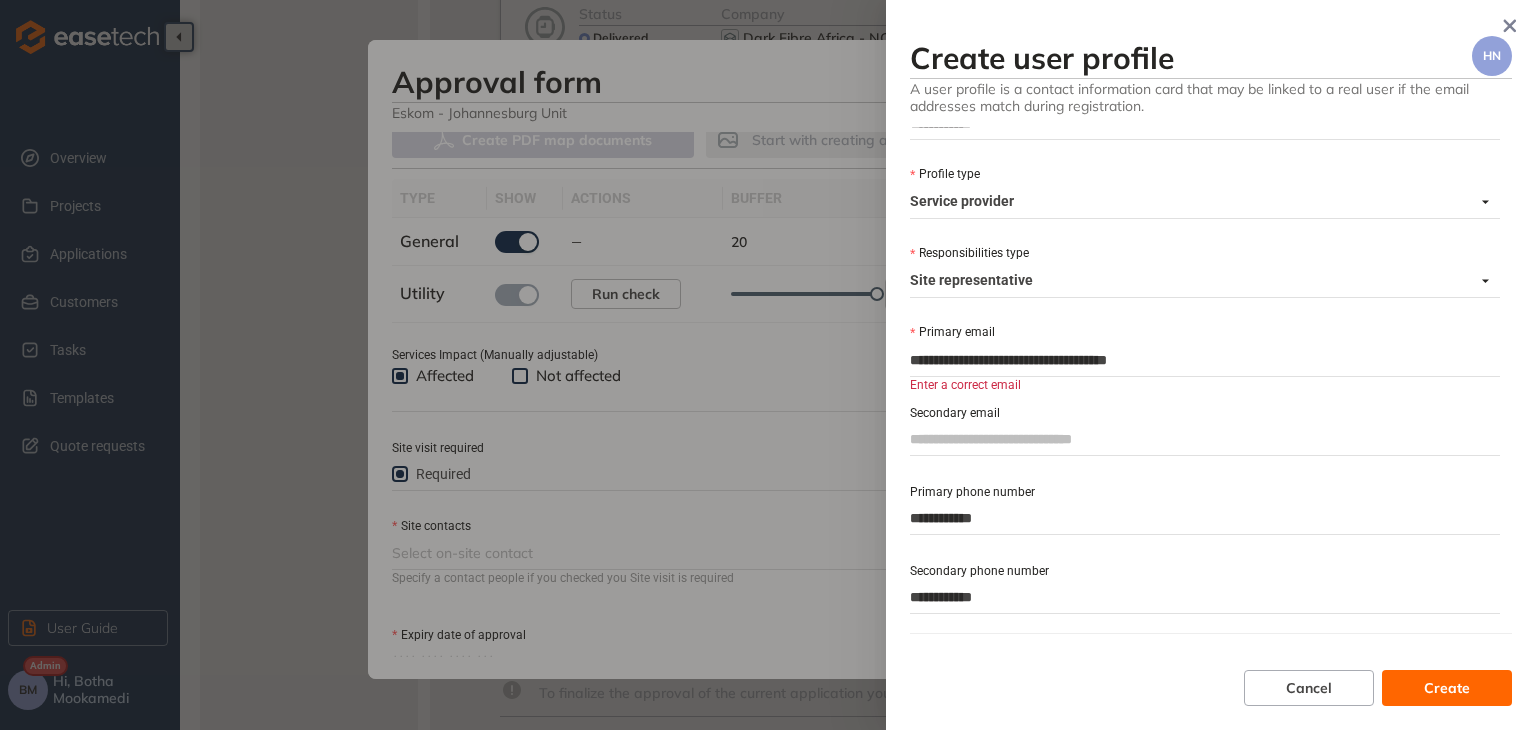 click on "**********" at bounding box center [1205, 360] 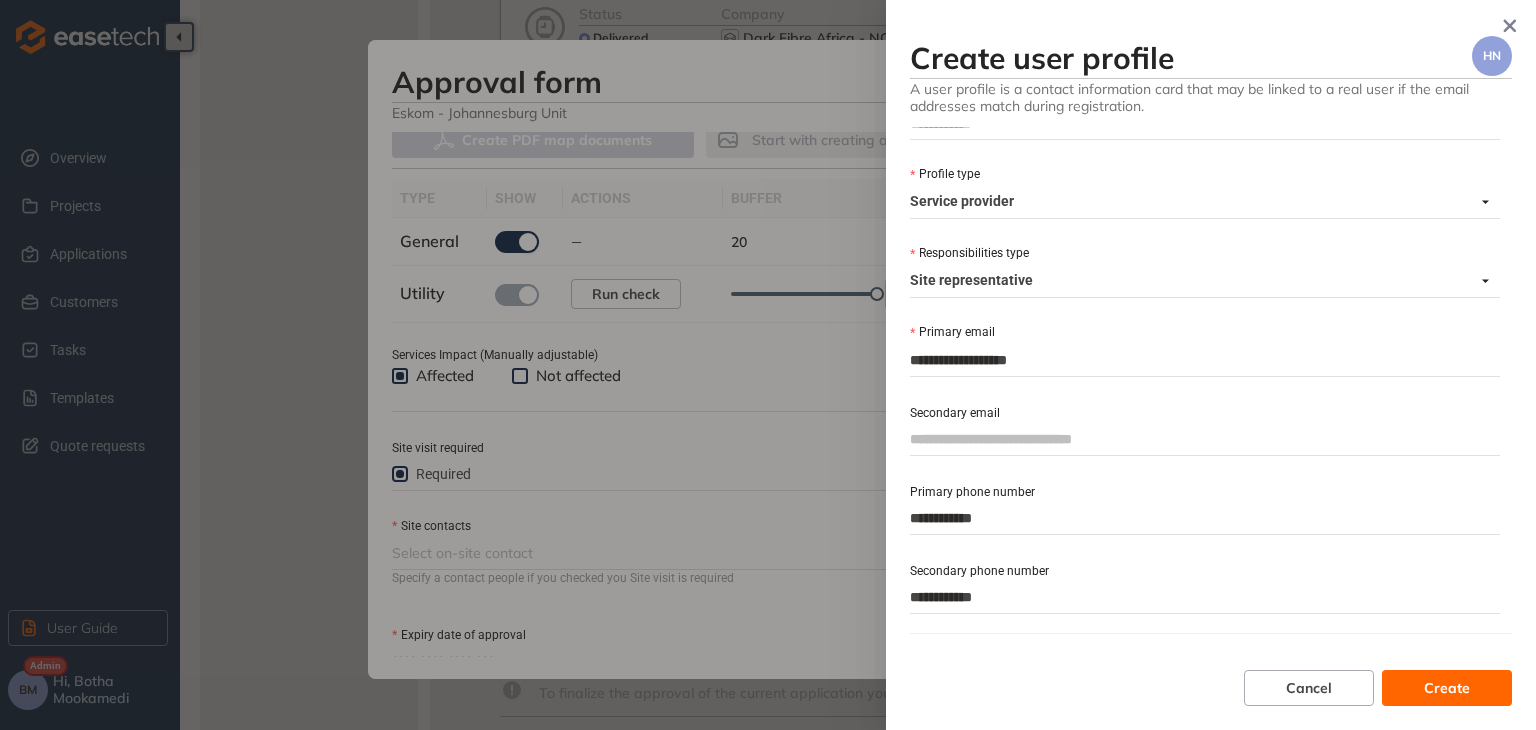 type on "**********" 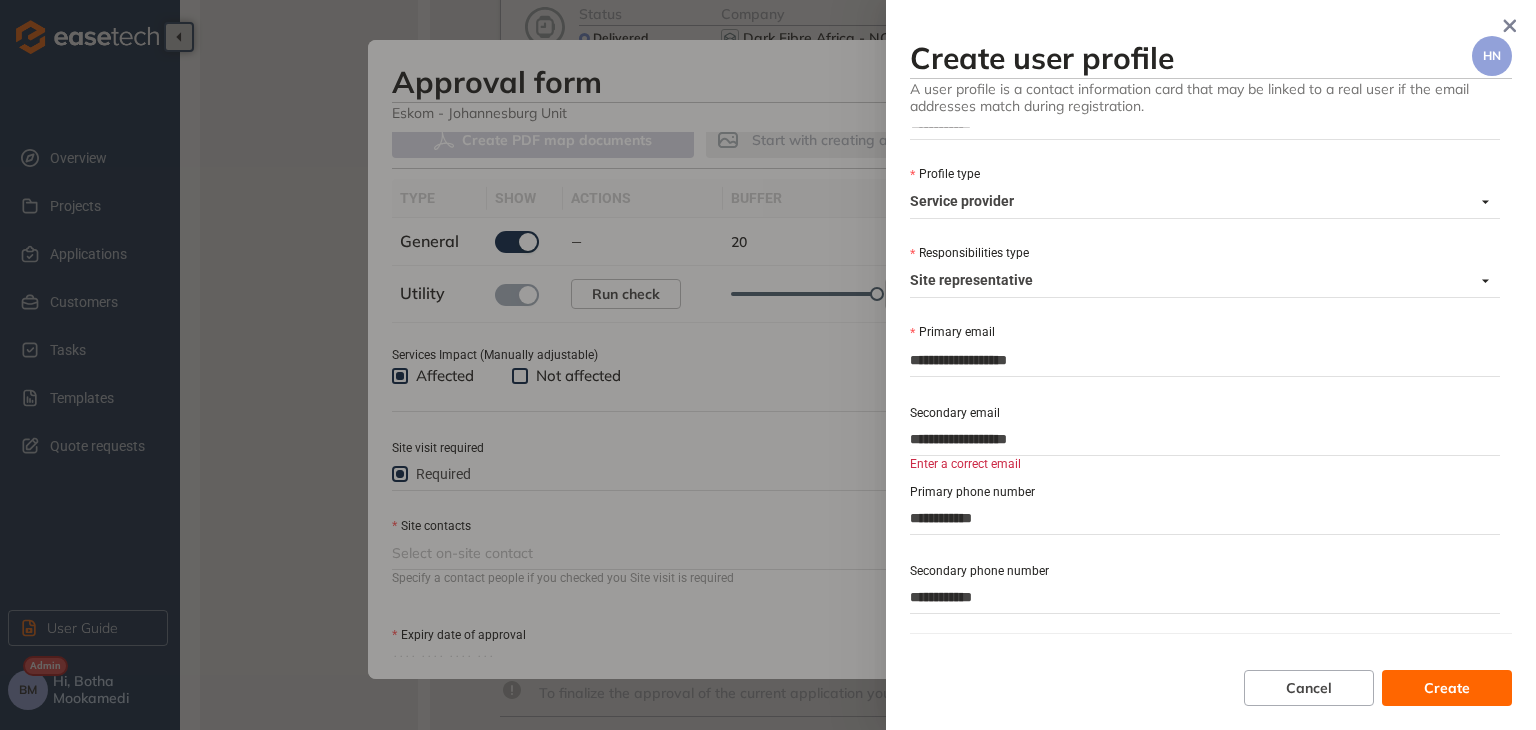 click on "**********" at bounding box center [1205, 439] 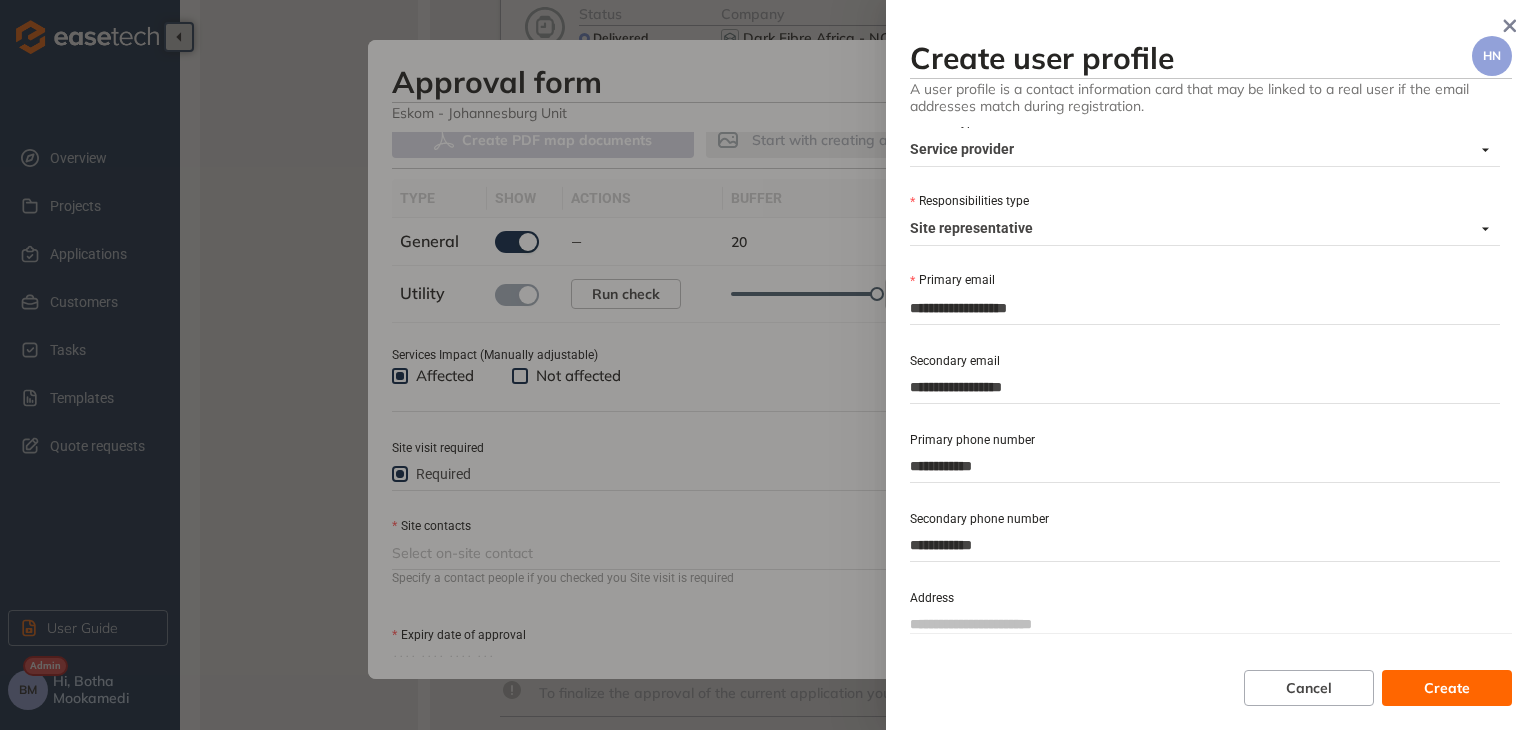 scroll, scrollTop: 281, scrollLeft: 0, axis: vertical 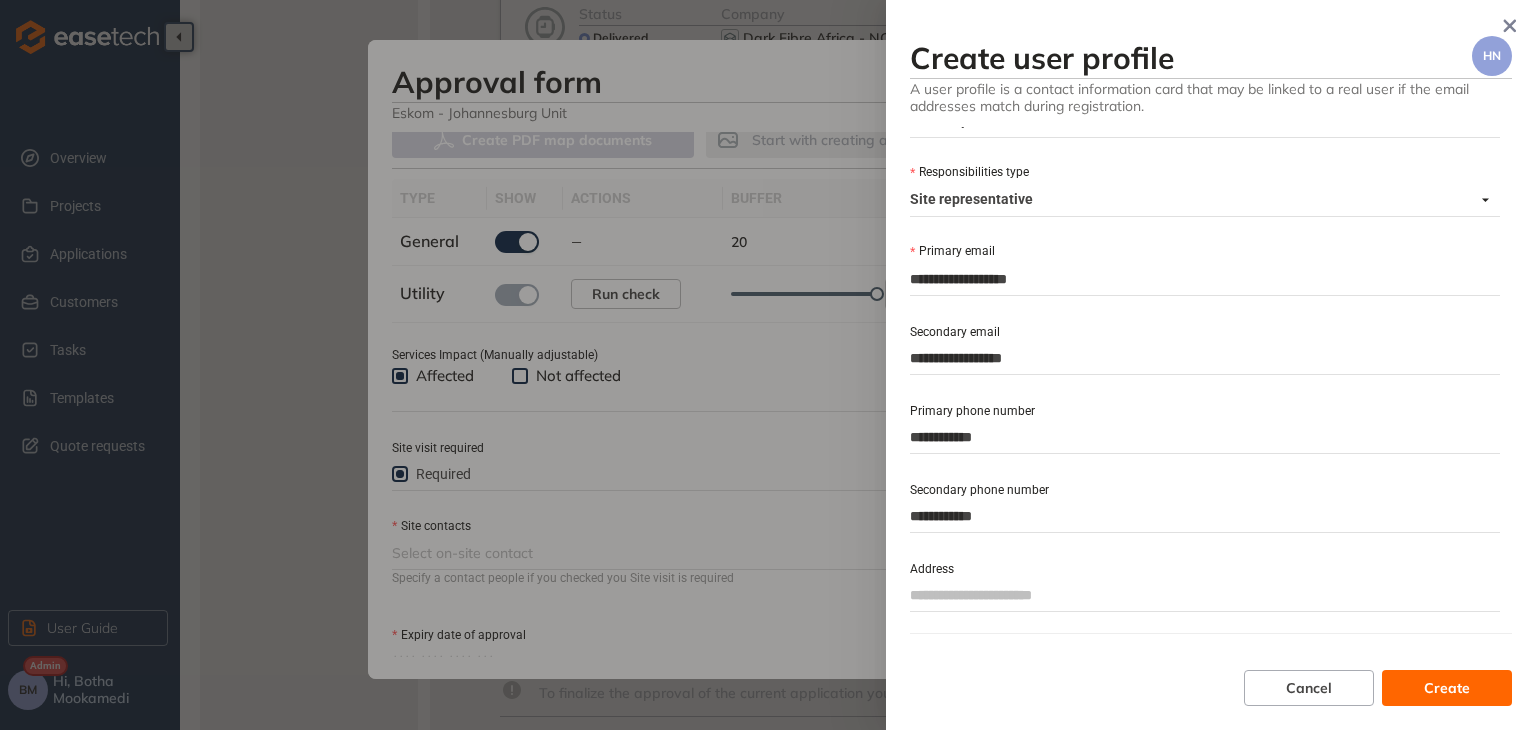 type on "**********" 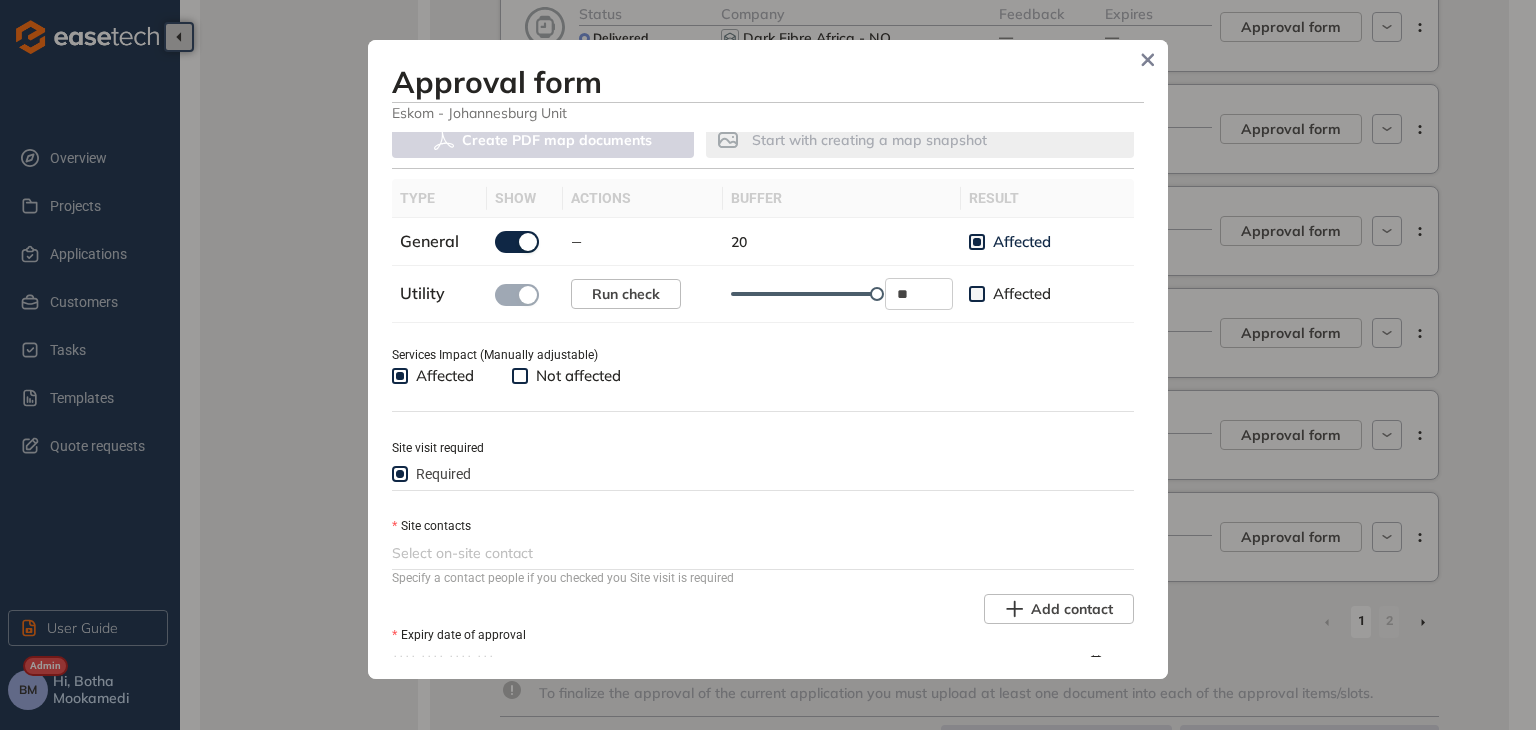 click at bounding box center [761, 553] 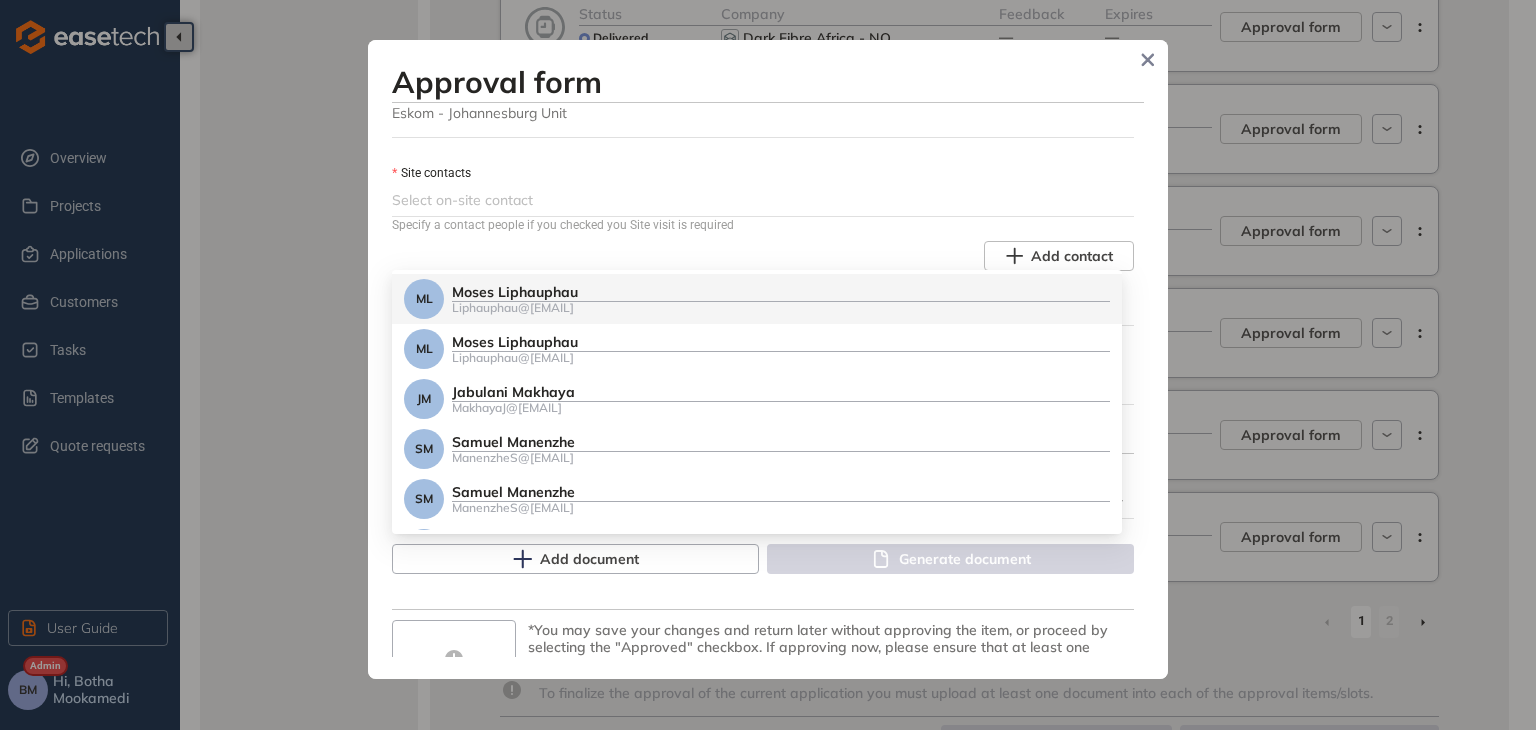 scroll, scrollTop: 1000, scrollLeft: 0, axis: vertical 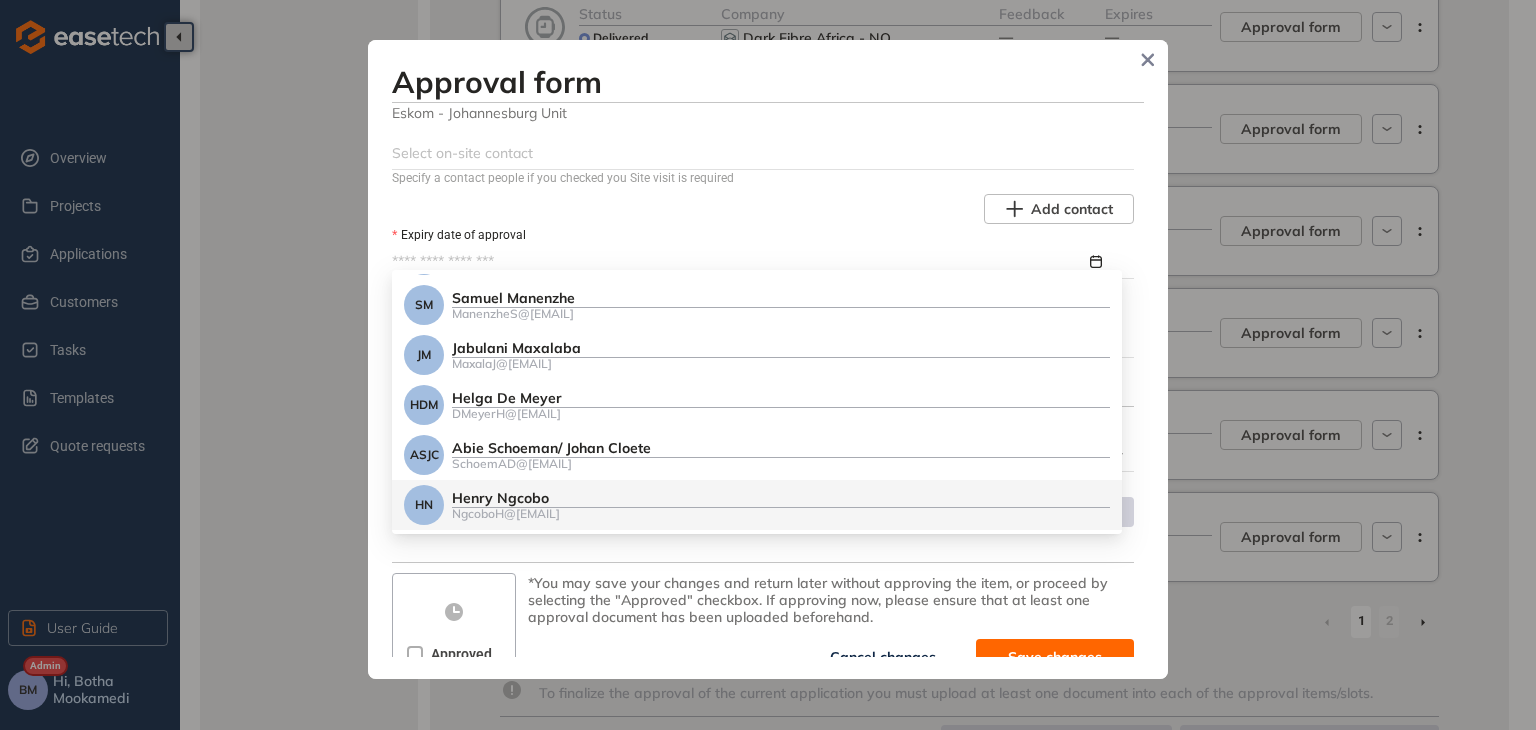 click on "Henry Ngcobo" at bounding box center (781, 498) 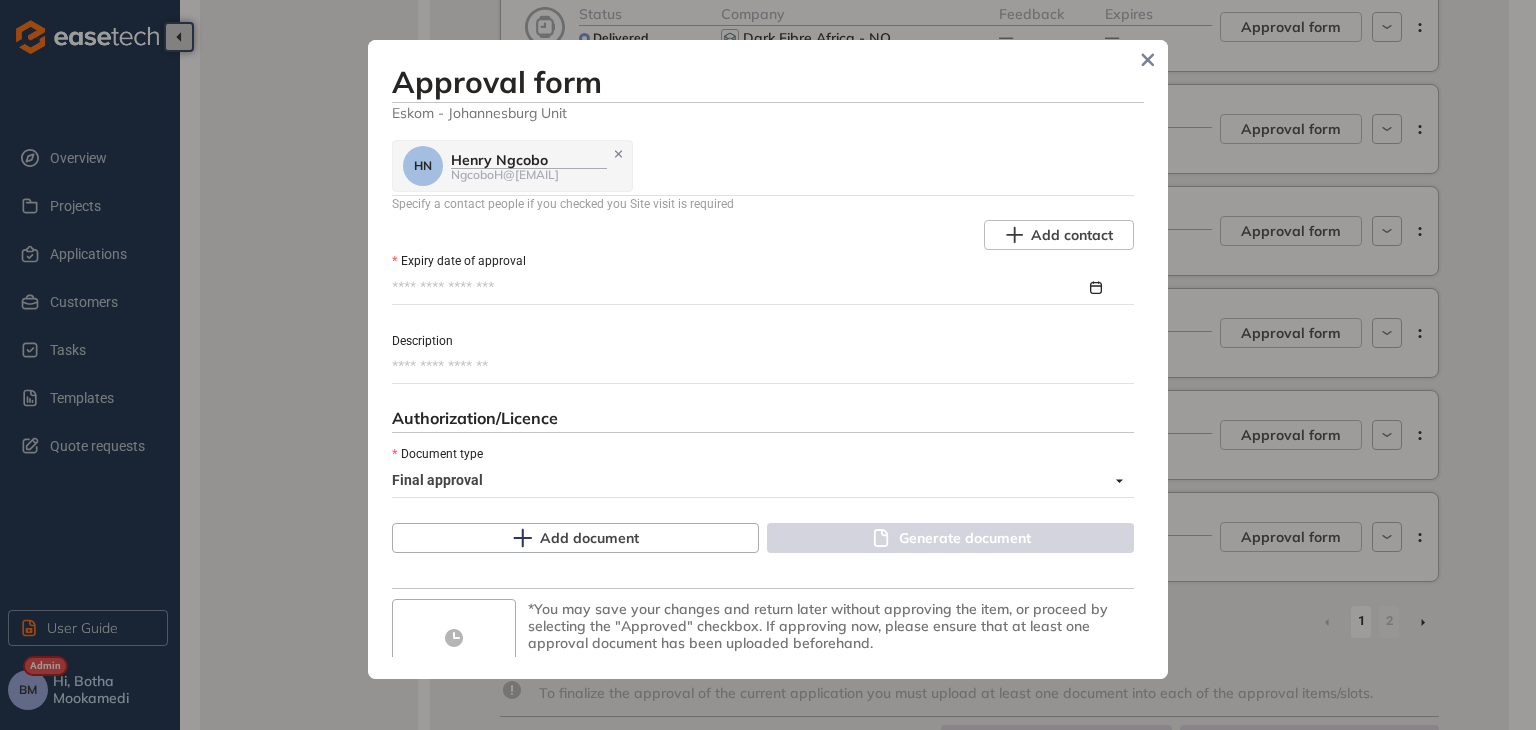 click on "HN Henry Ngcobo NgcoboH@[EMAIL]" at bounding box center (761, 166) 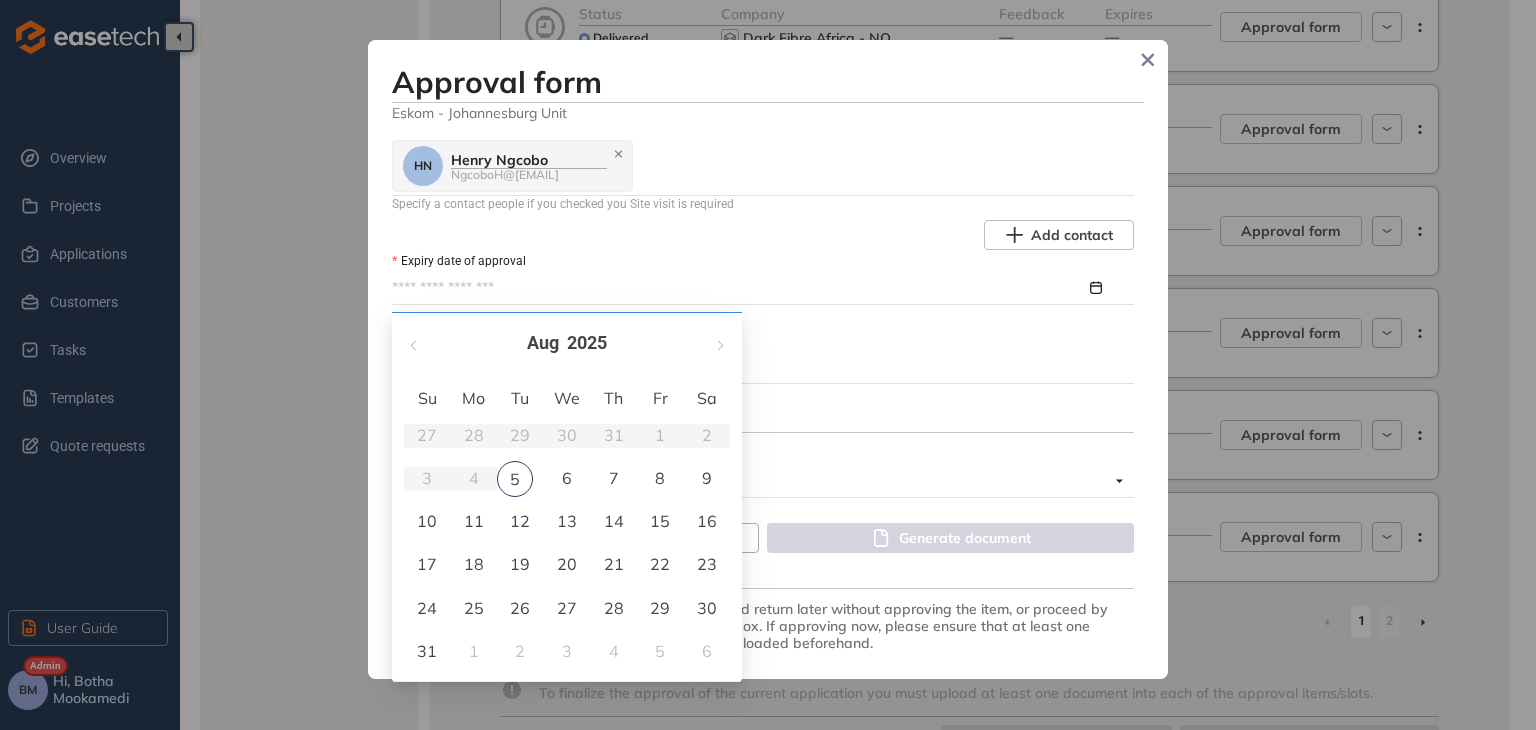 click on "Expiry date of approval" at bounding box center (739, 288) 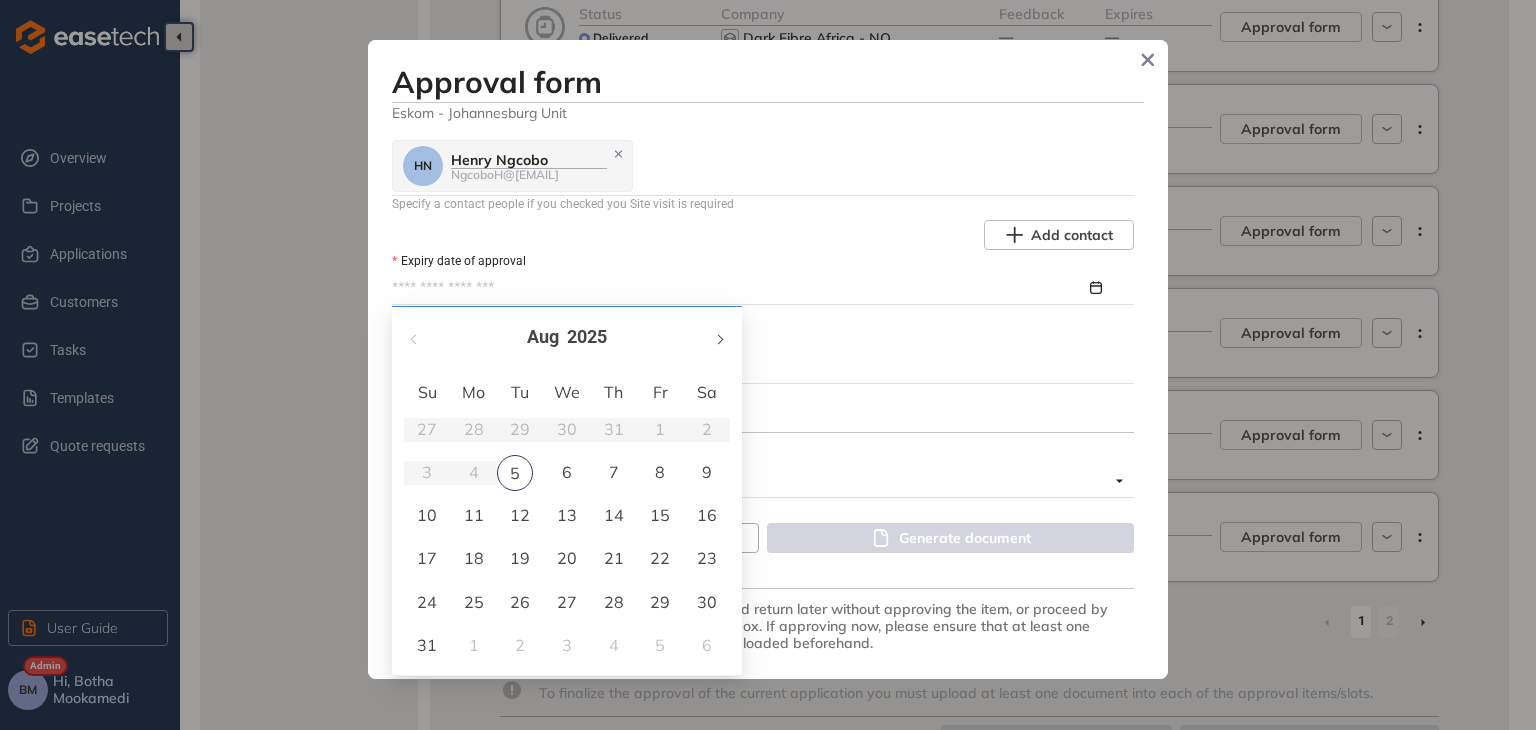 click at bounding box center (719, 337) 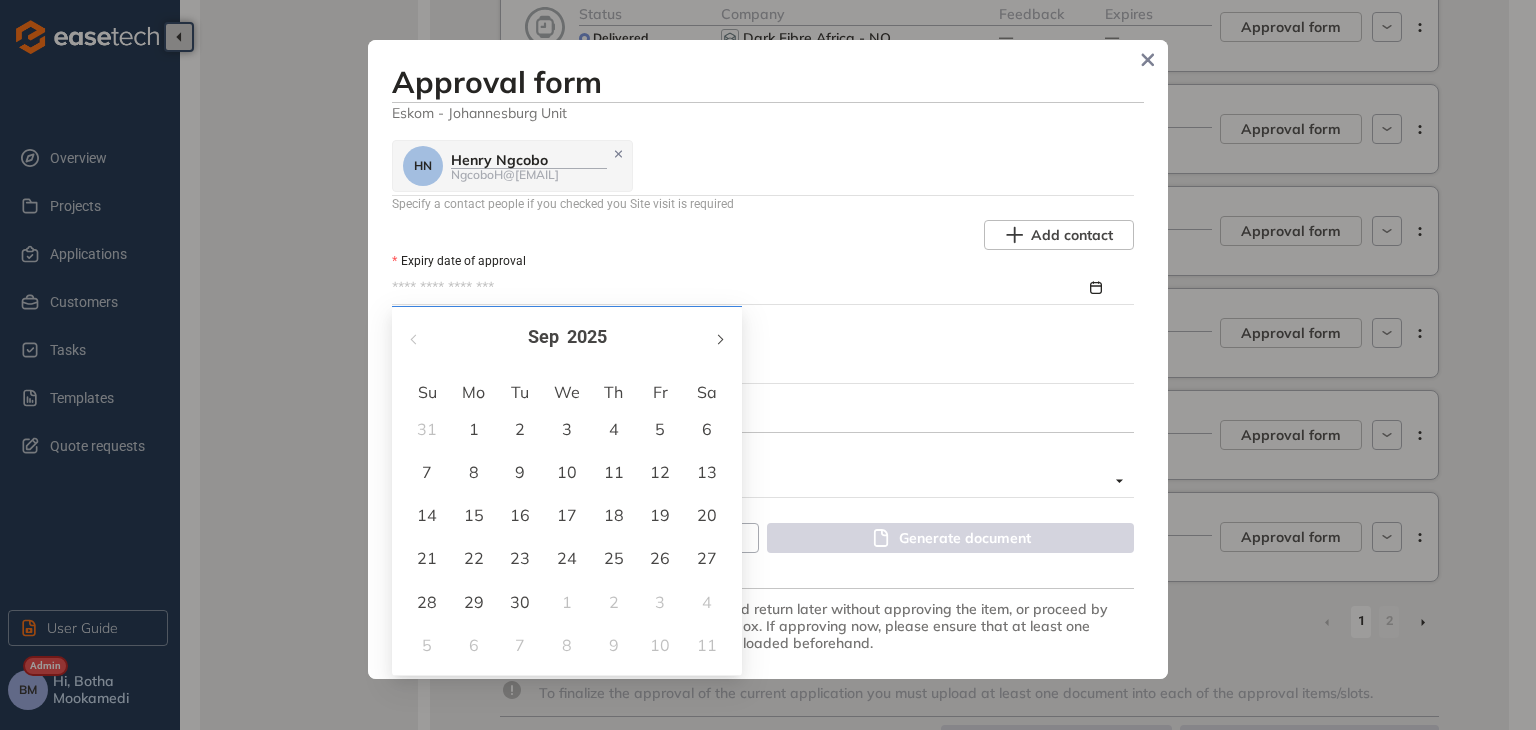 click at bounding box center [719, 337] 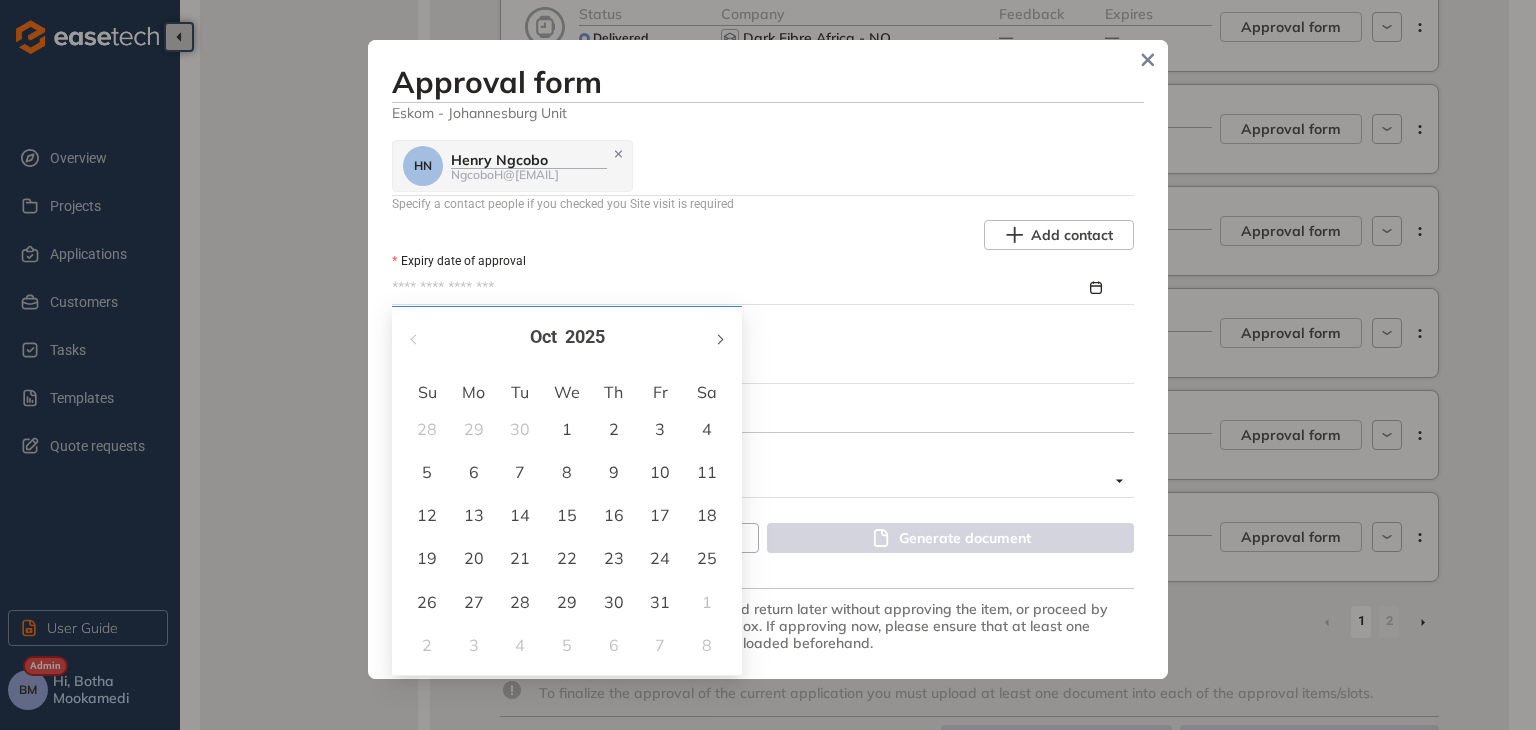 click at bounding box center [719, 337] 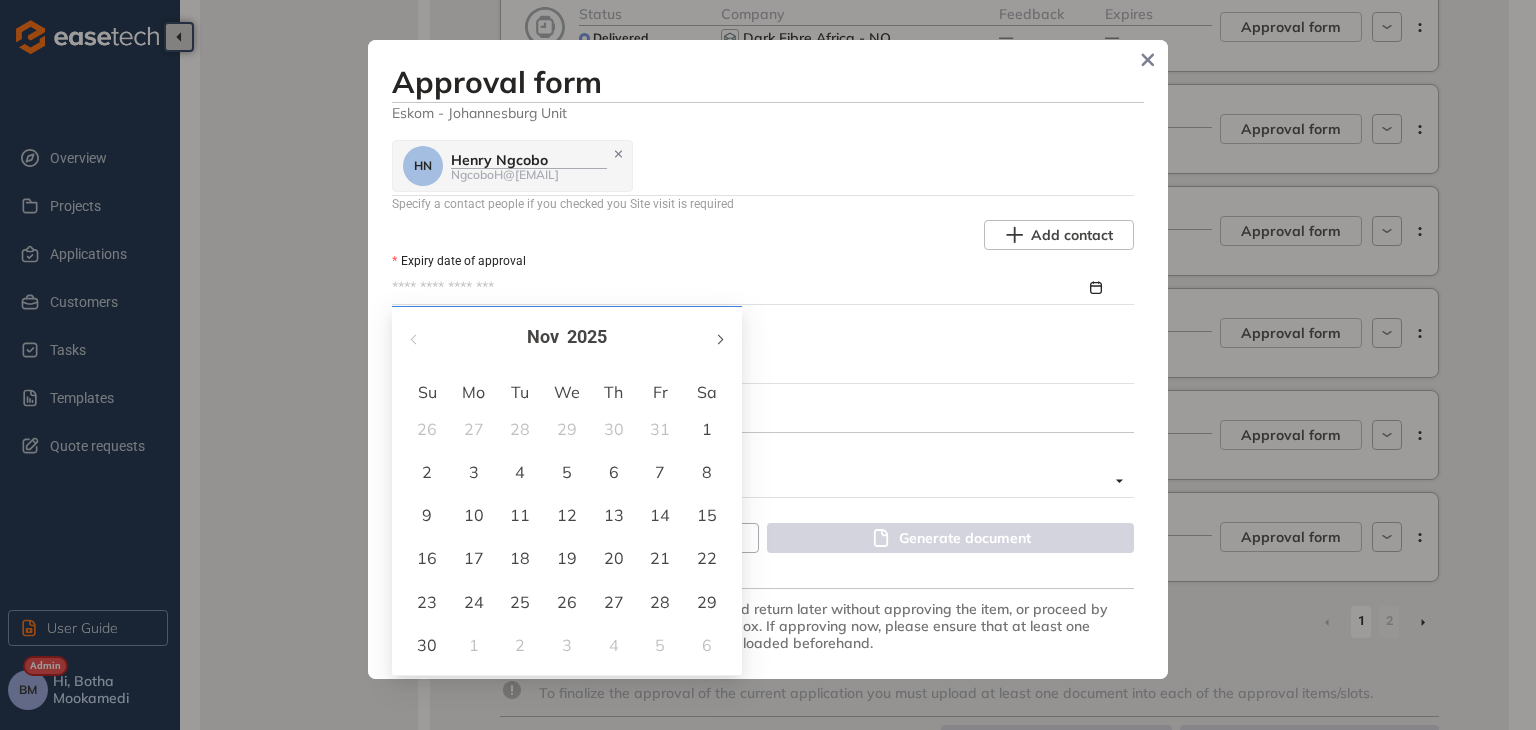 click at bounding box center [719, 337] 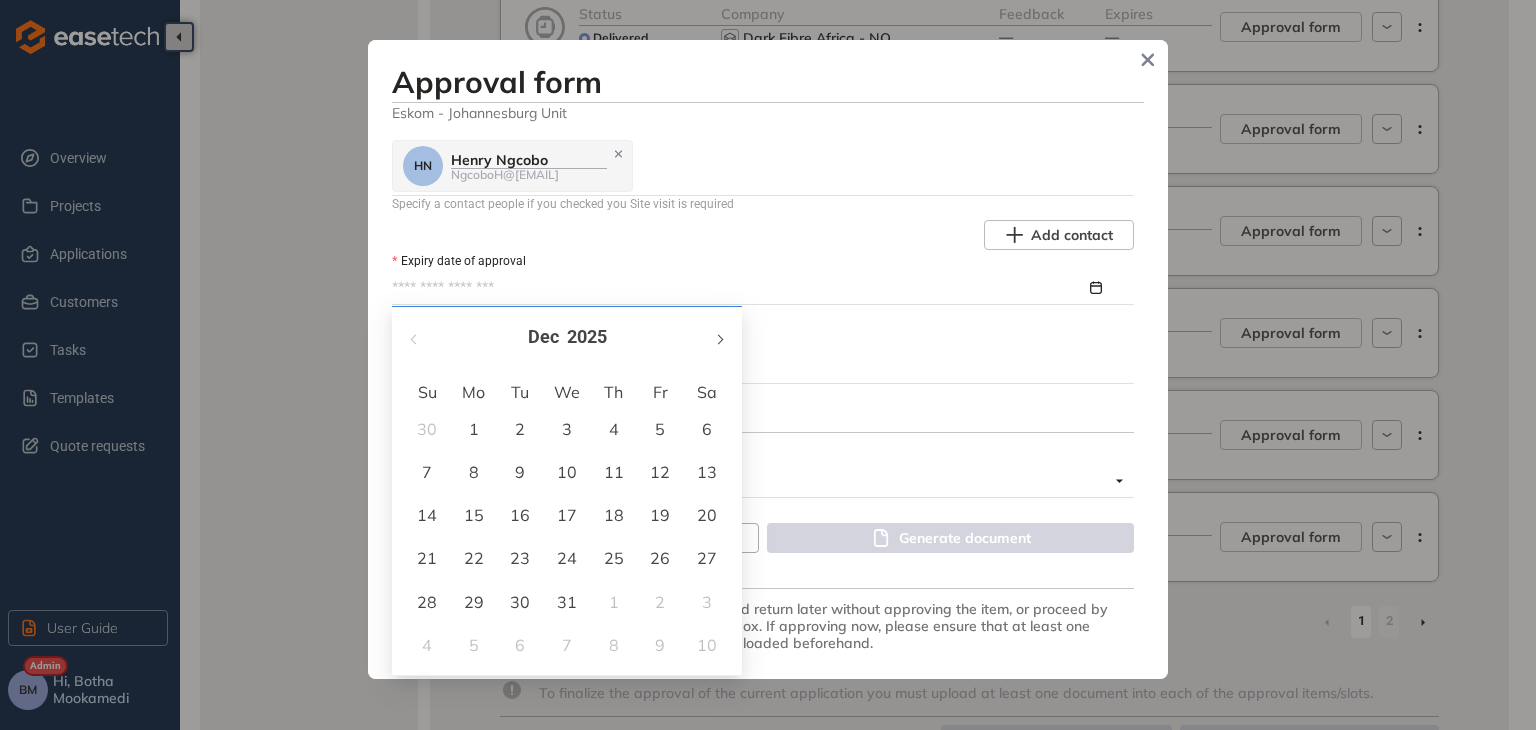 click at bounding box center [719, 337] 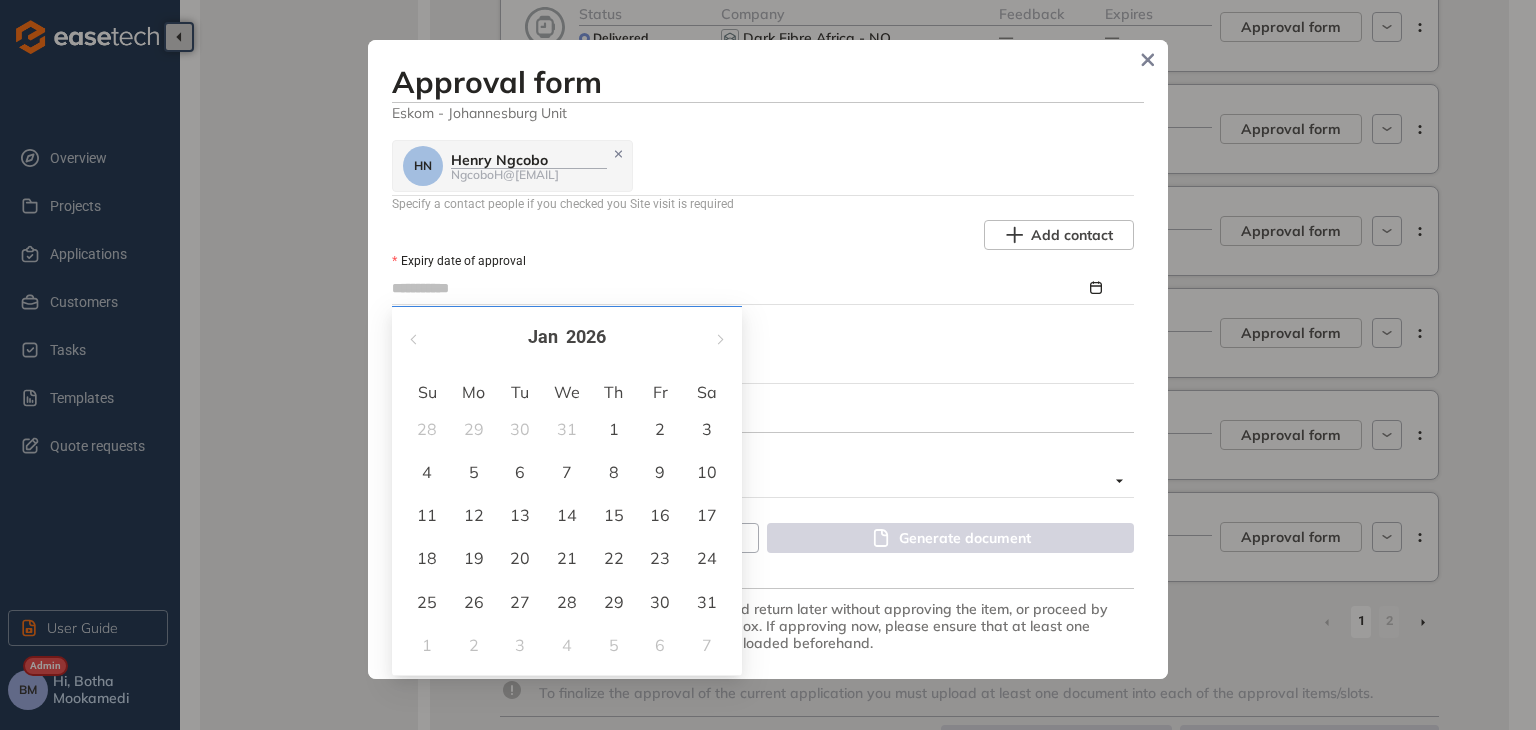 type on "**********" 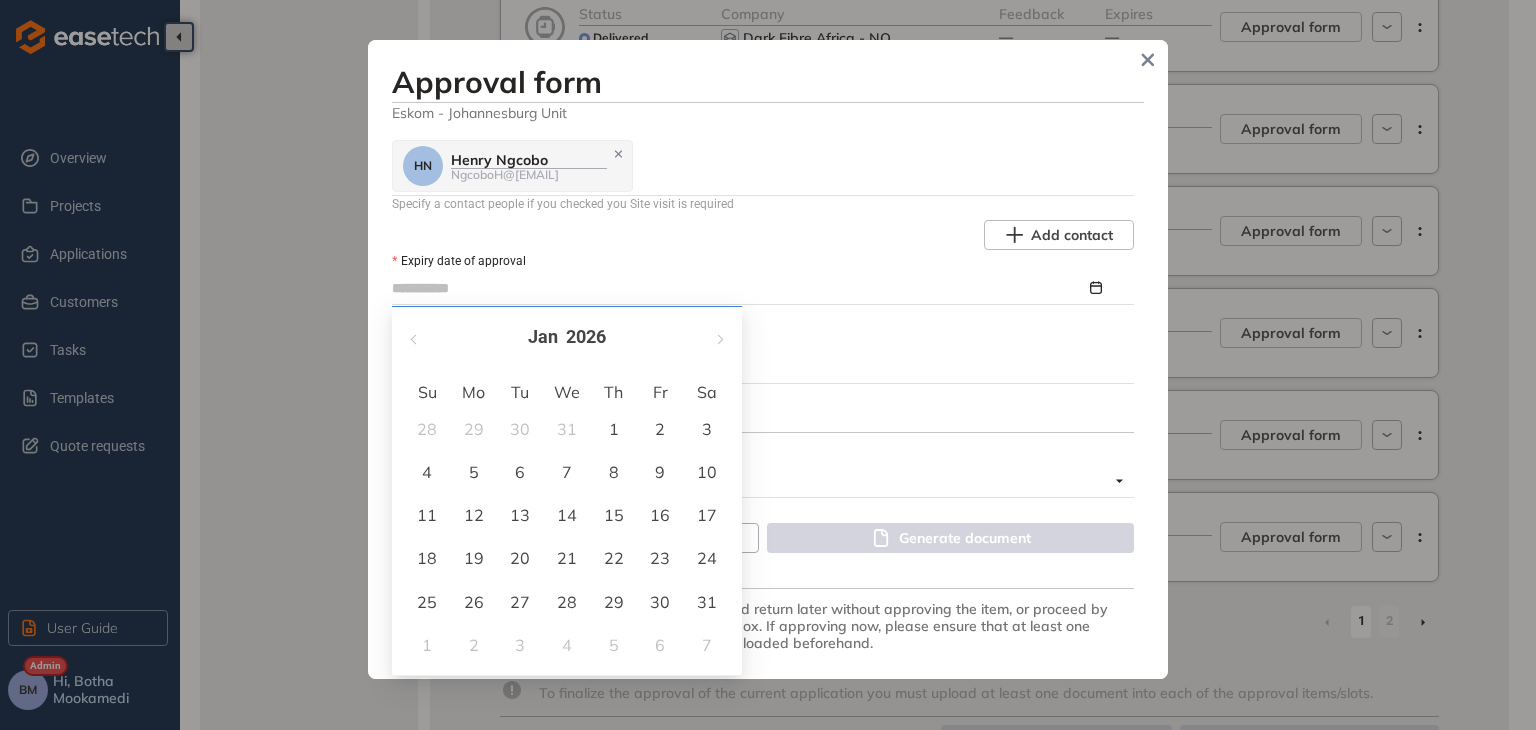 click on "5" at bounding box center (474, 472) 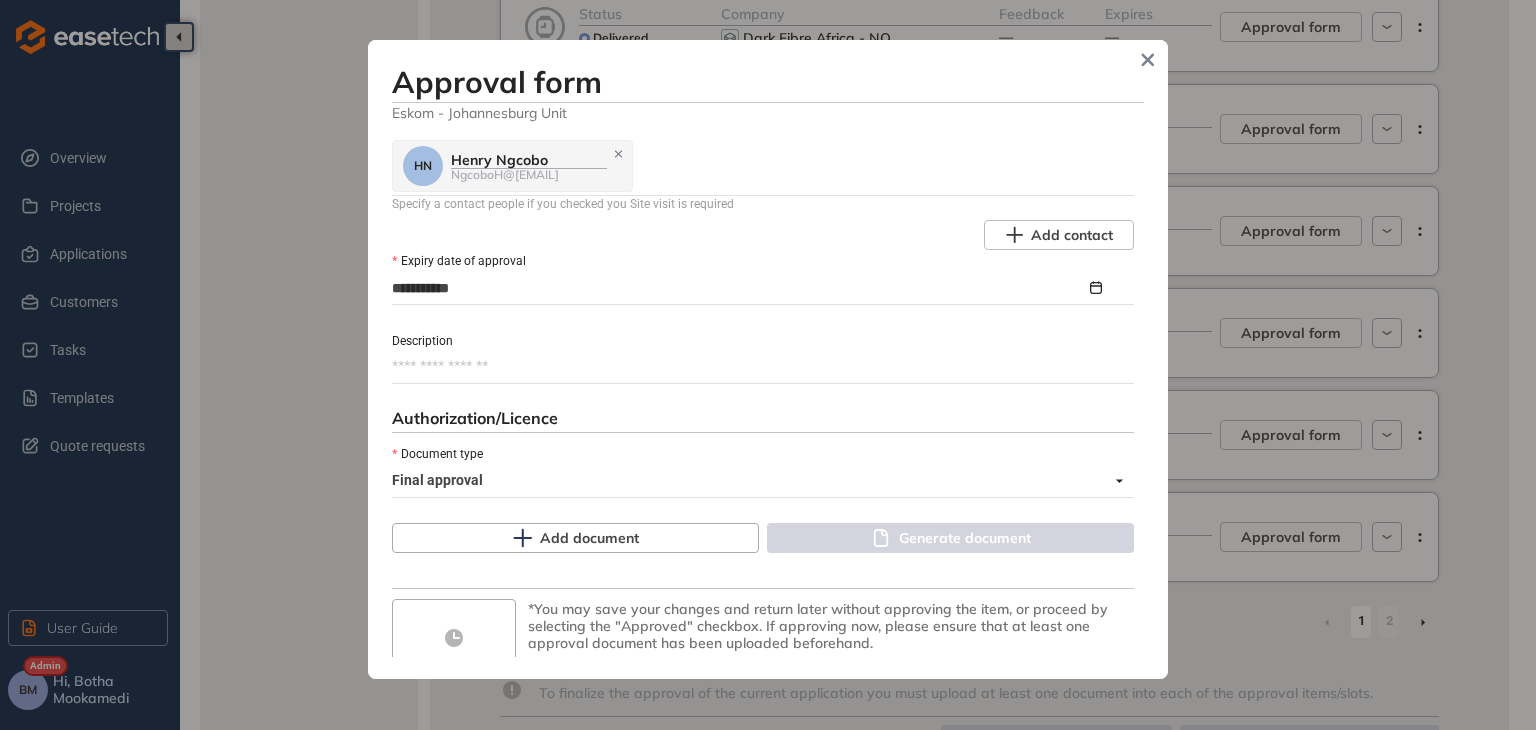 click on "Description" at bounding box center (763, 367) 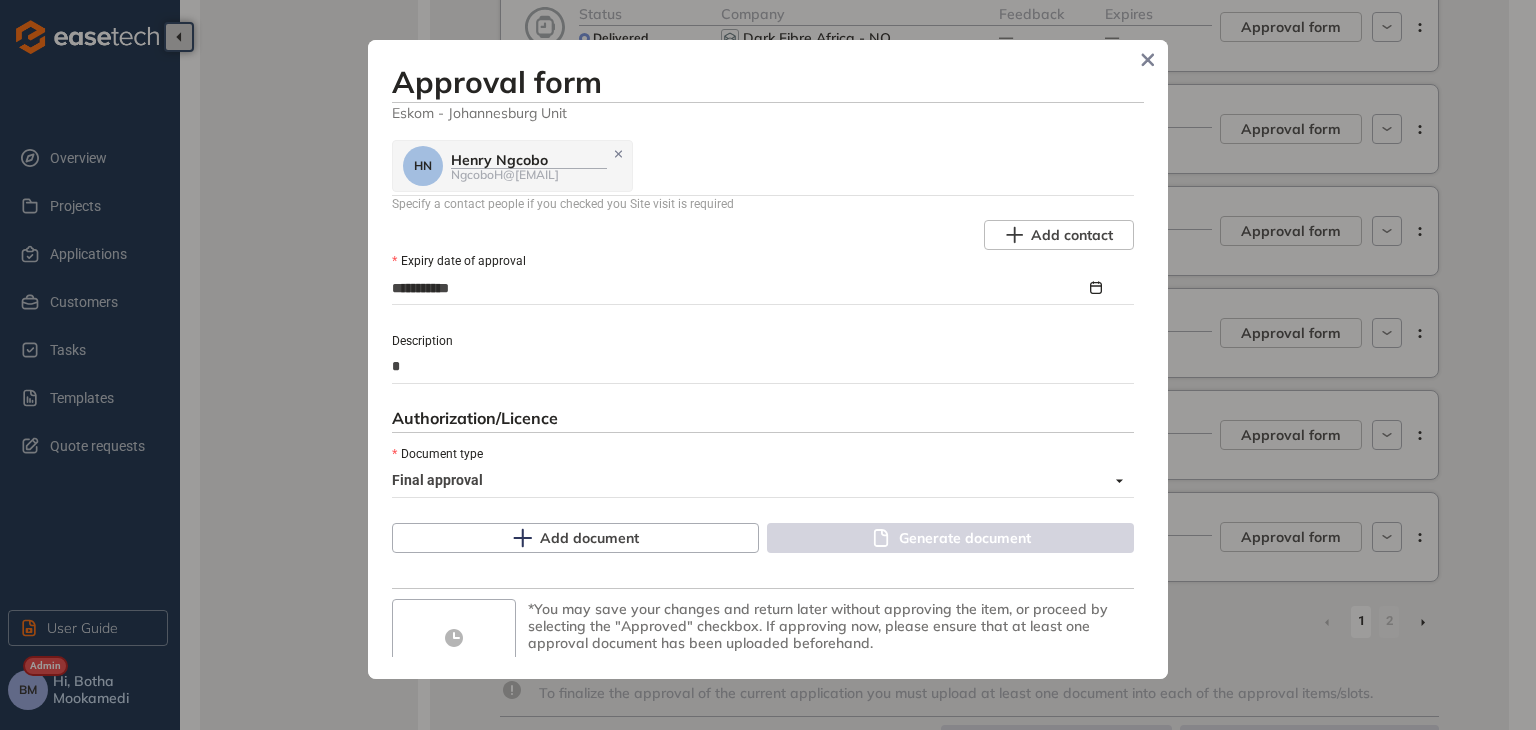 type on "**********" 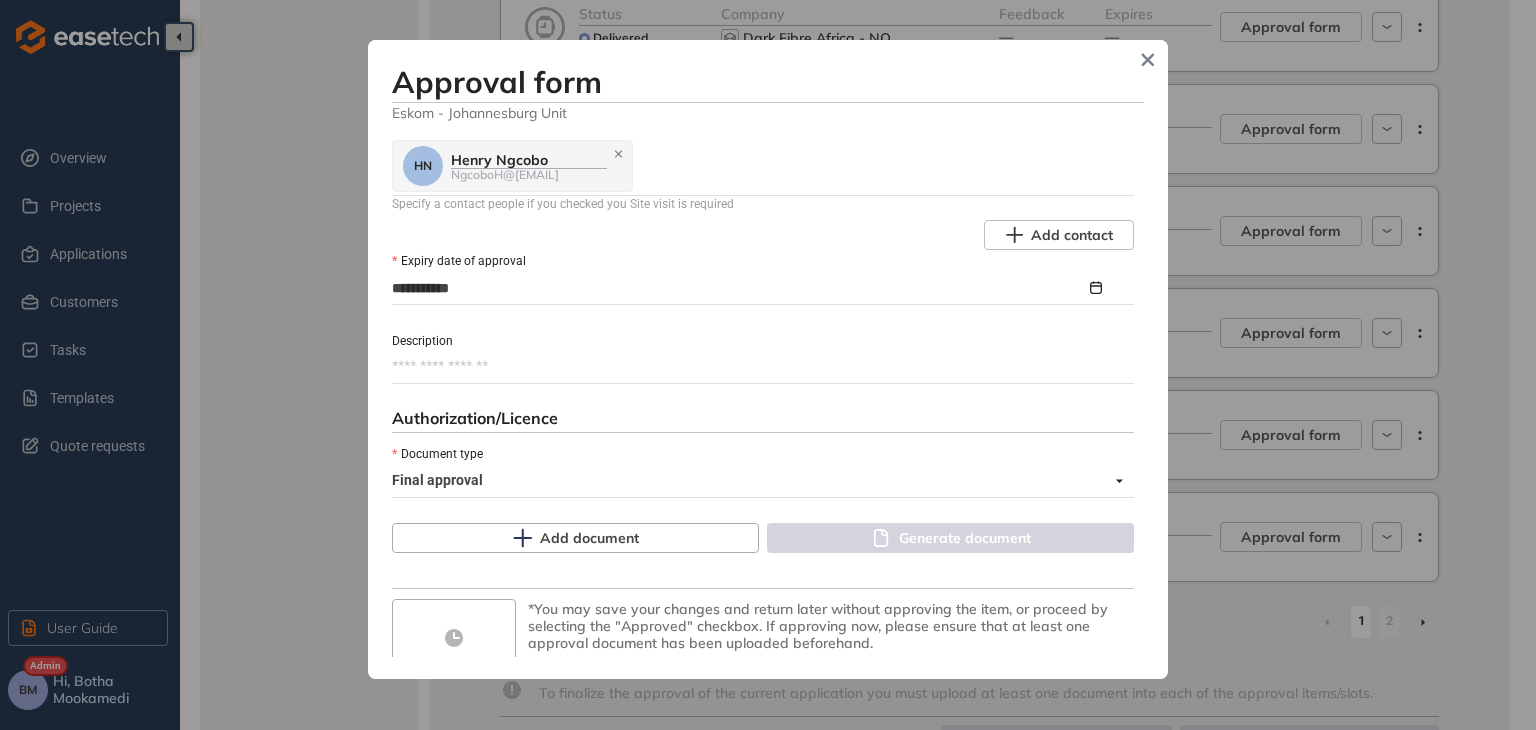 type on "*" 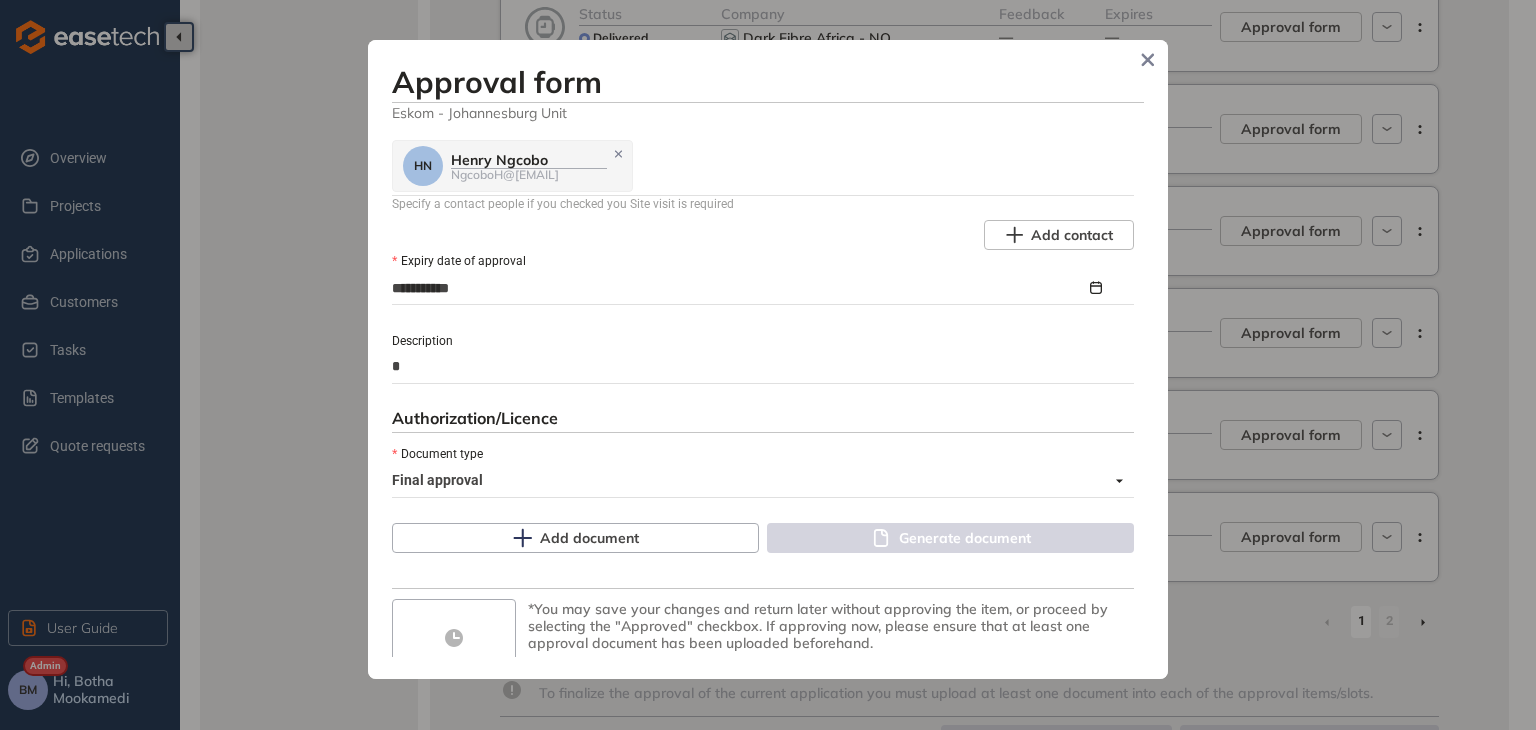 type on "**" 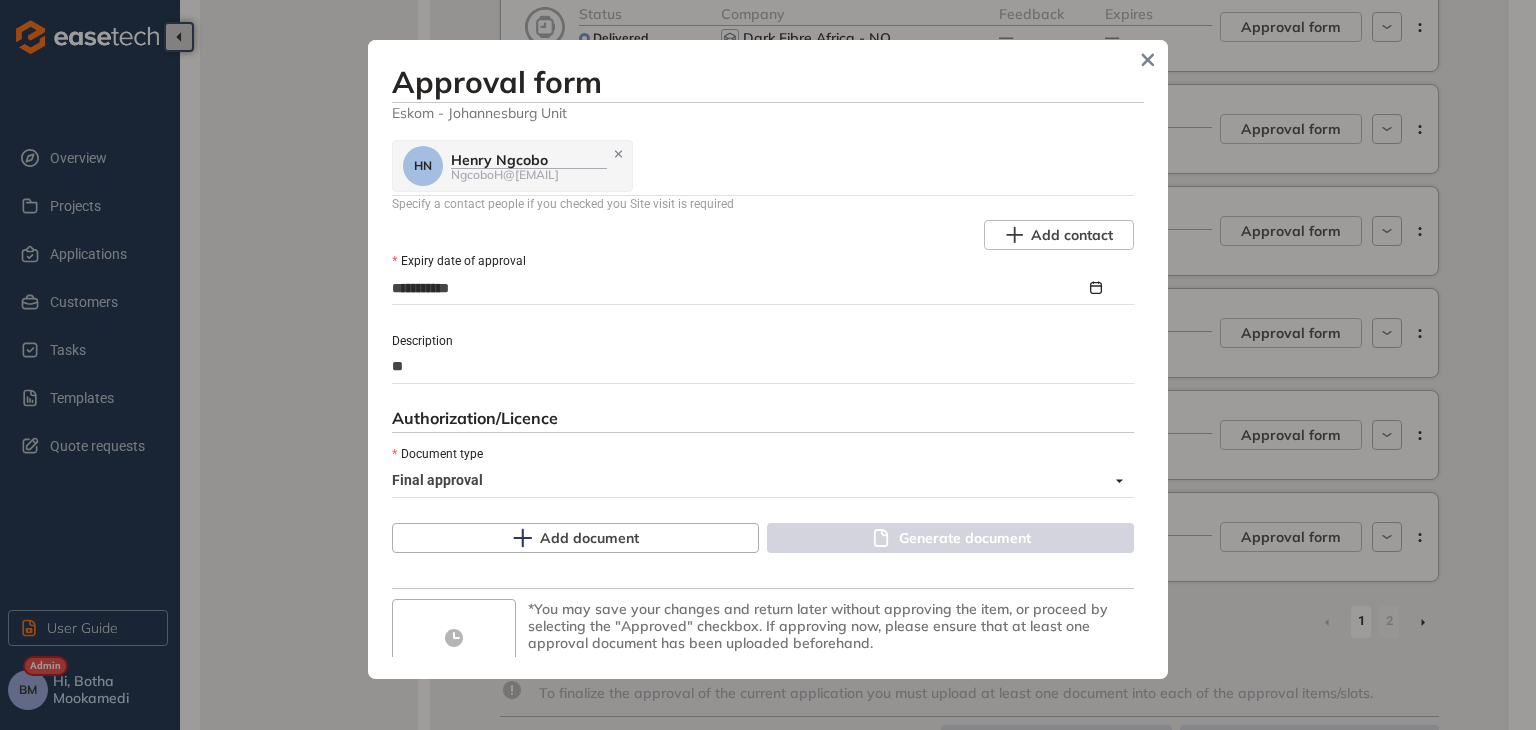 type on "***" 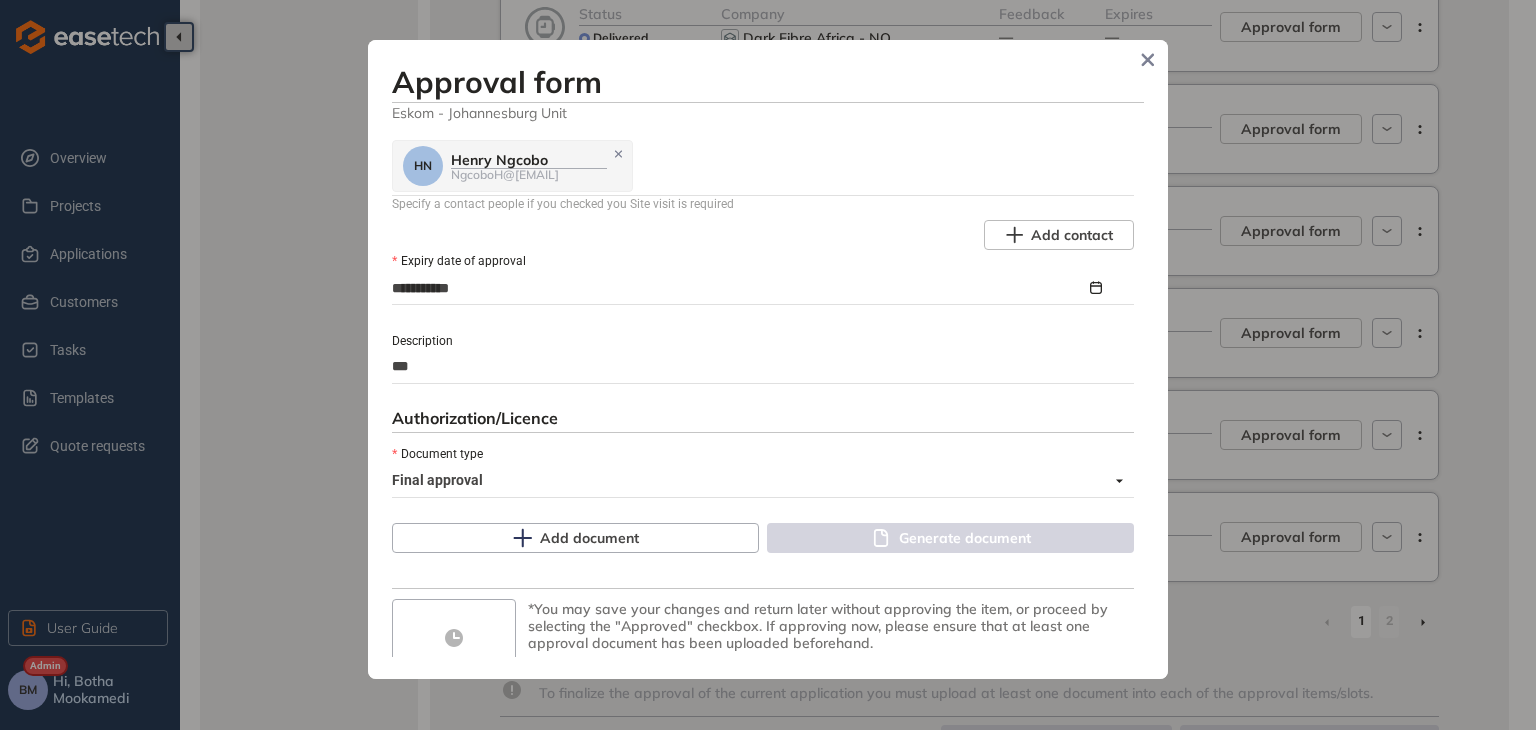 type on "****" 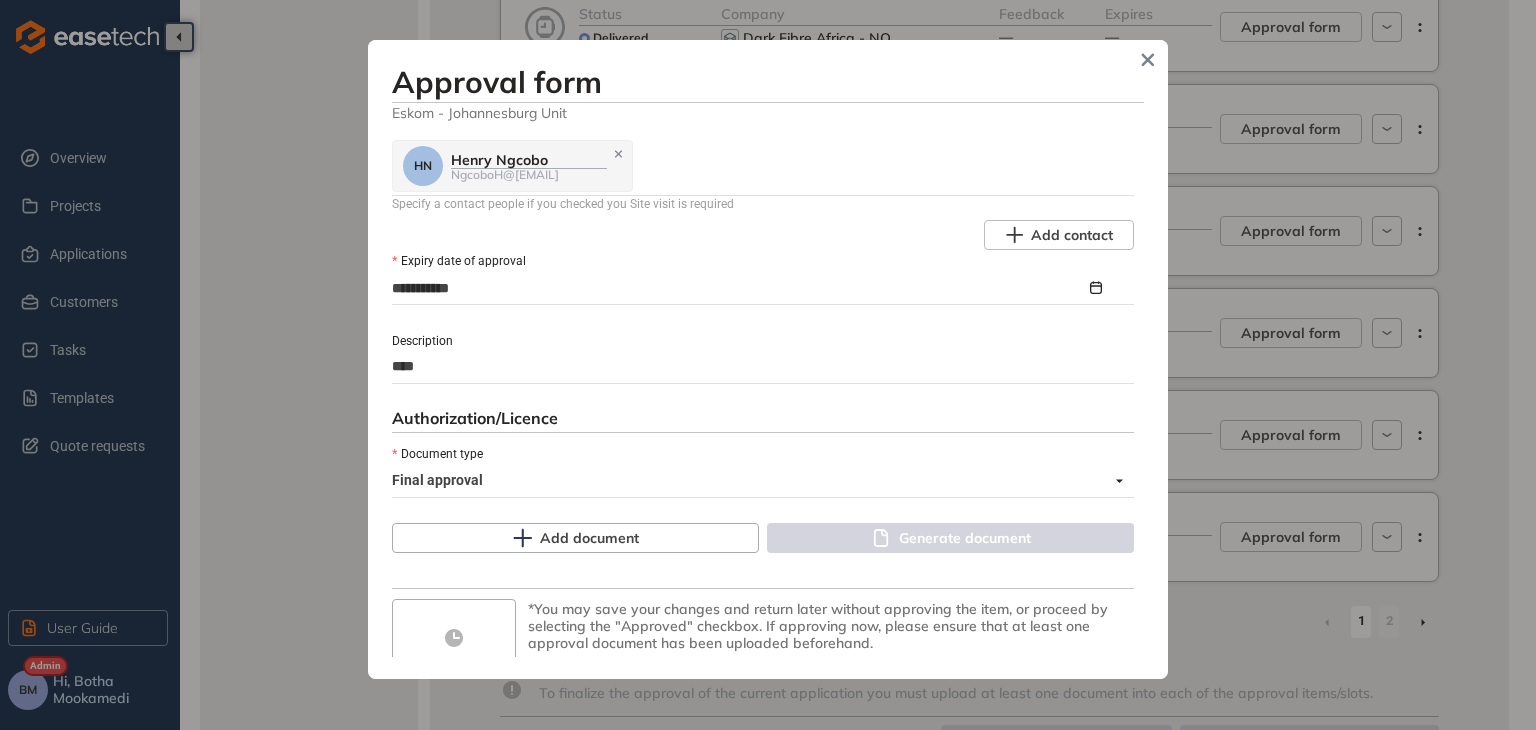 type on "*****" 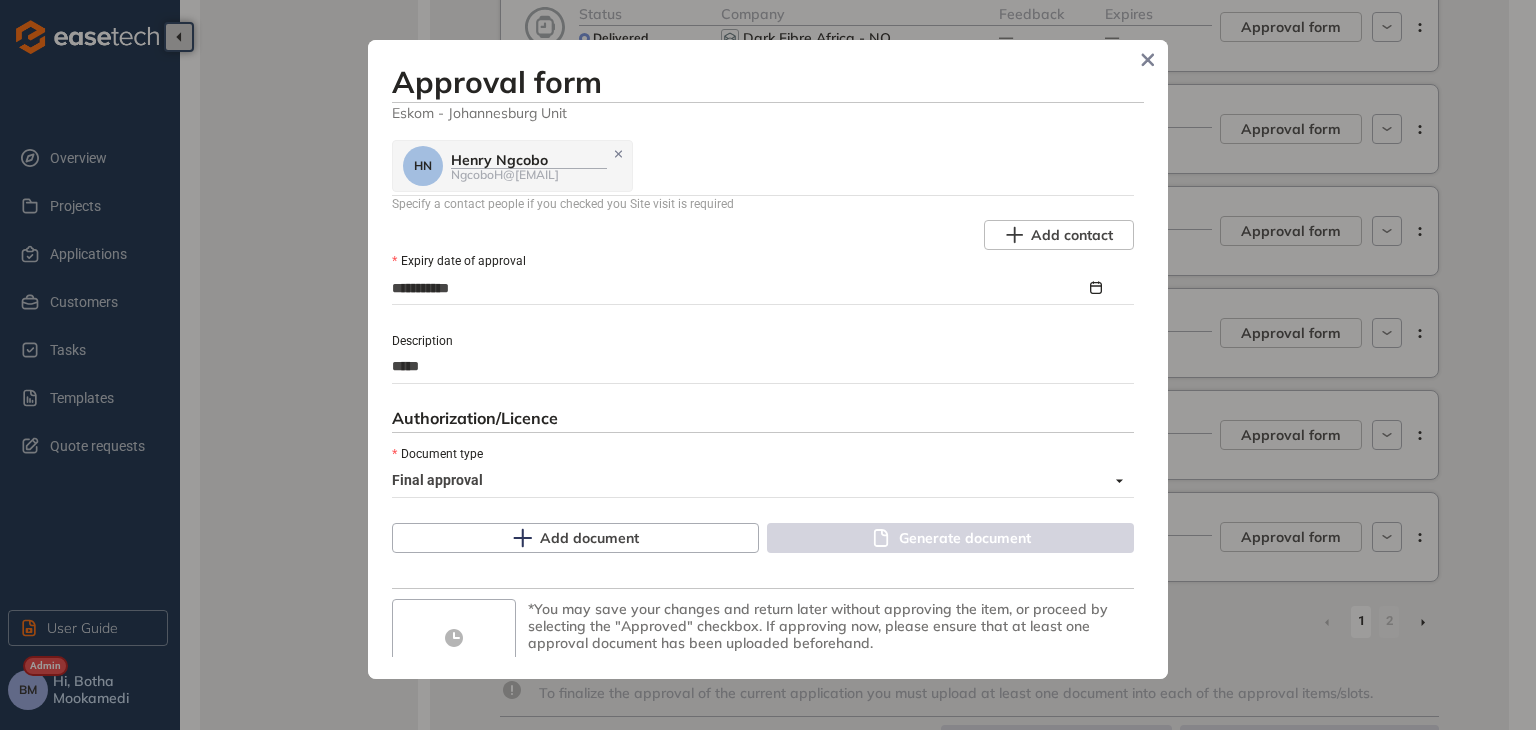 type on "******" 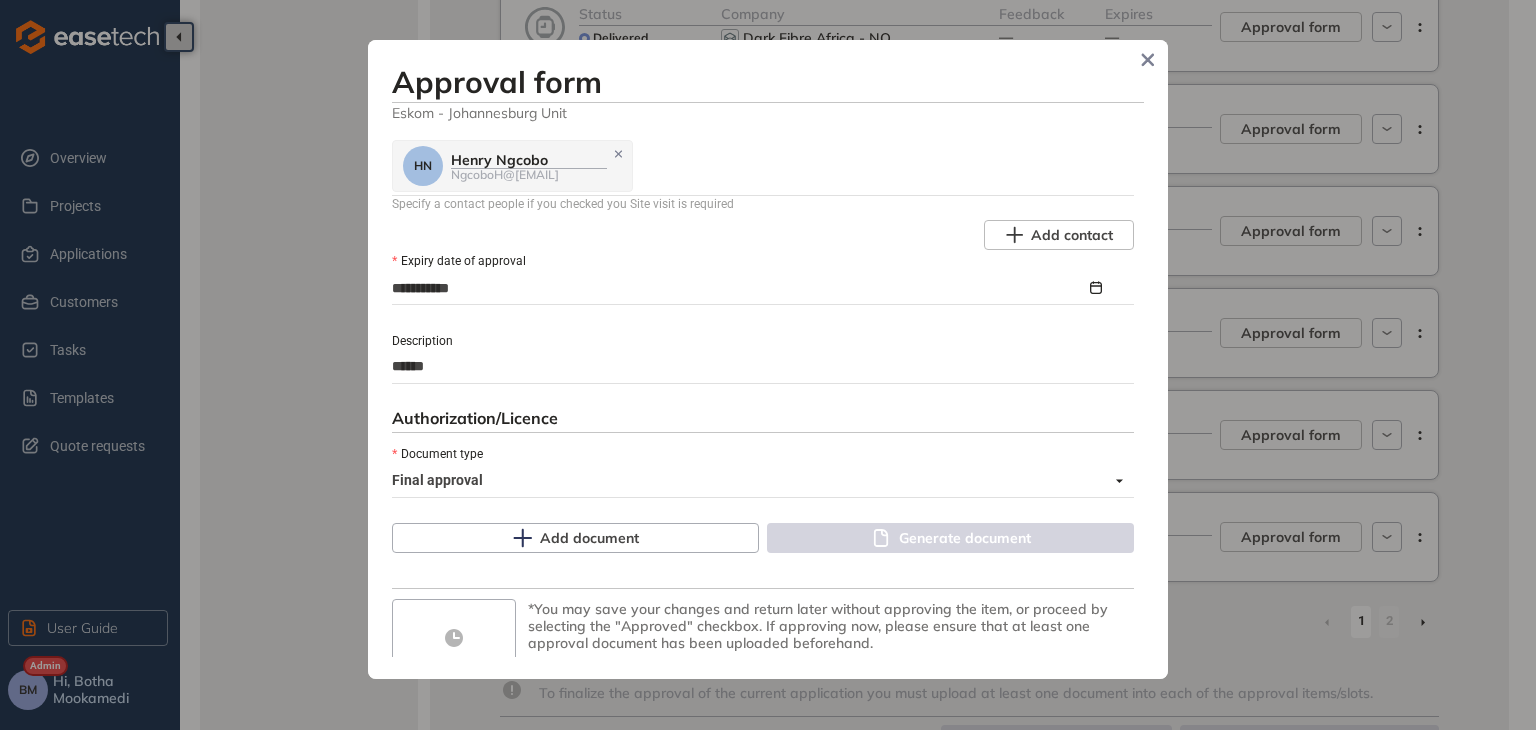 type on "*******" 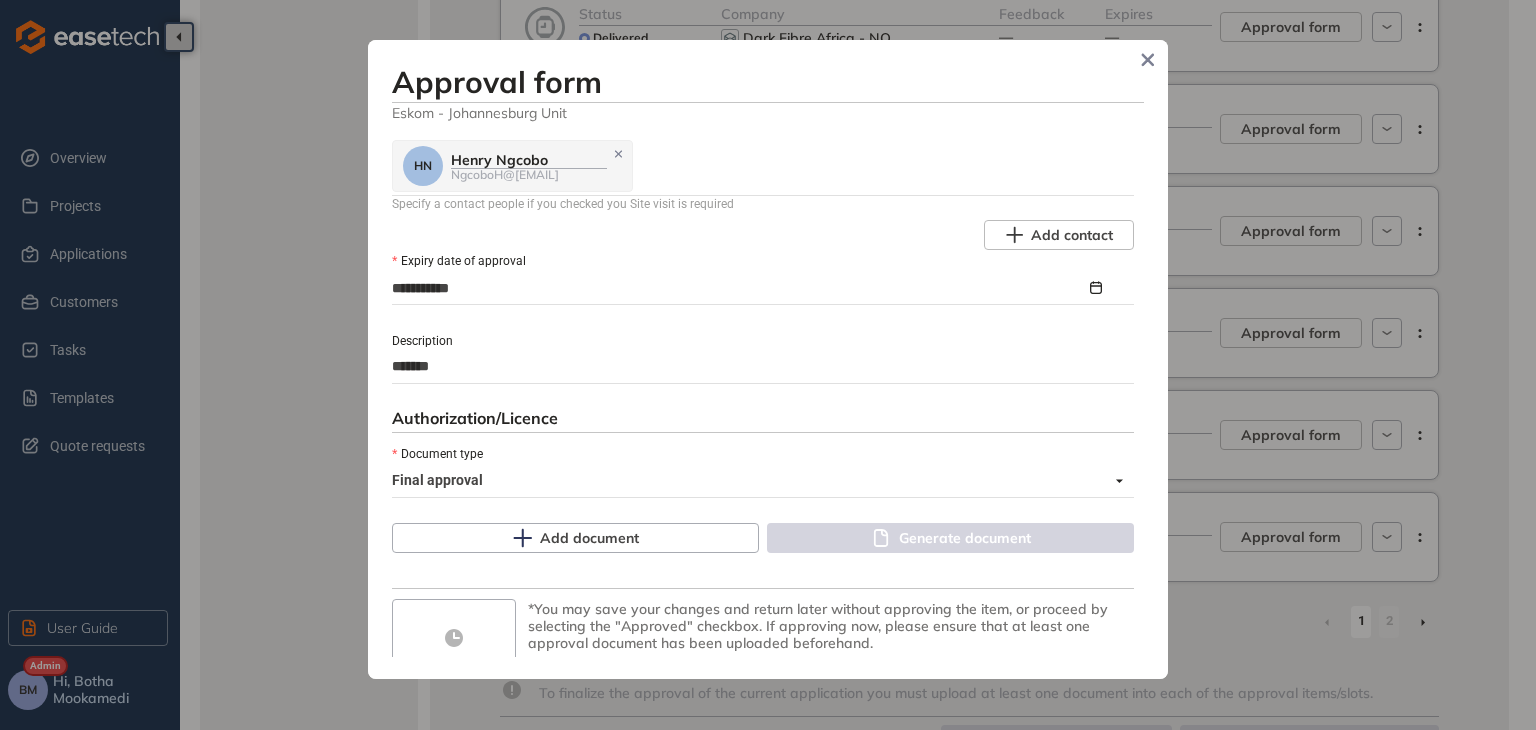 type on "********" 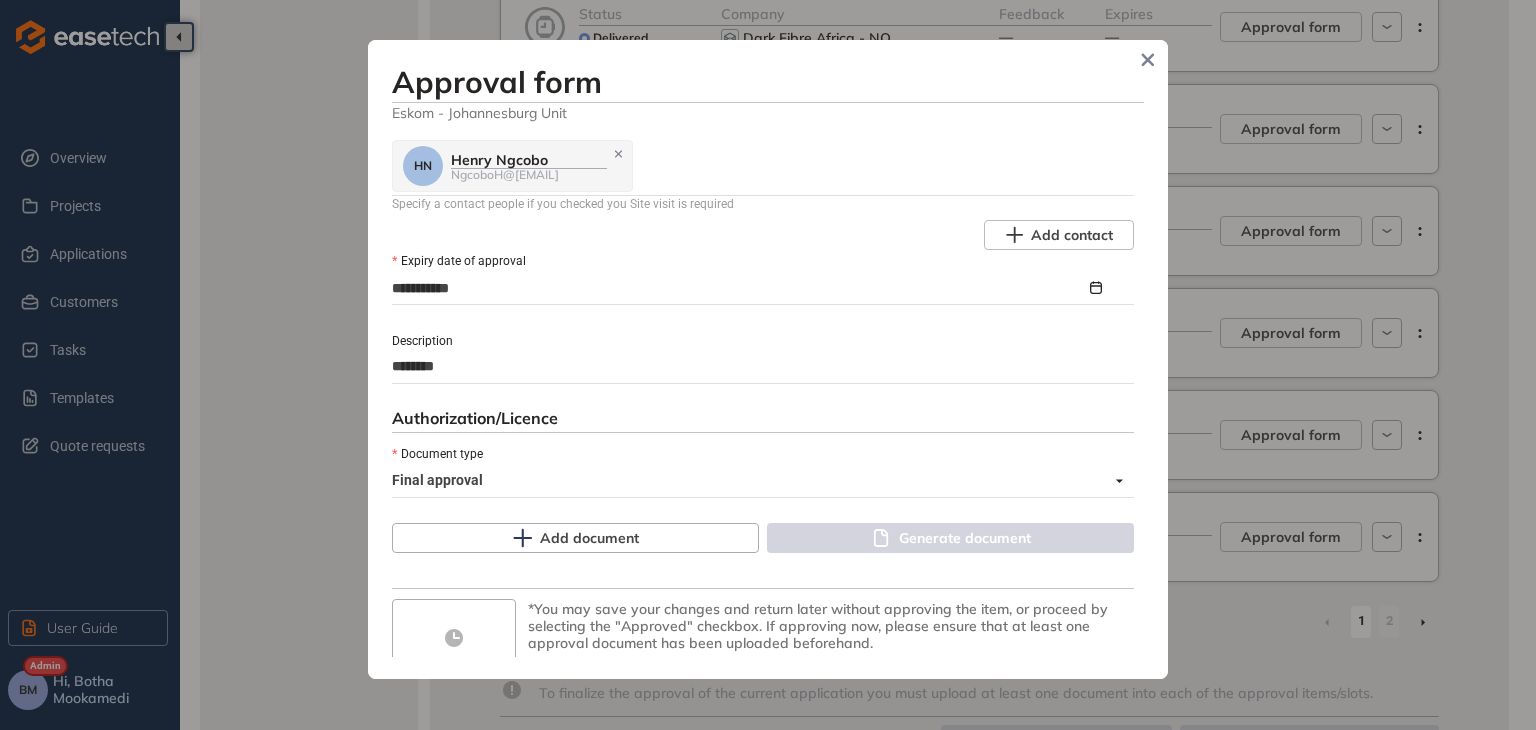 type on "********" 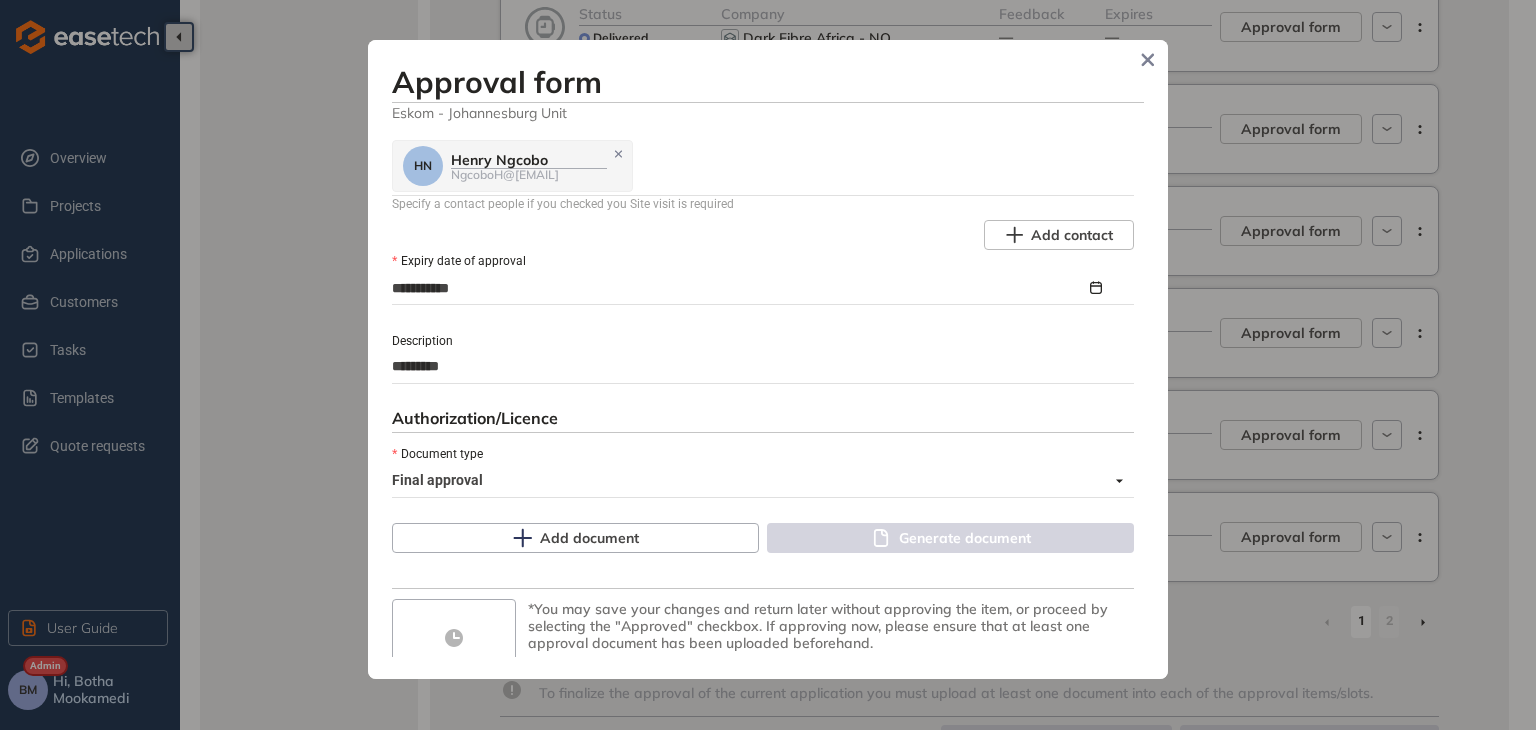 type on "**********" 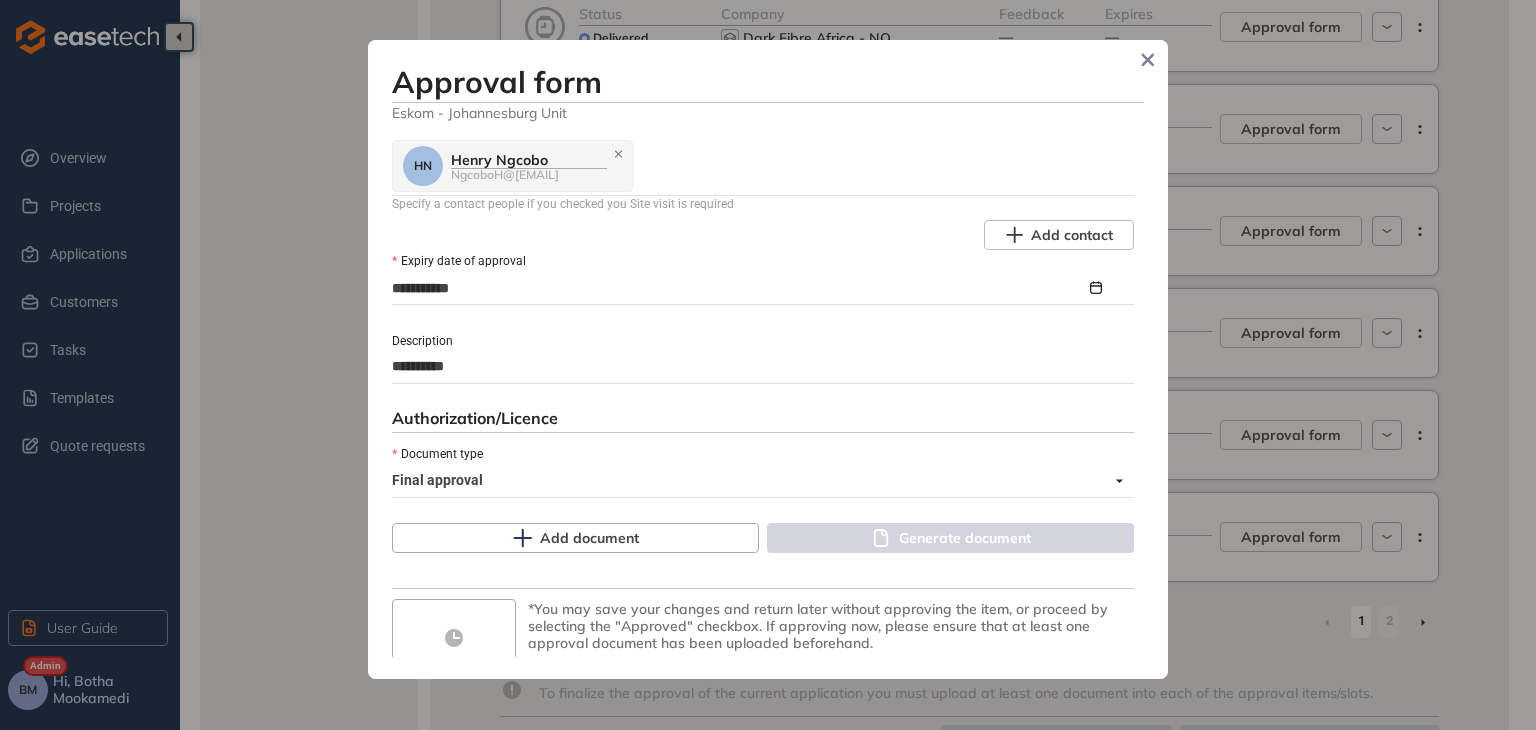 type on "**********" 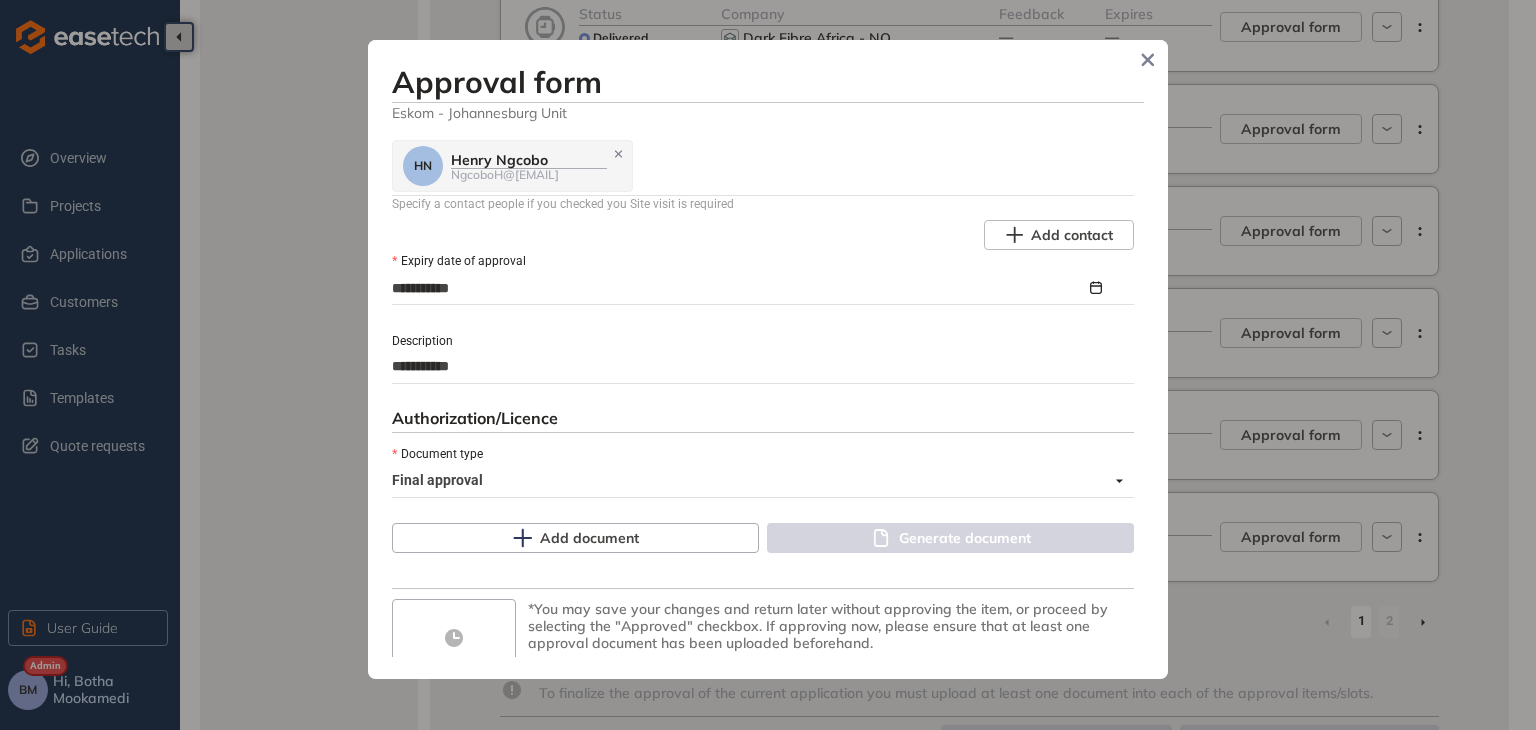 type on "**********" 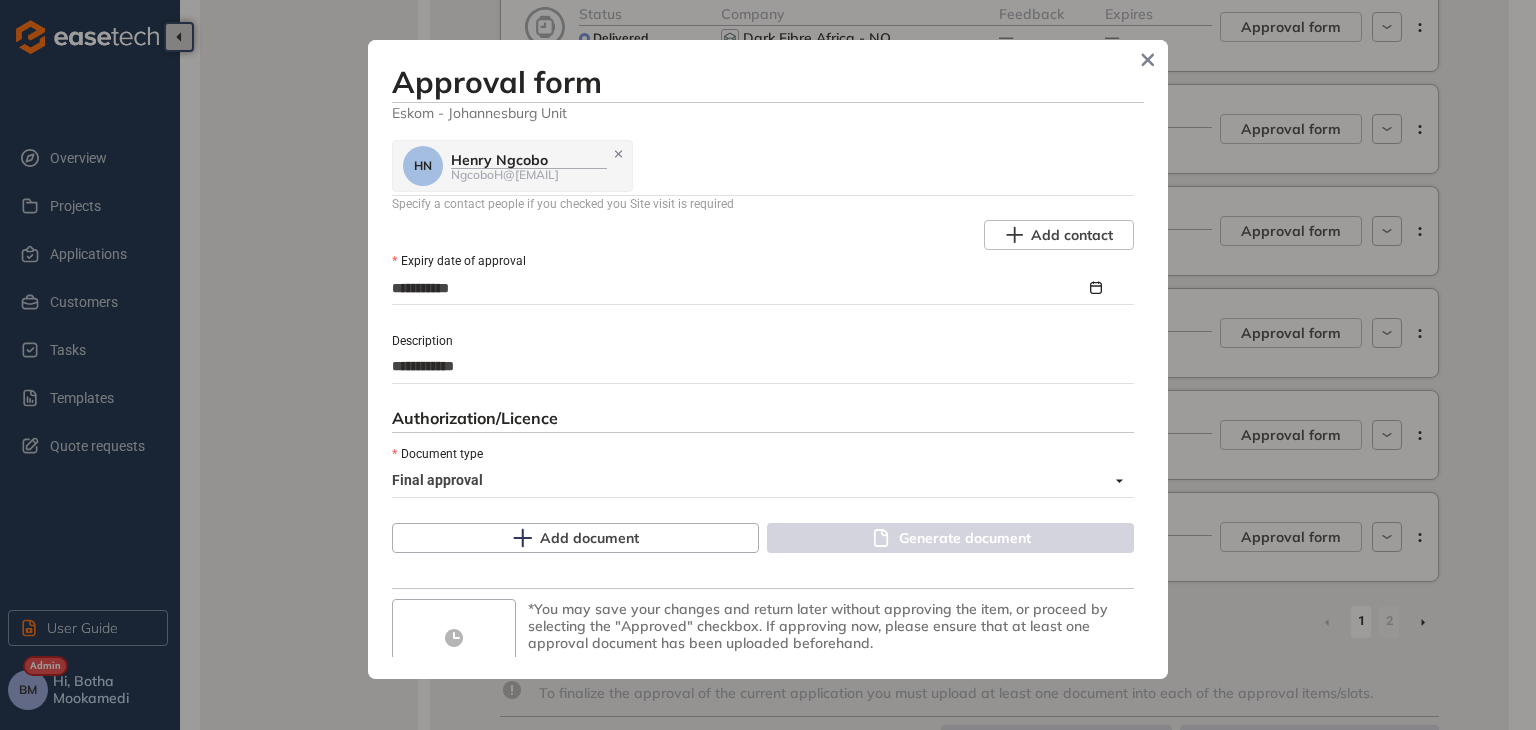 type on "**********" 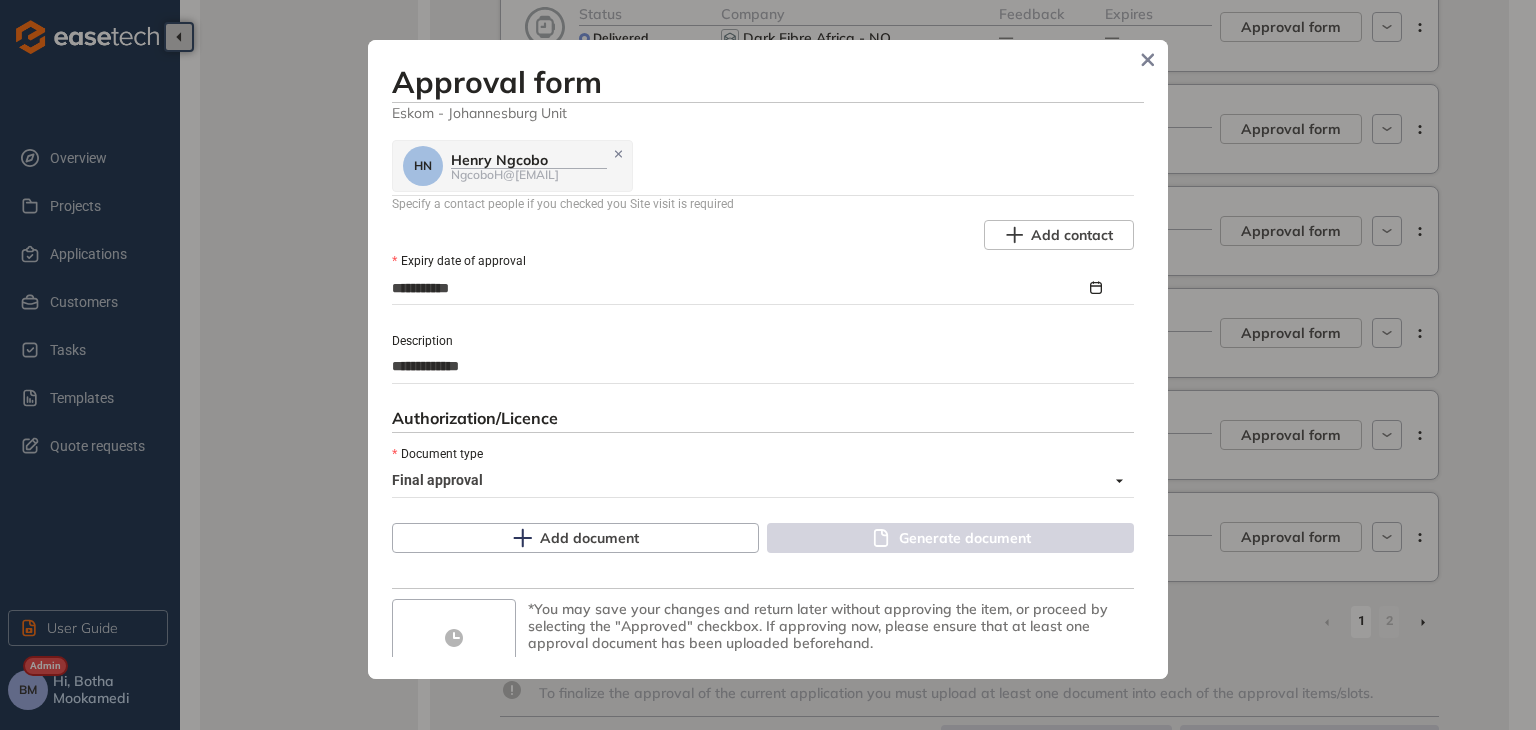 type on "**********" 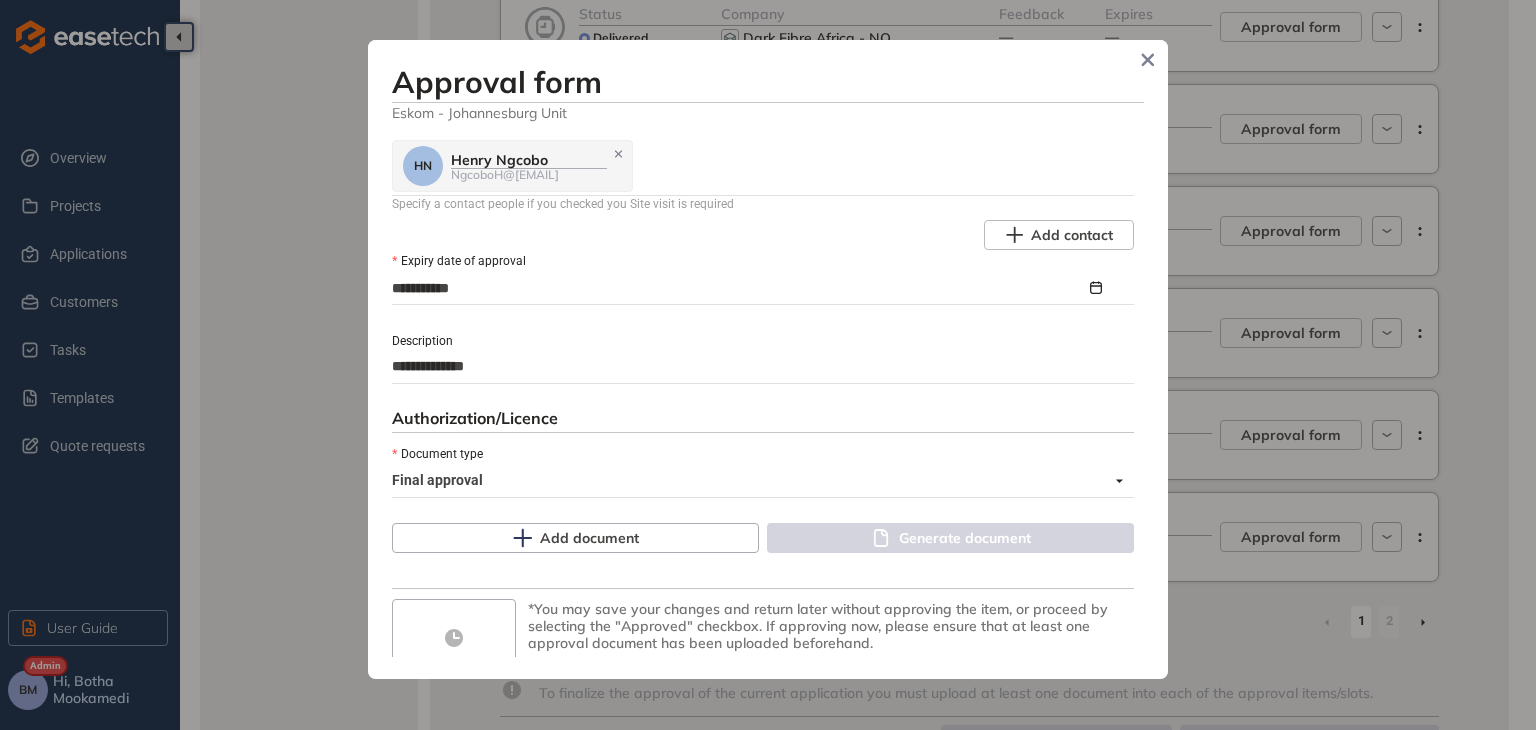 type on "**********" 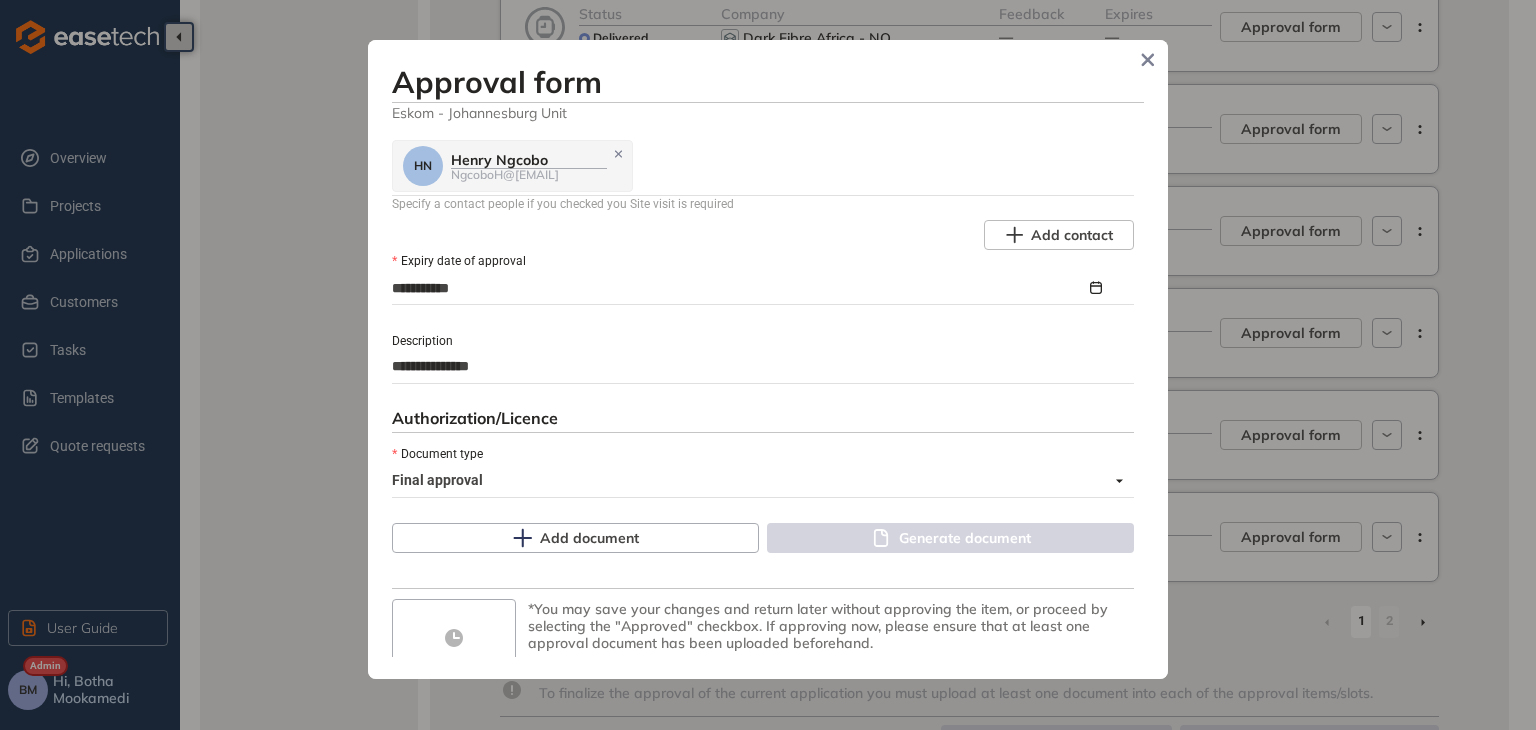 type on "**********" 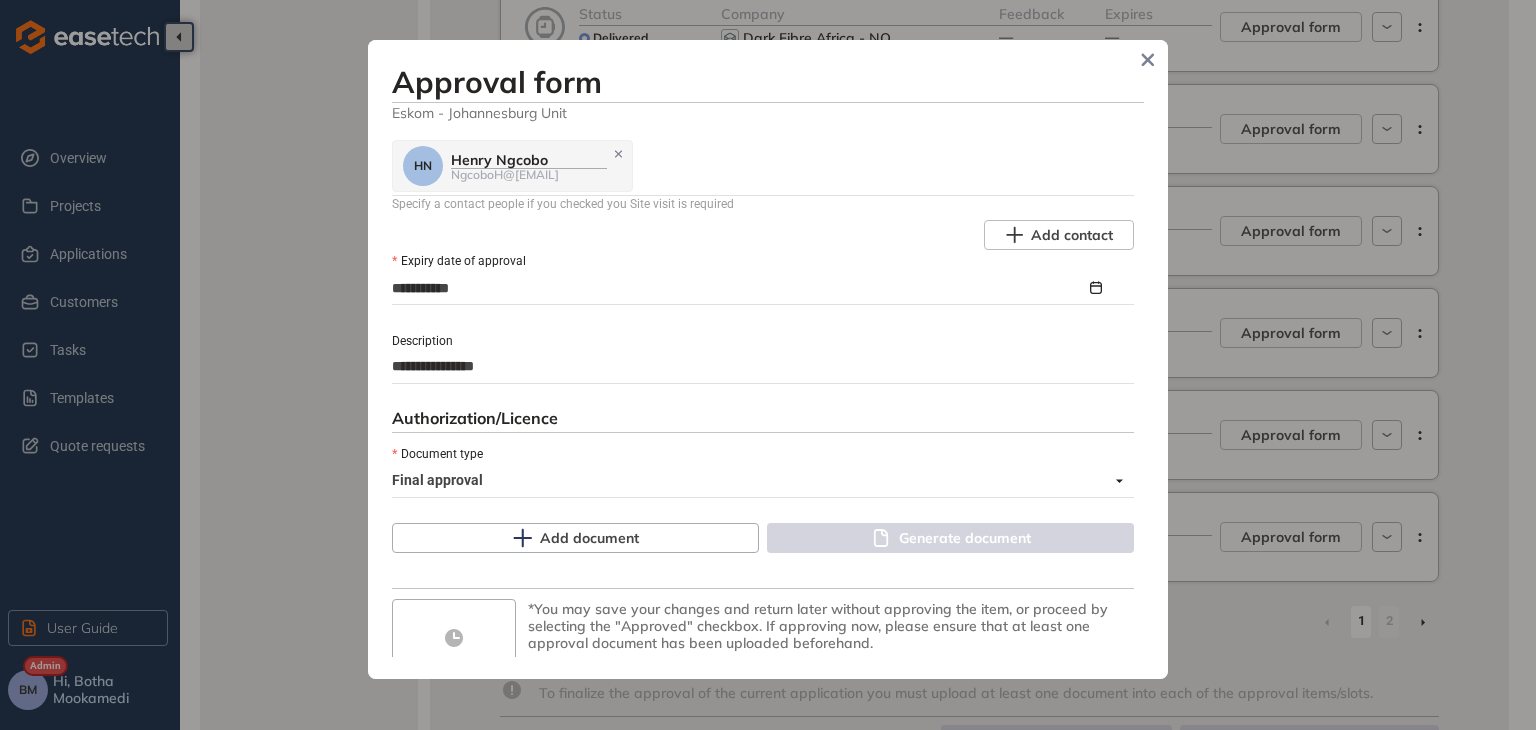 type on "**********" 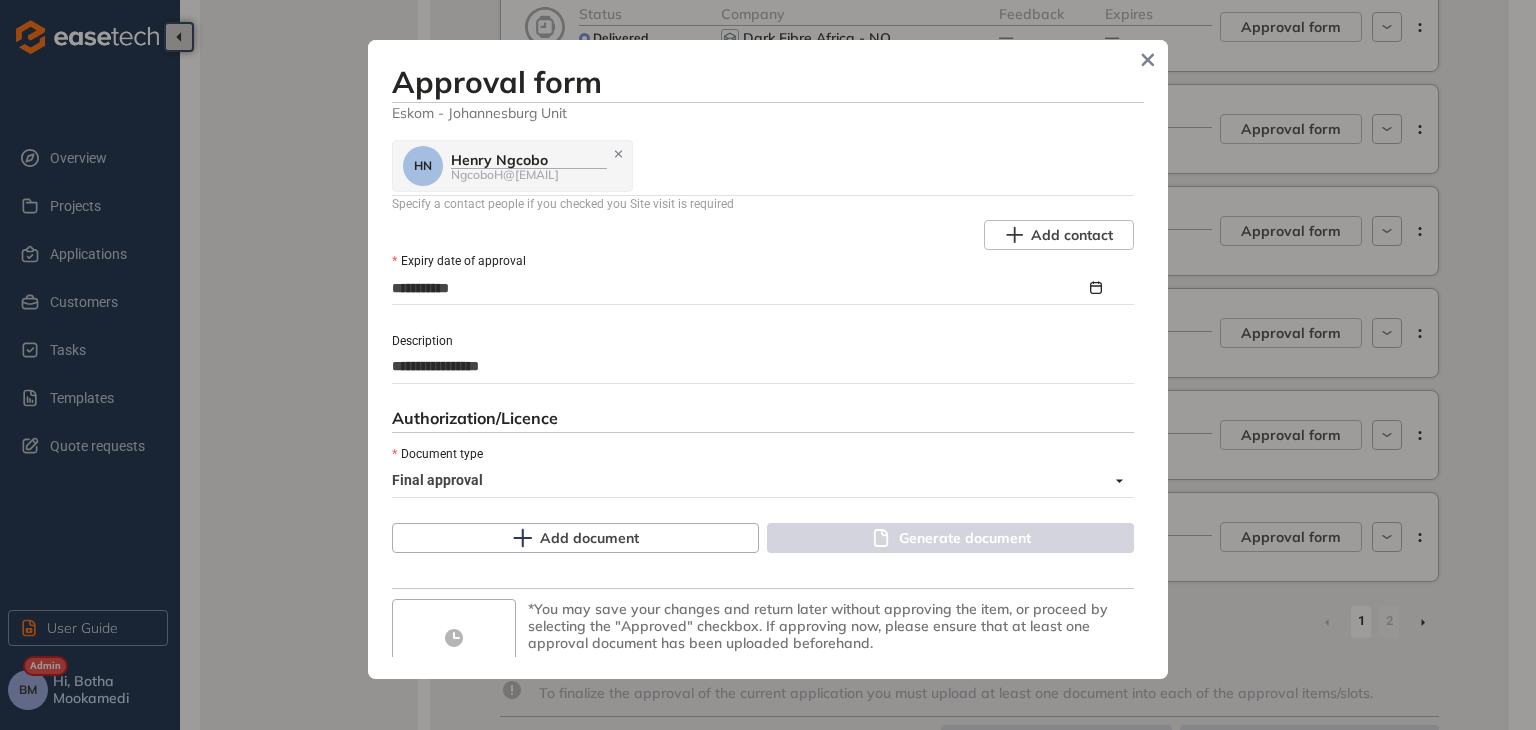 type on "**********" 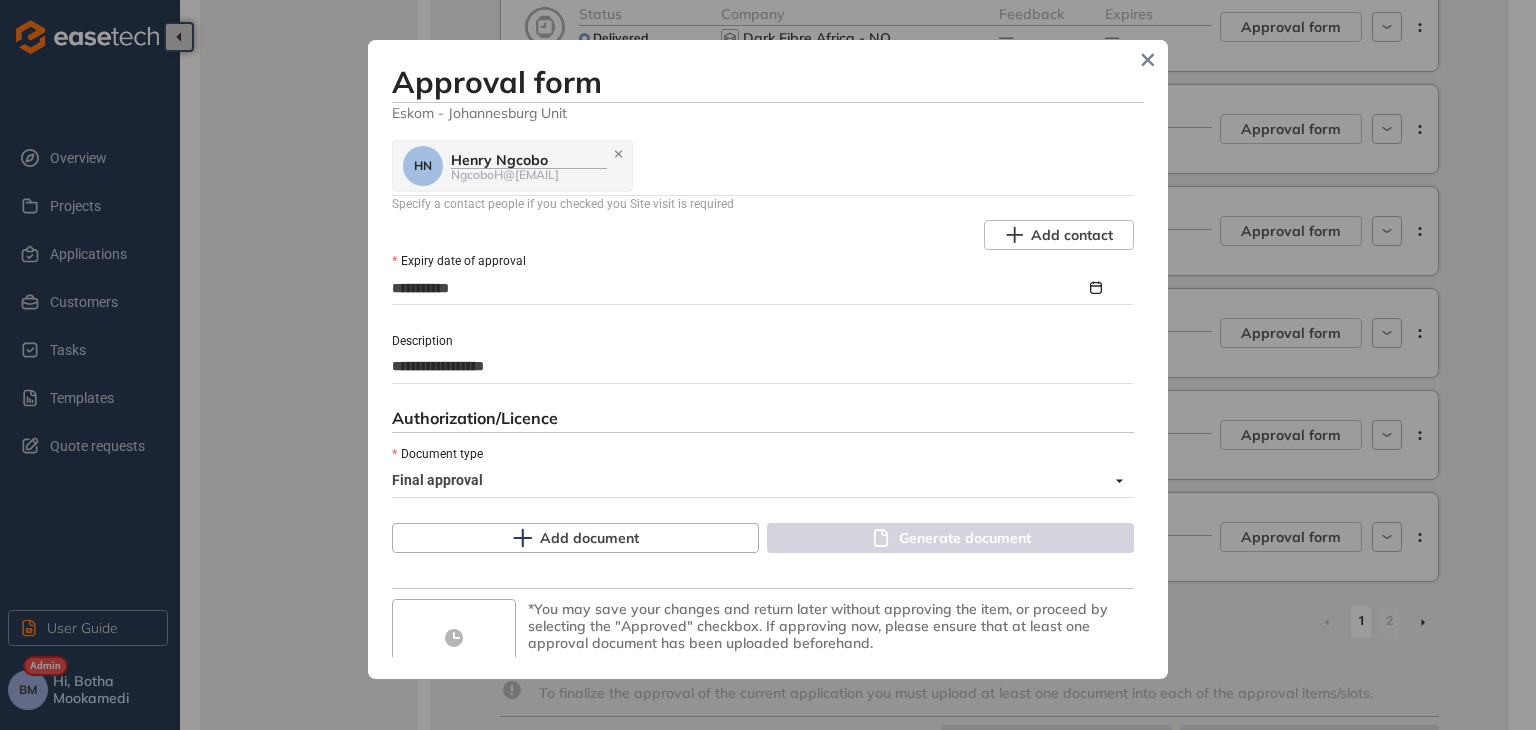 type on "**********" 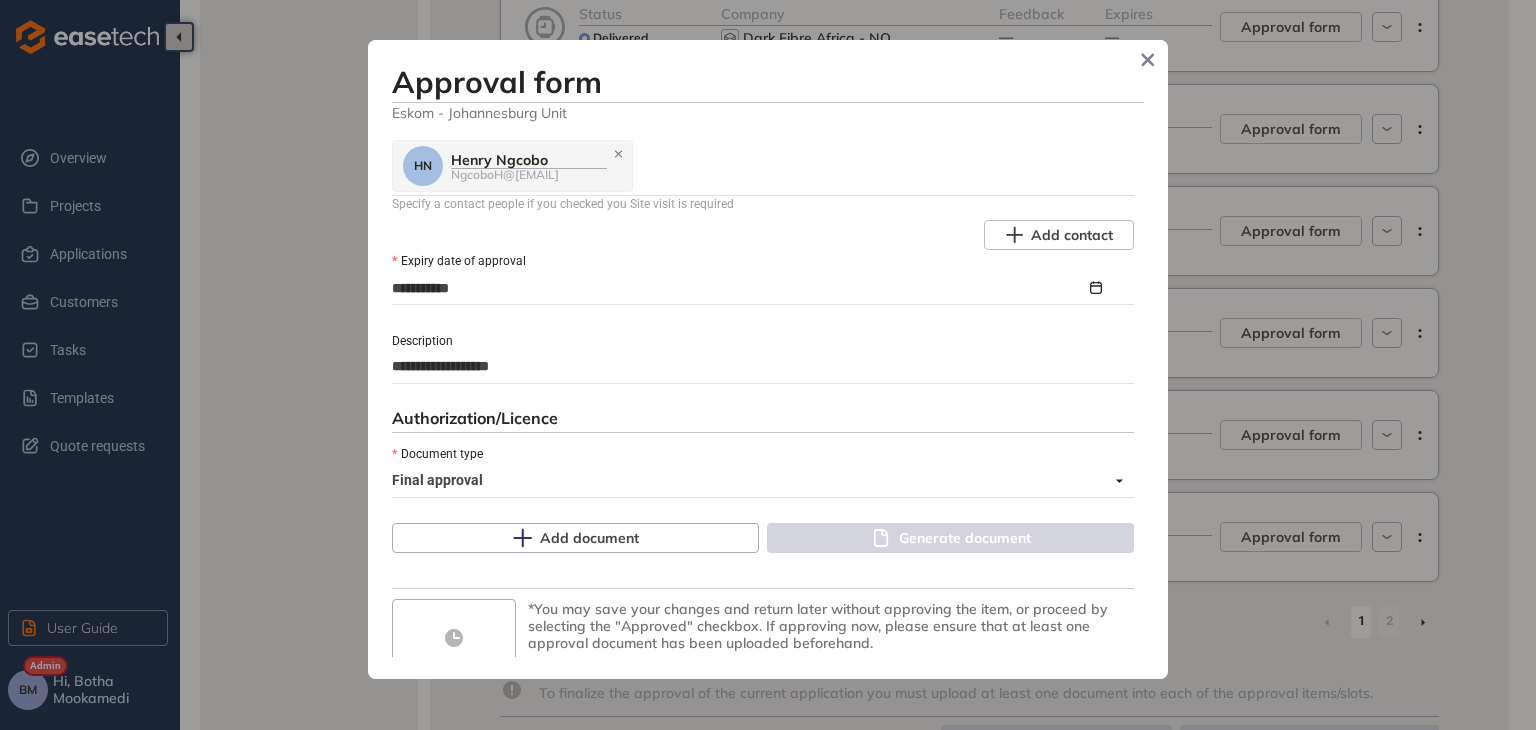 type on "**********" 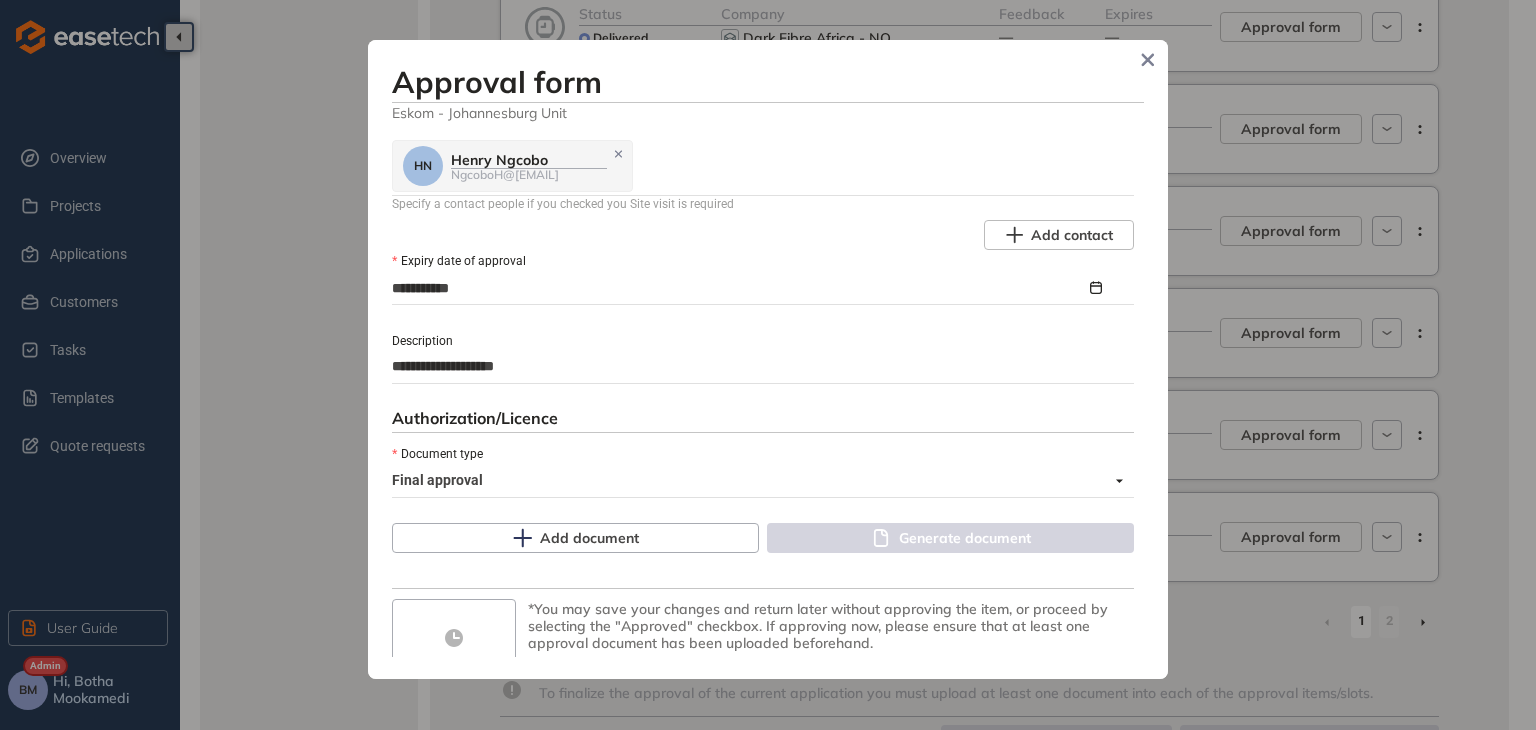 type on "**********" 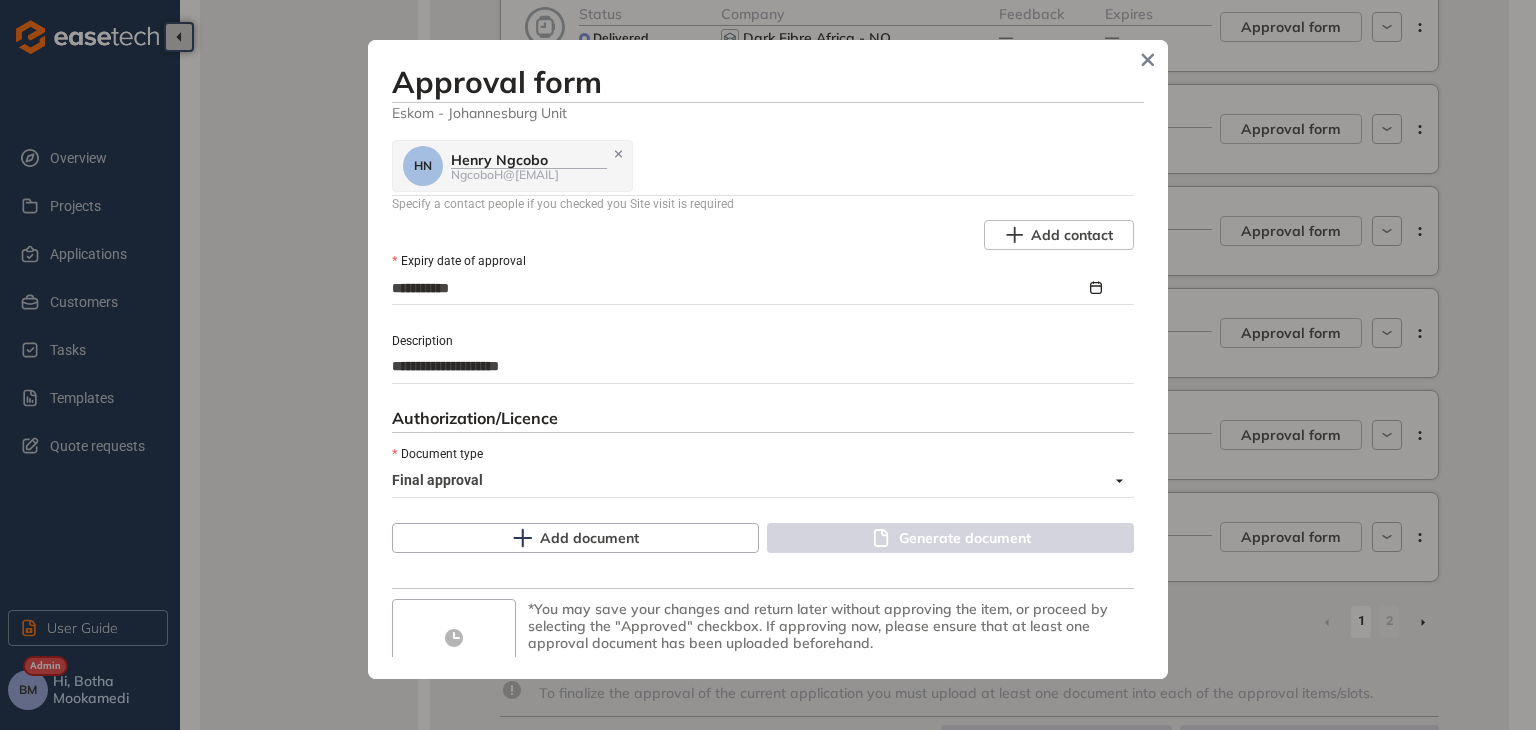 type on "**********" 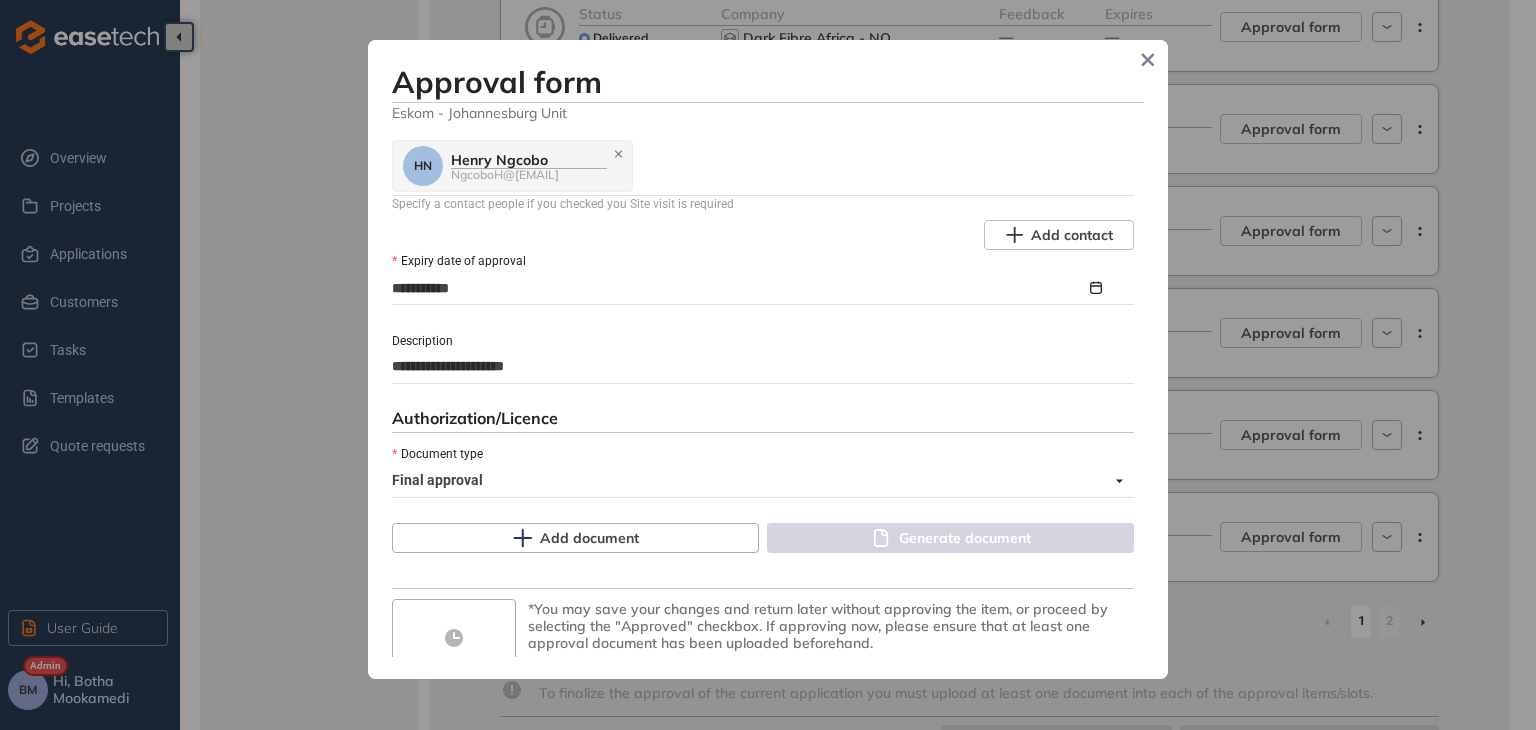 type on "**********" 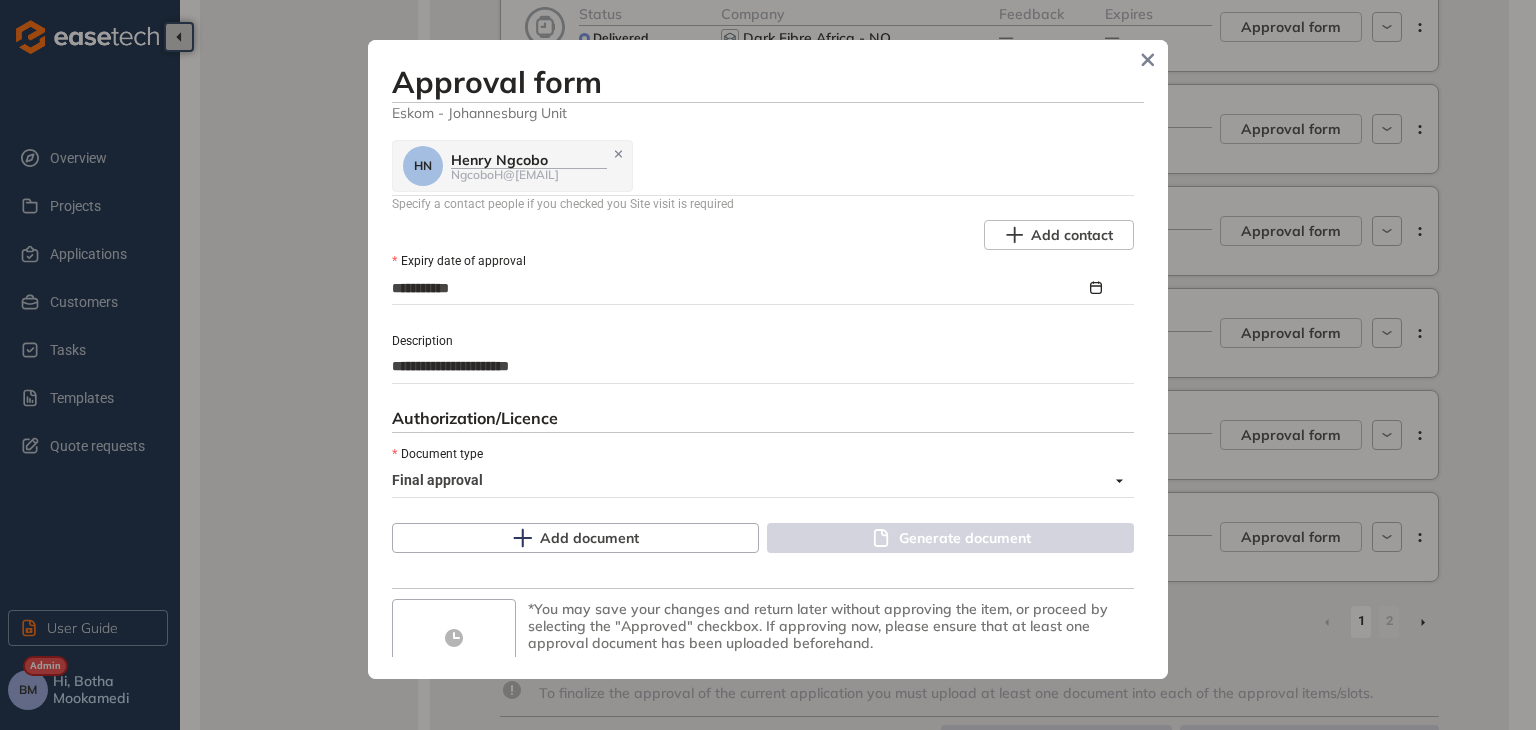 type on "**********" 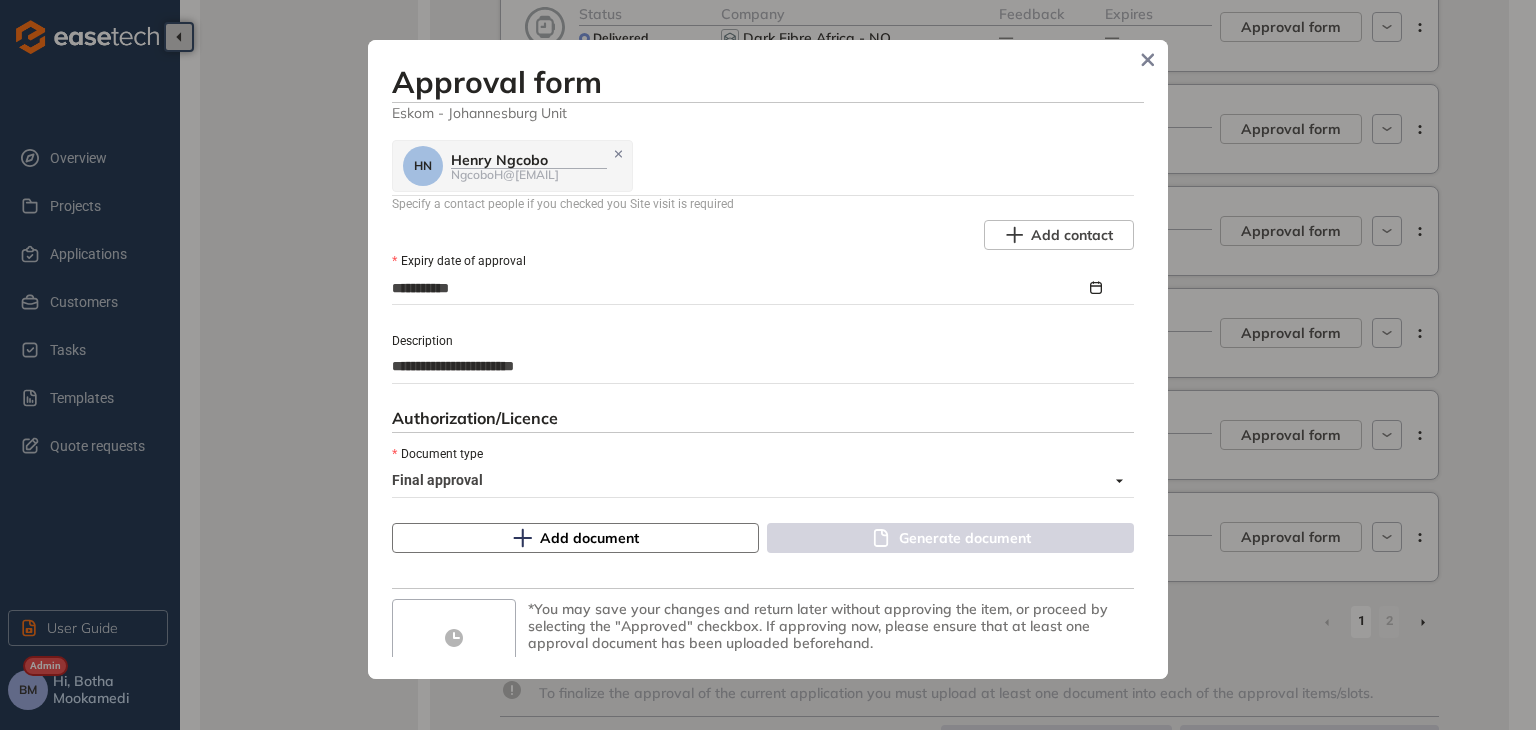 type on "**********" 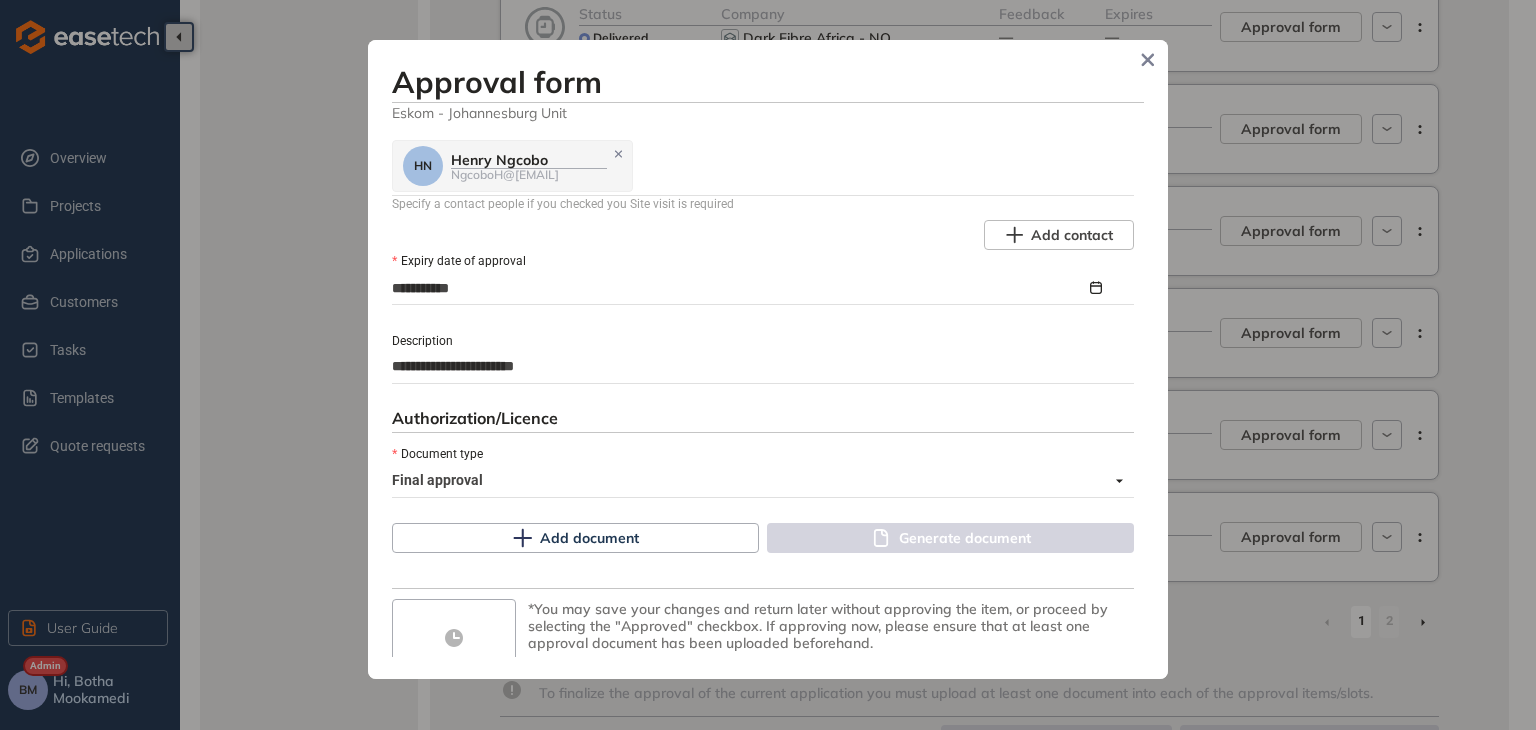 scroll, scrollTop: 1052, scrollLeft: 0, axis: vertical 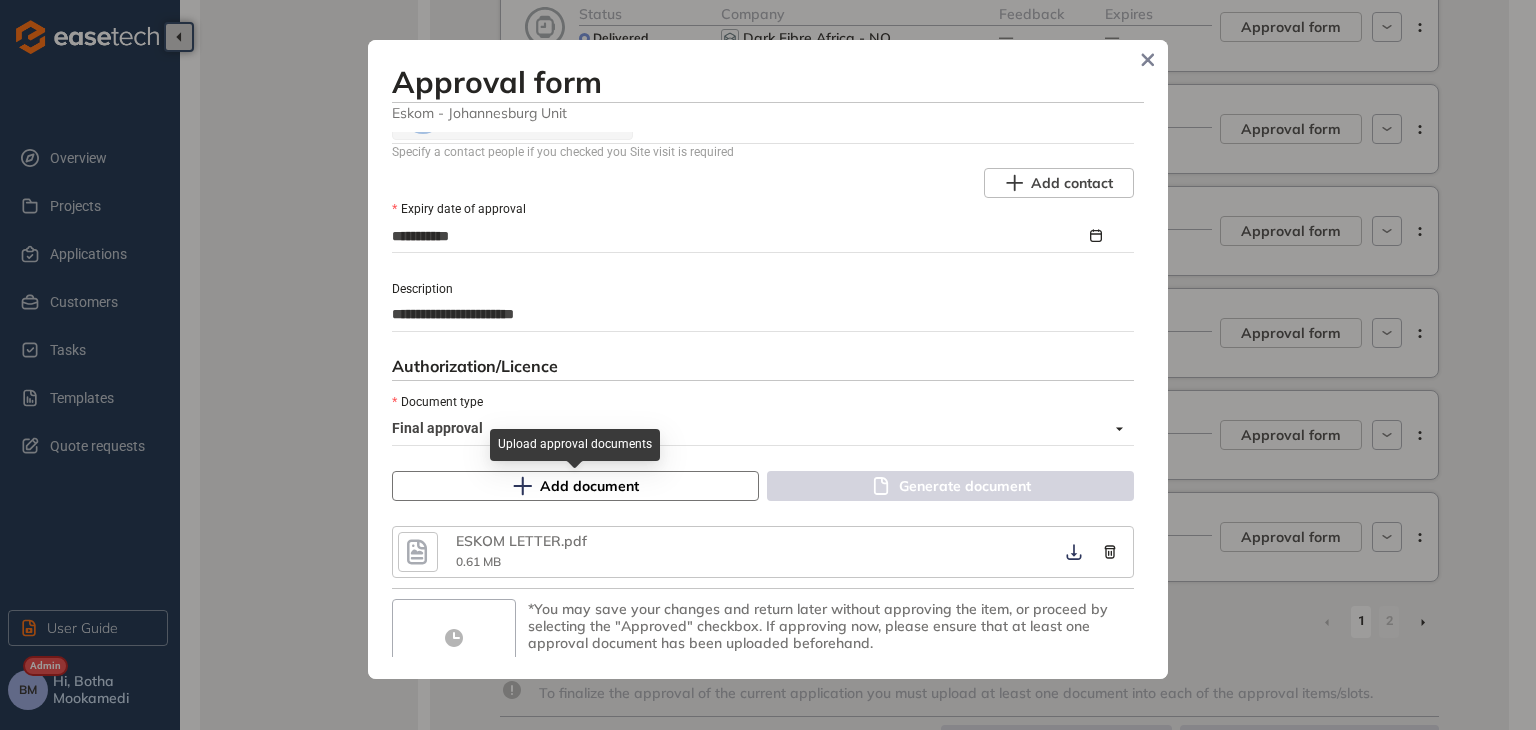 click on "Add document" at bounding box center (589, 486) 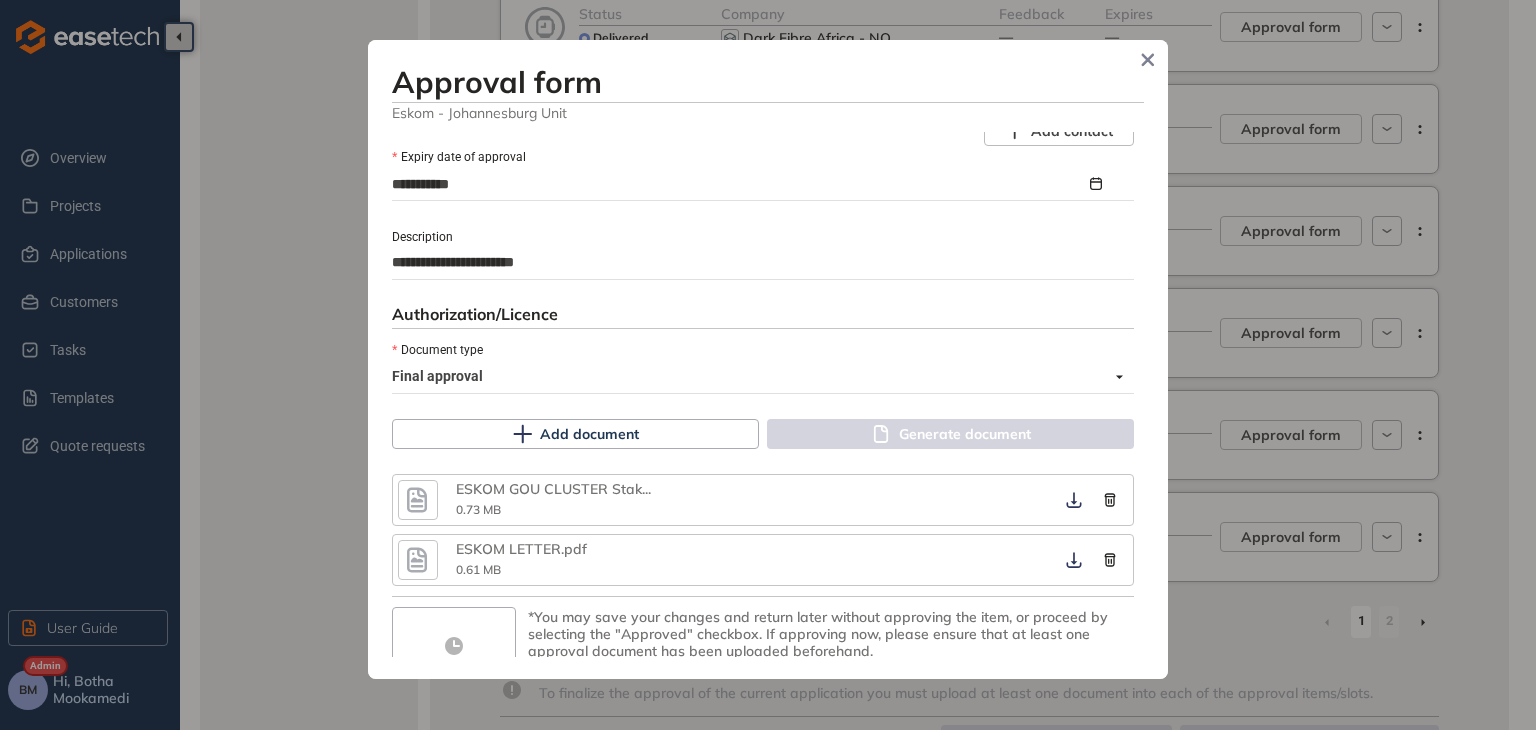 scroll, scrollTop: 1163, scrollLeft: 0, axis: vertical 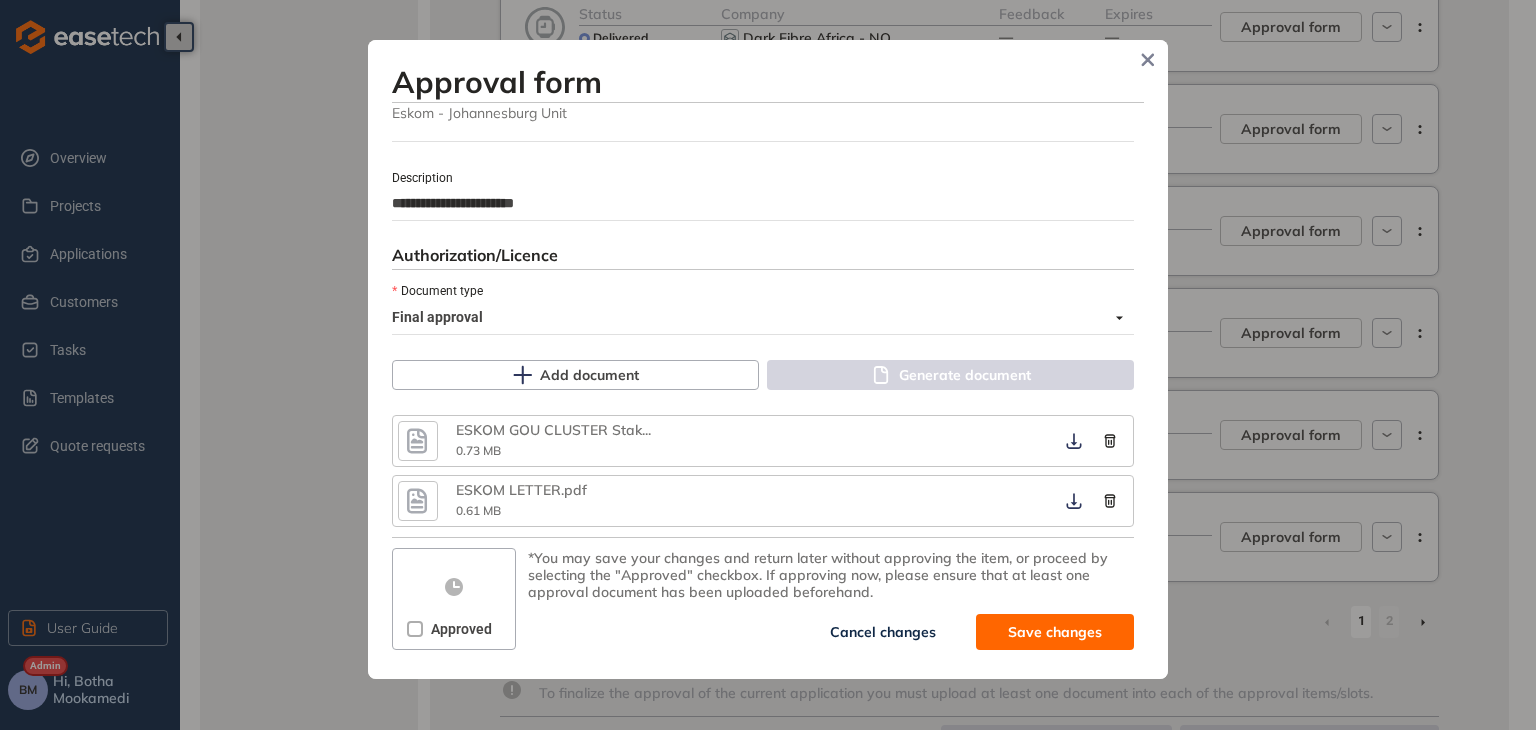 click on "Approved" at bounding box center [453, 629] 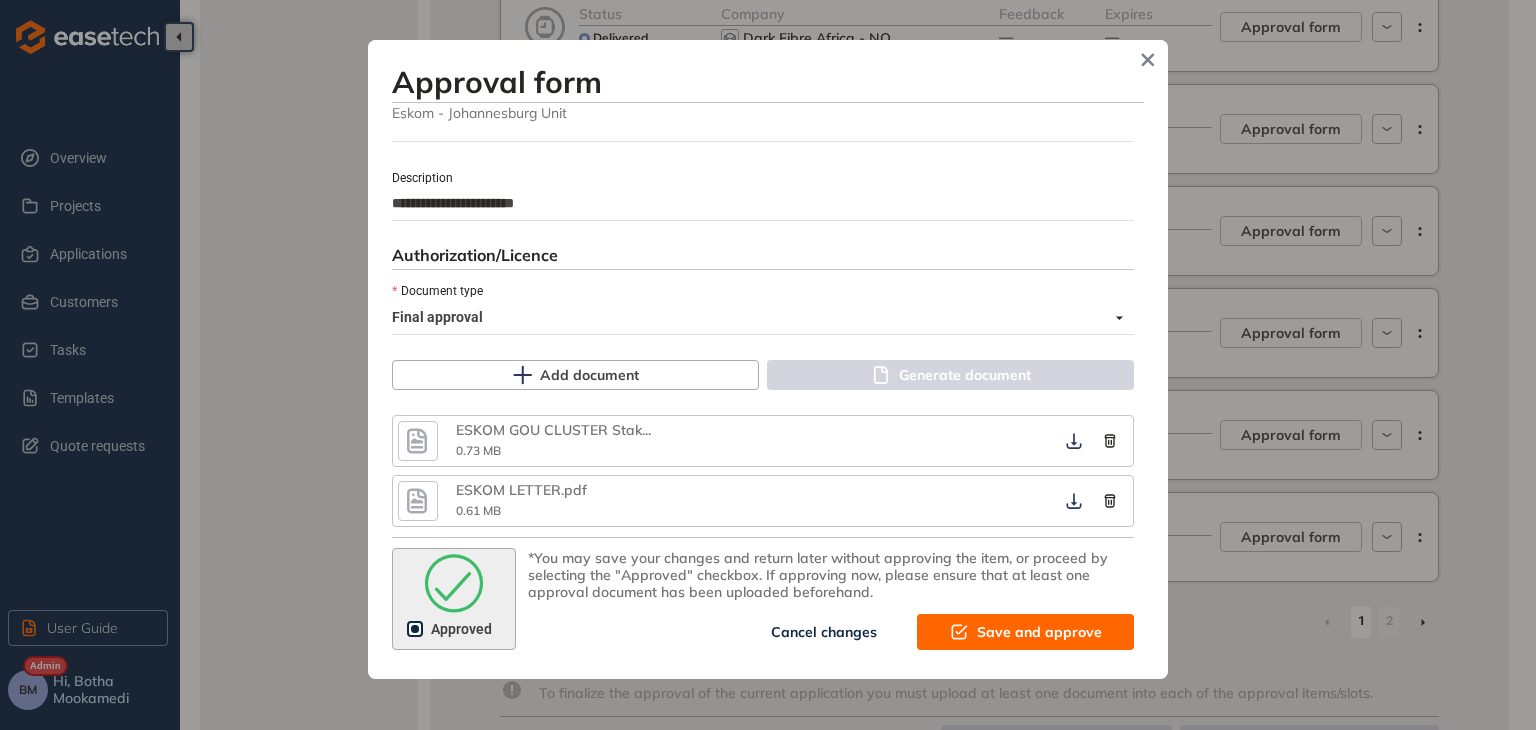 click on "Save and approve" at bounding box center (1039, 632) 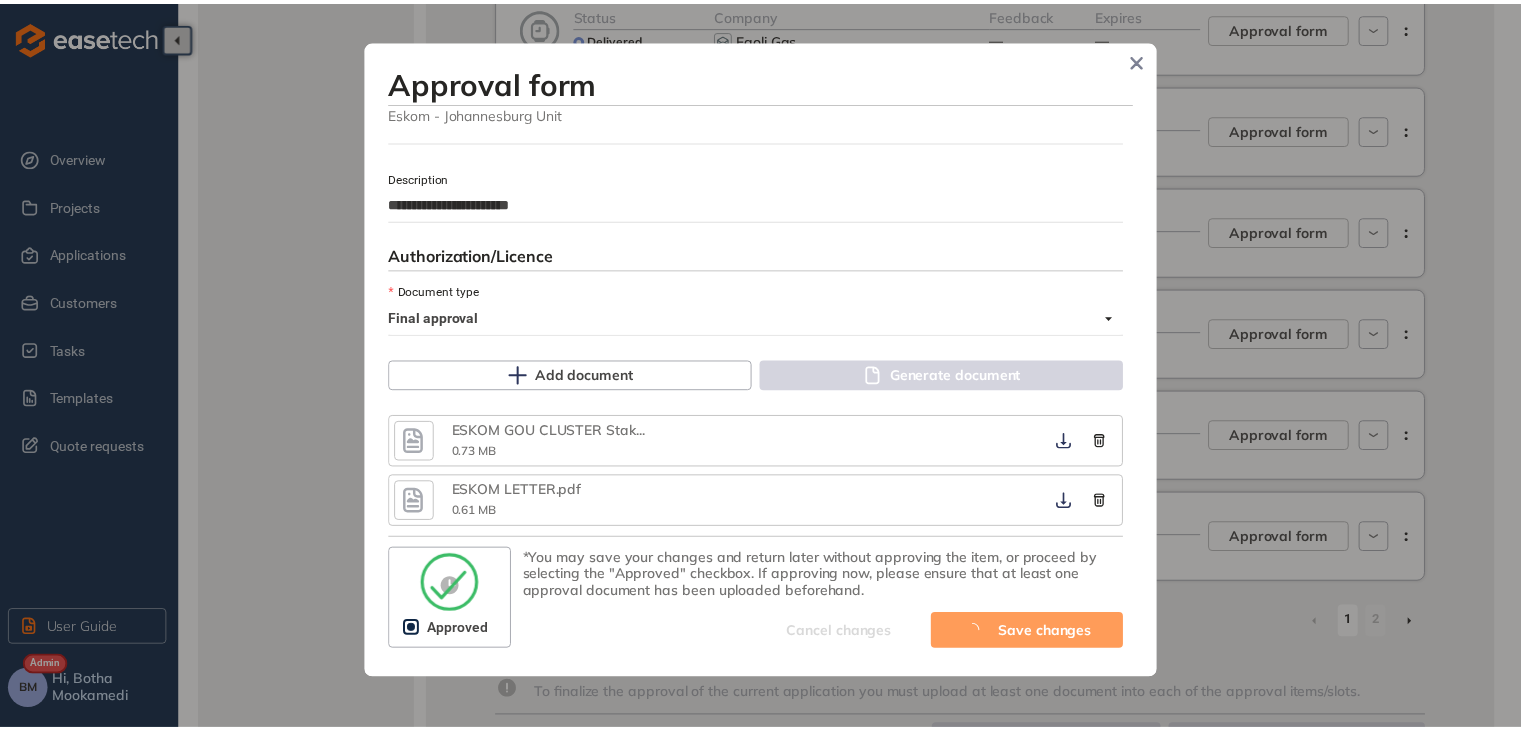 scroll, scrollTop: 1282, scrollLeft: 0, axis: vertical 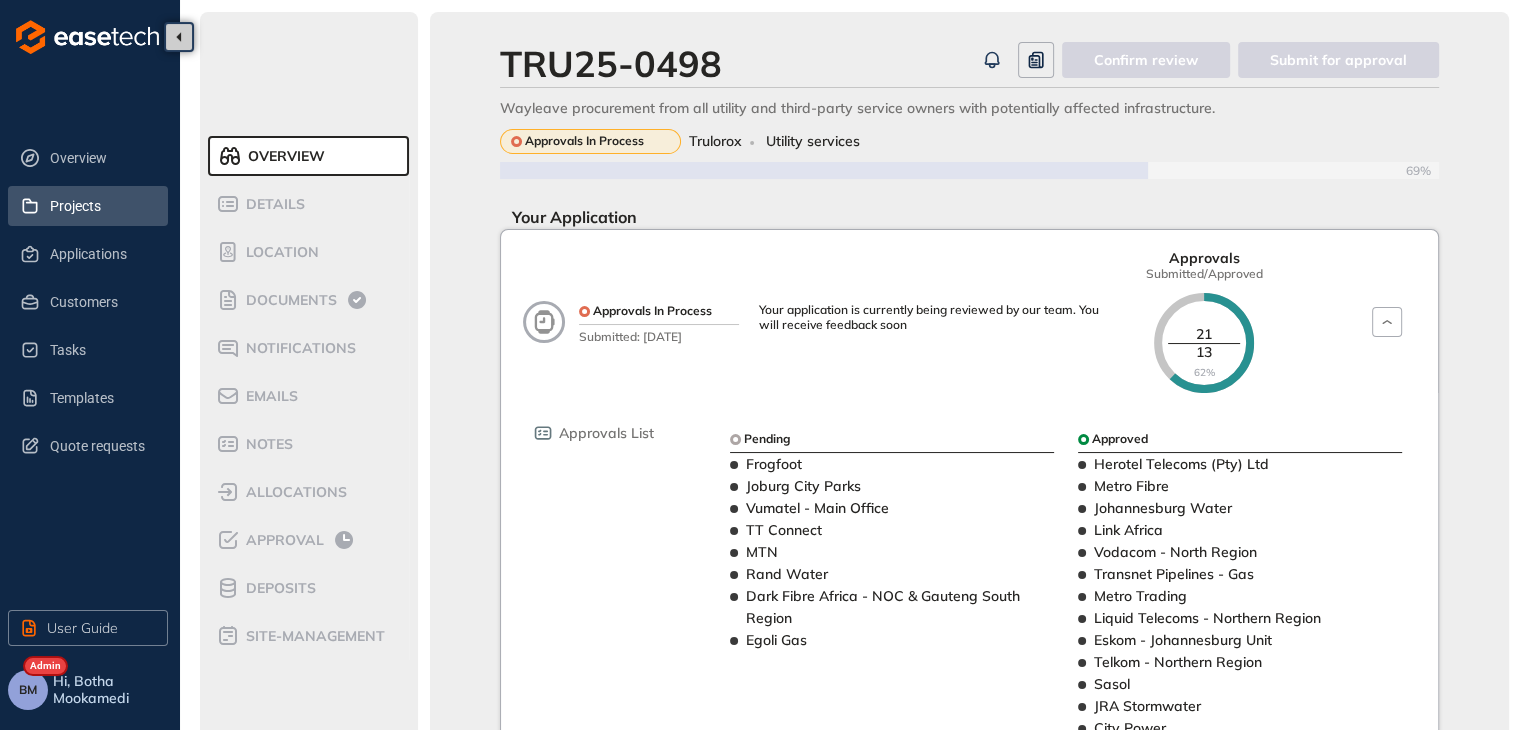 click on "Projects" at bounding box center [101, 206] 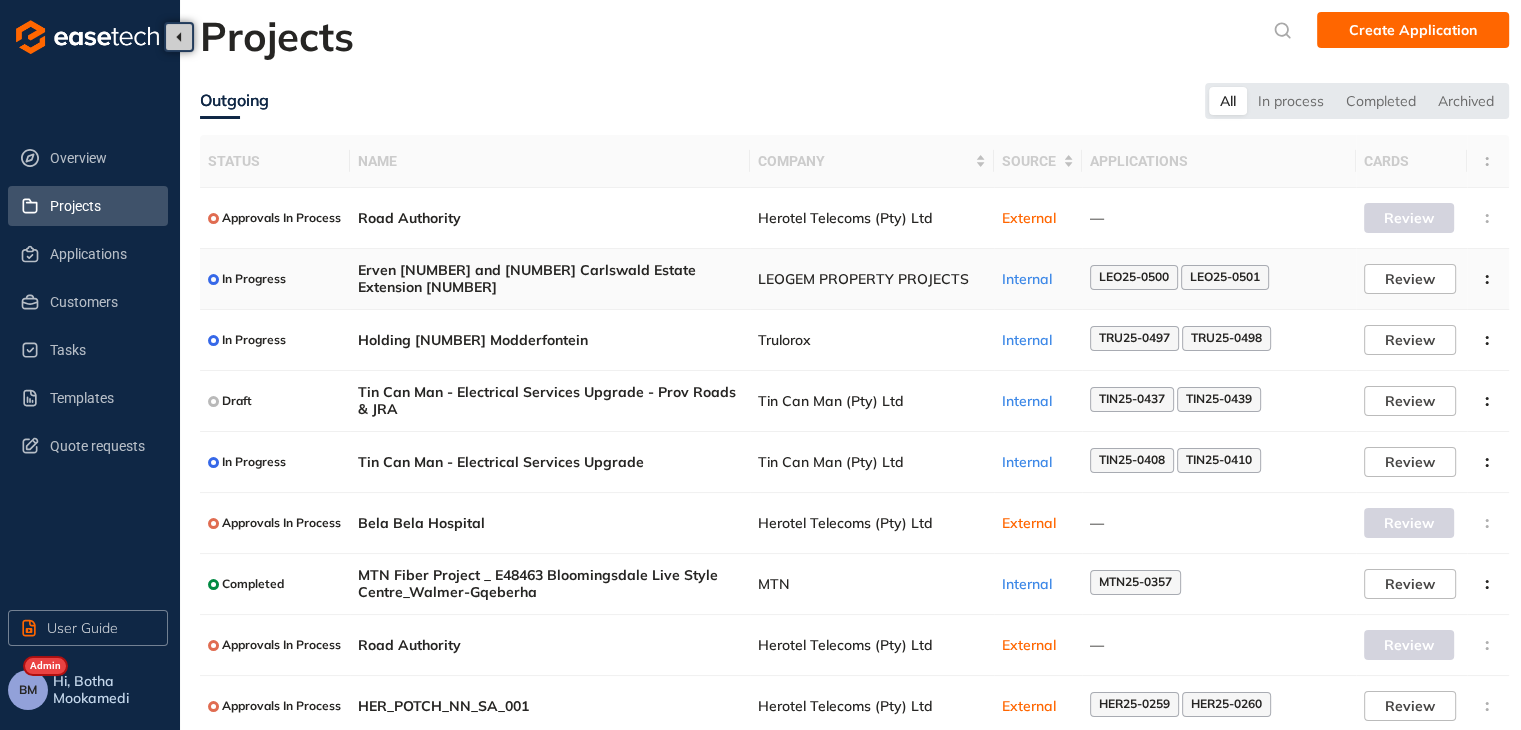click on "LEOGEM PROPERTY PROJECTS" at bounding box center (872, 279) 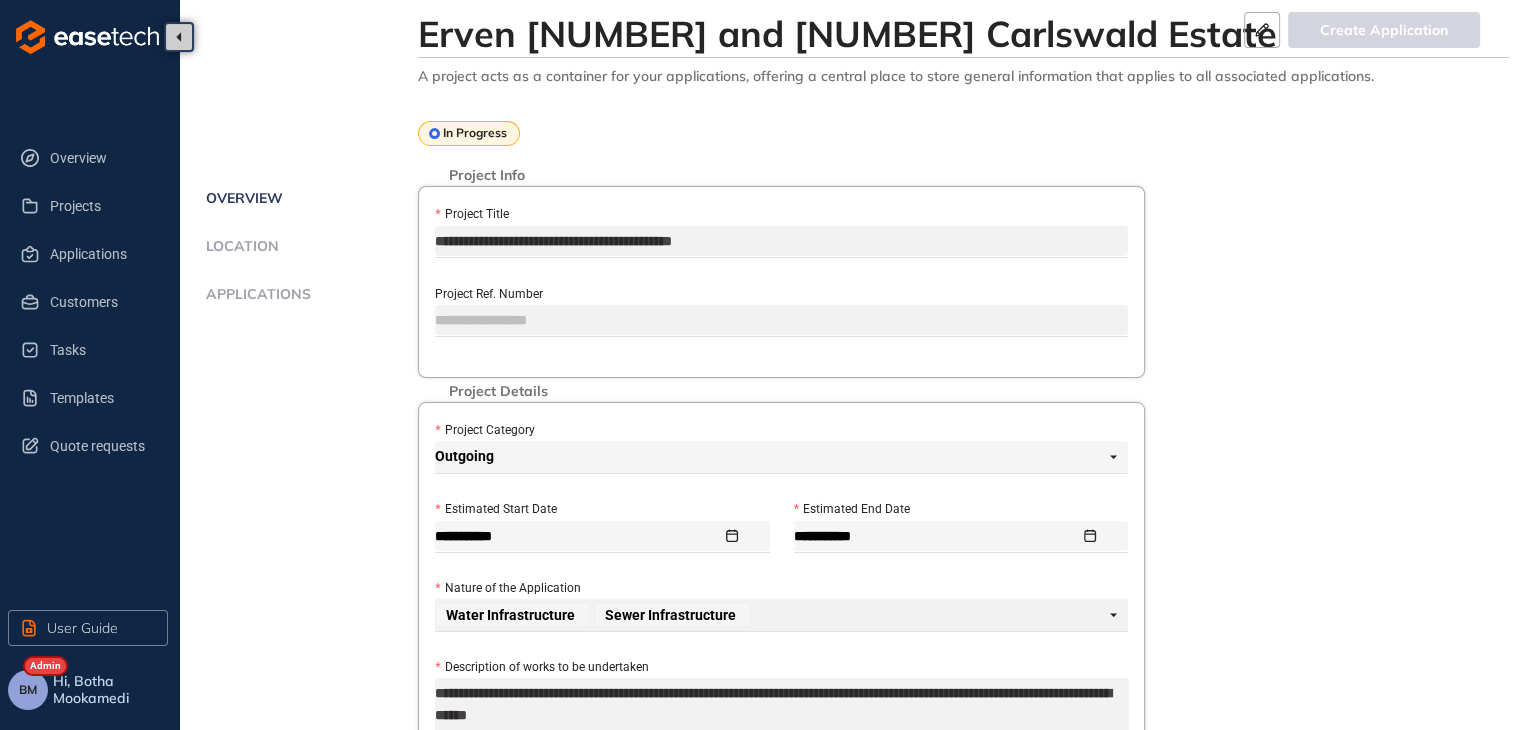 click on "Applications" at bounding box center (255, 294) 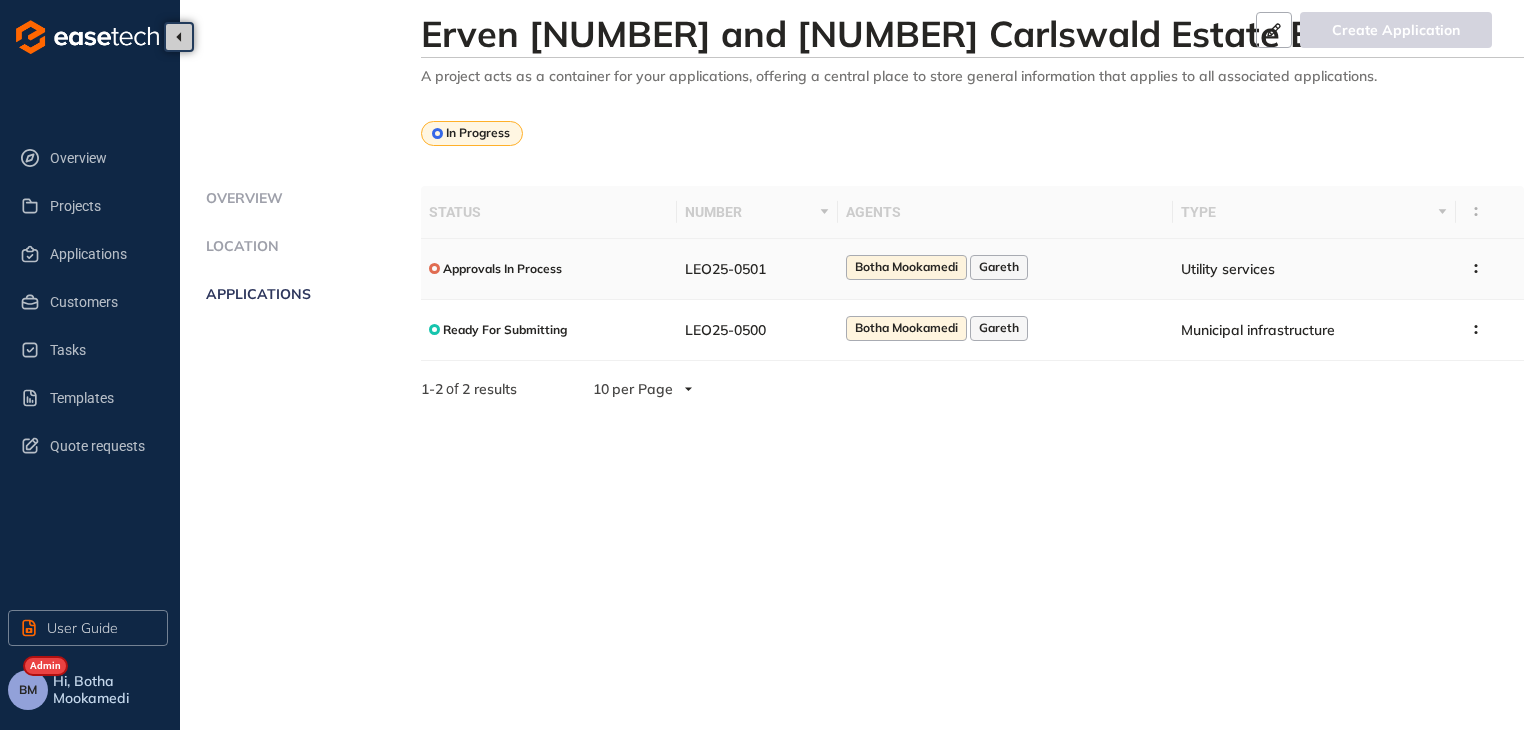 click on "LEO25-0501" at bounding box center (757, 269) 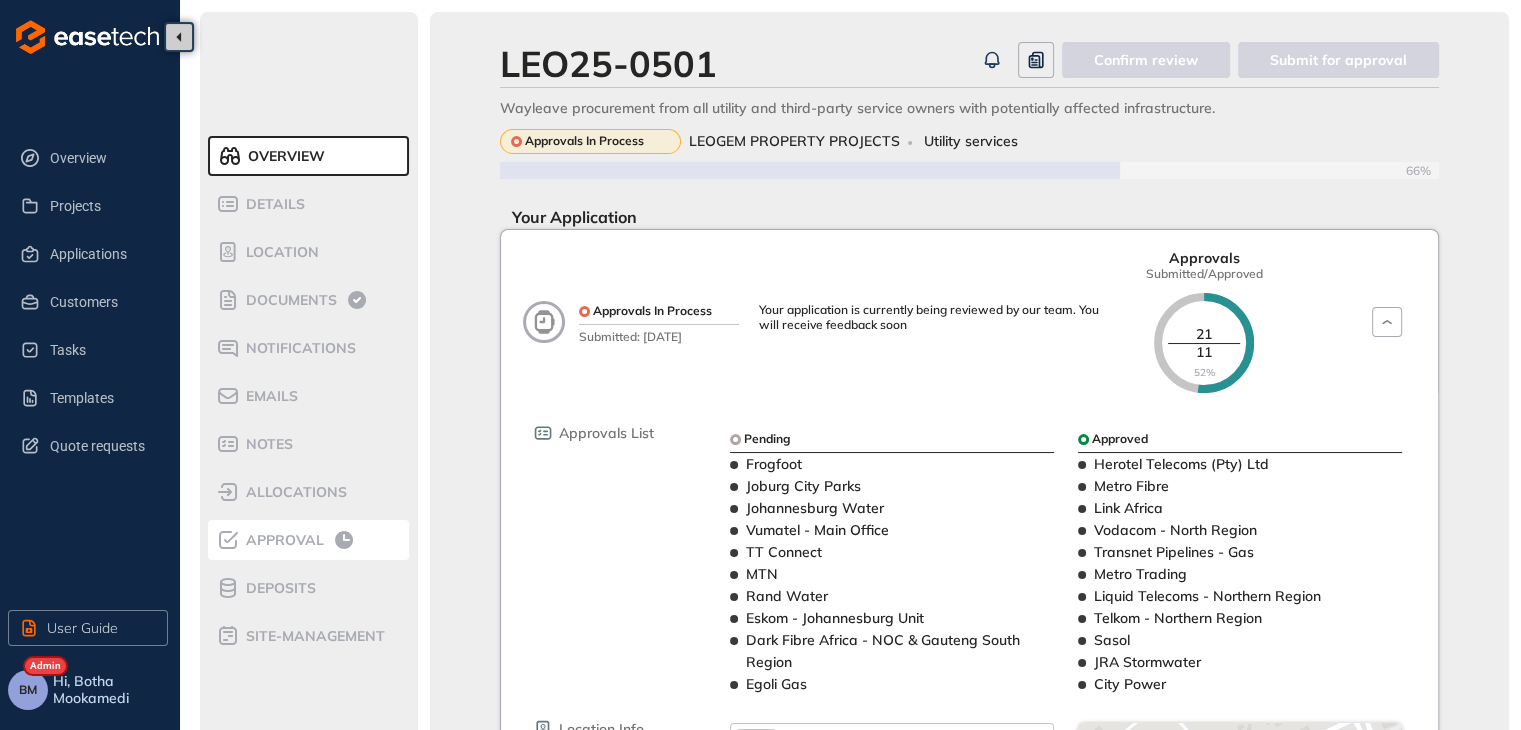 click on "Approval" at bounding box center (282, 540) 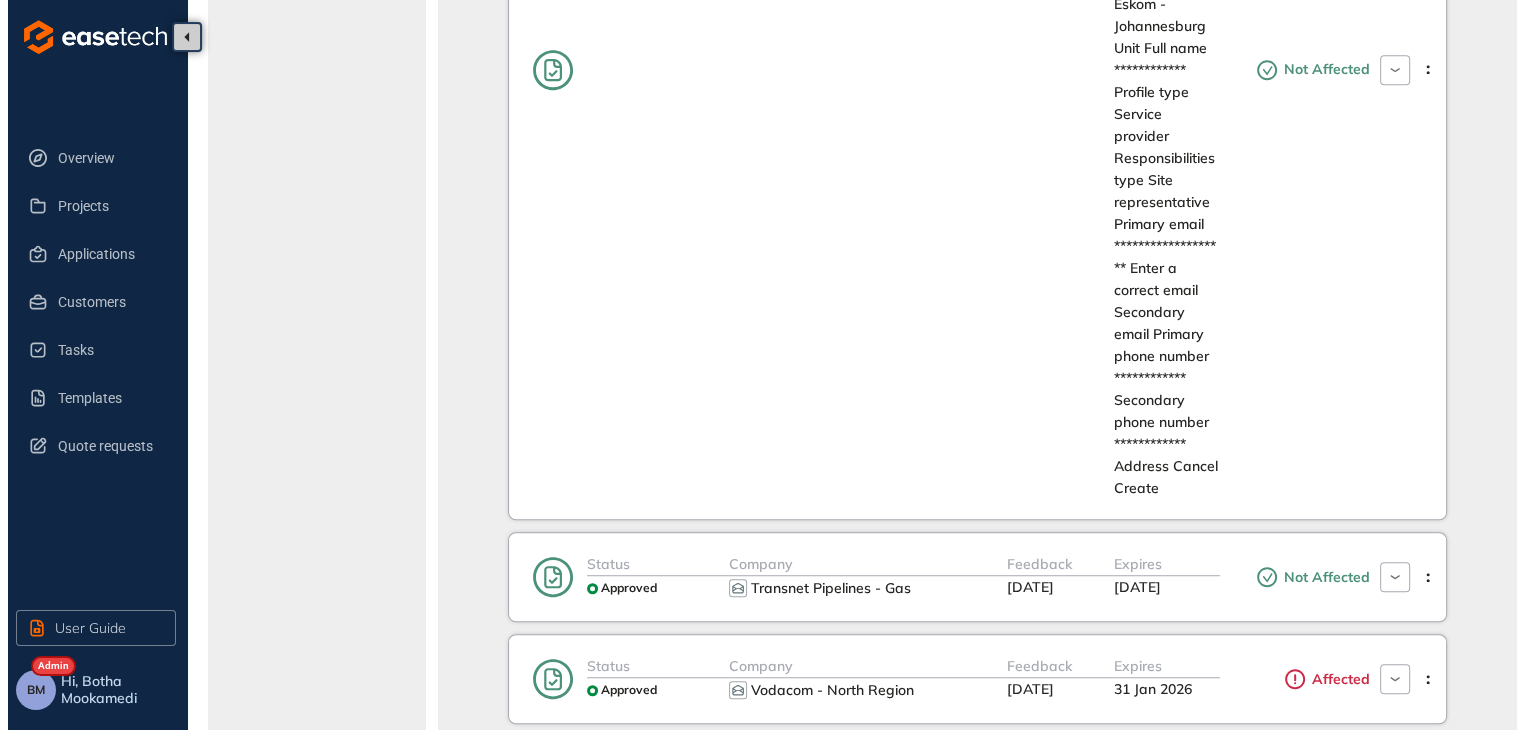 scroll, scrollTop: 1300, scrollLeft: 0, axis: vertical 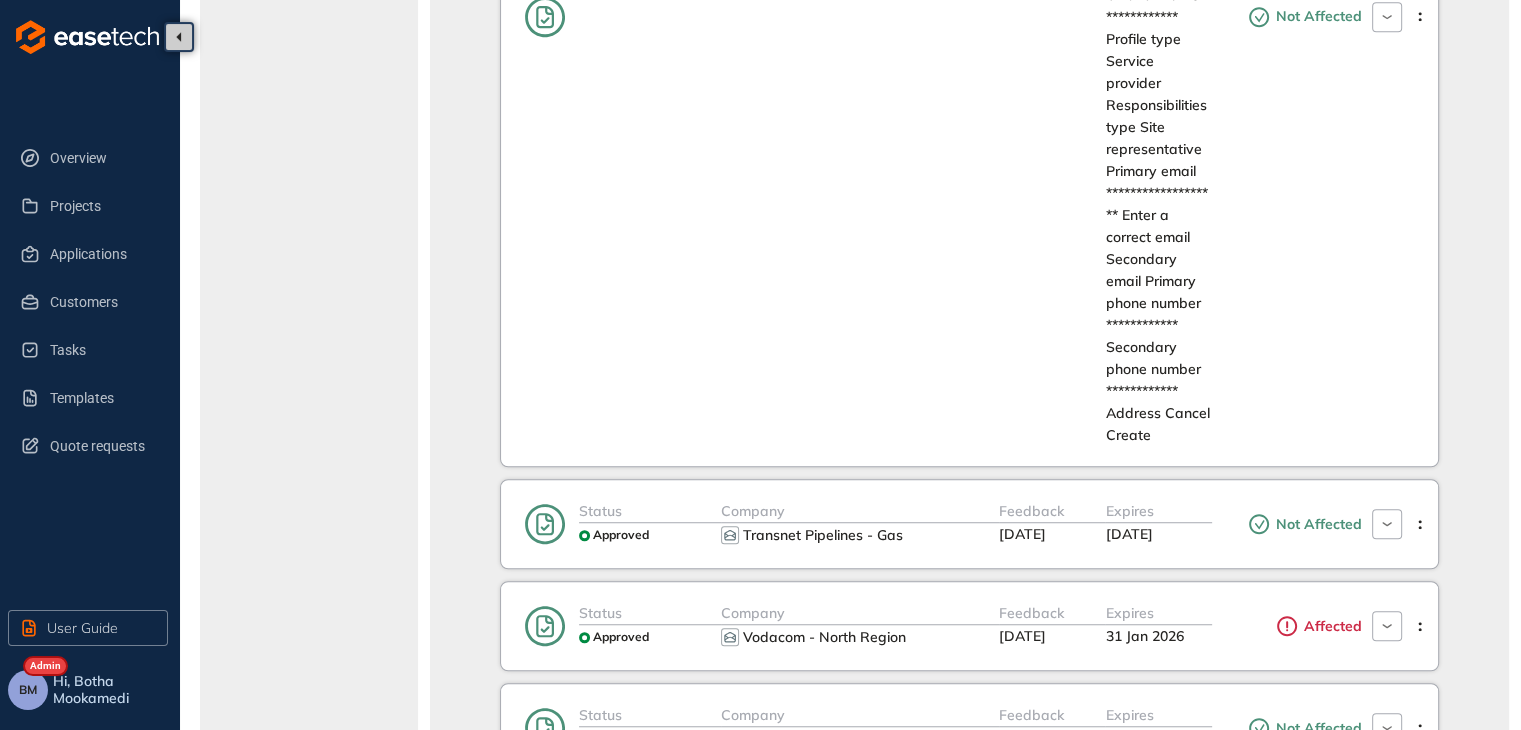 click on "Approval form" at bounding box center [1291, 1340] 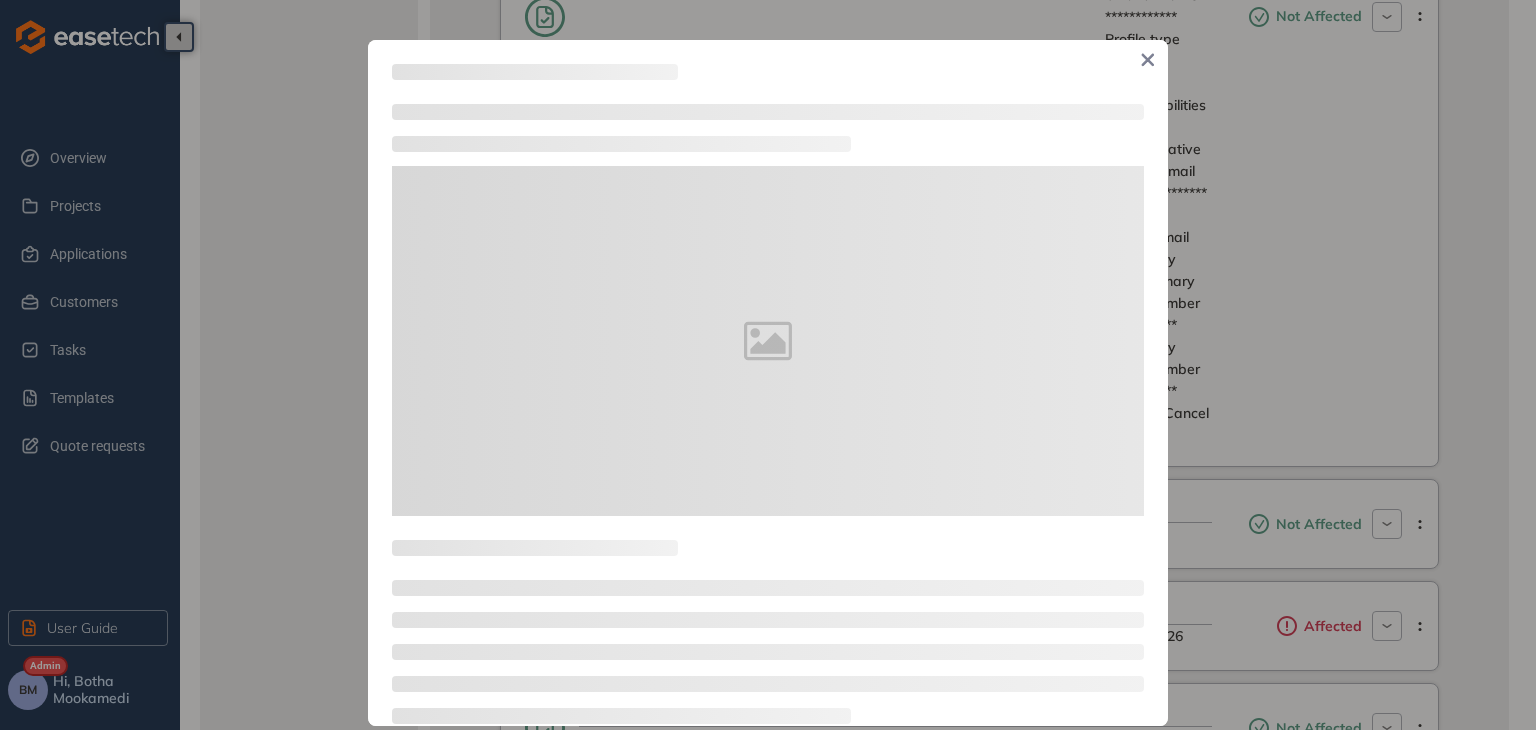 type on "**********" 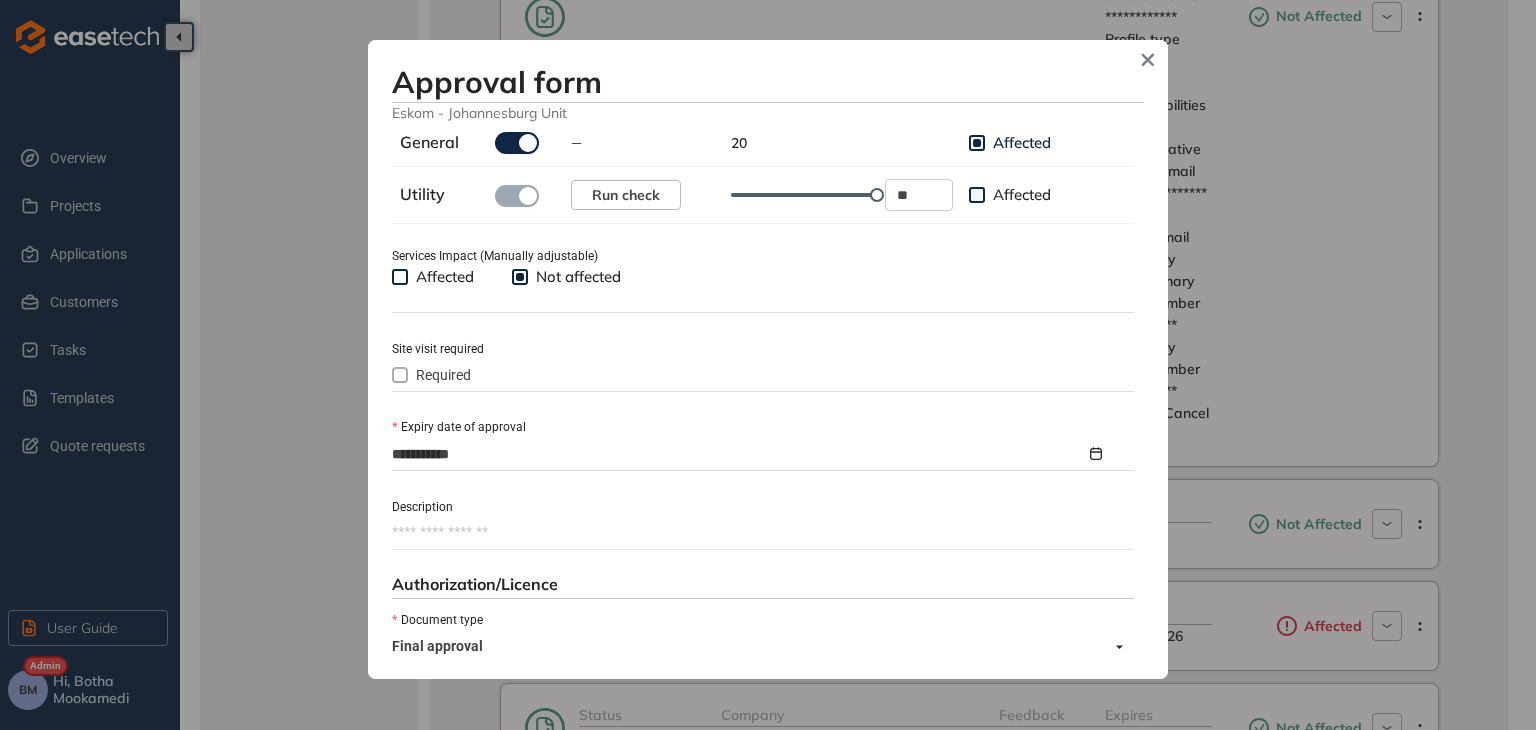 scroll, scrollTop: 800, scrollLeft: 0, axis: vertical 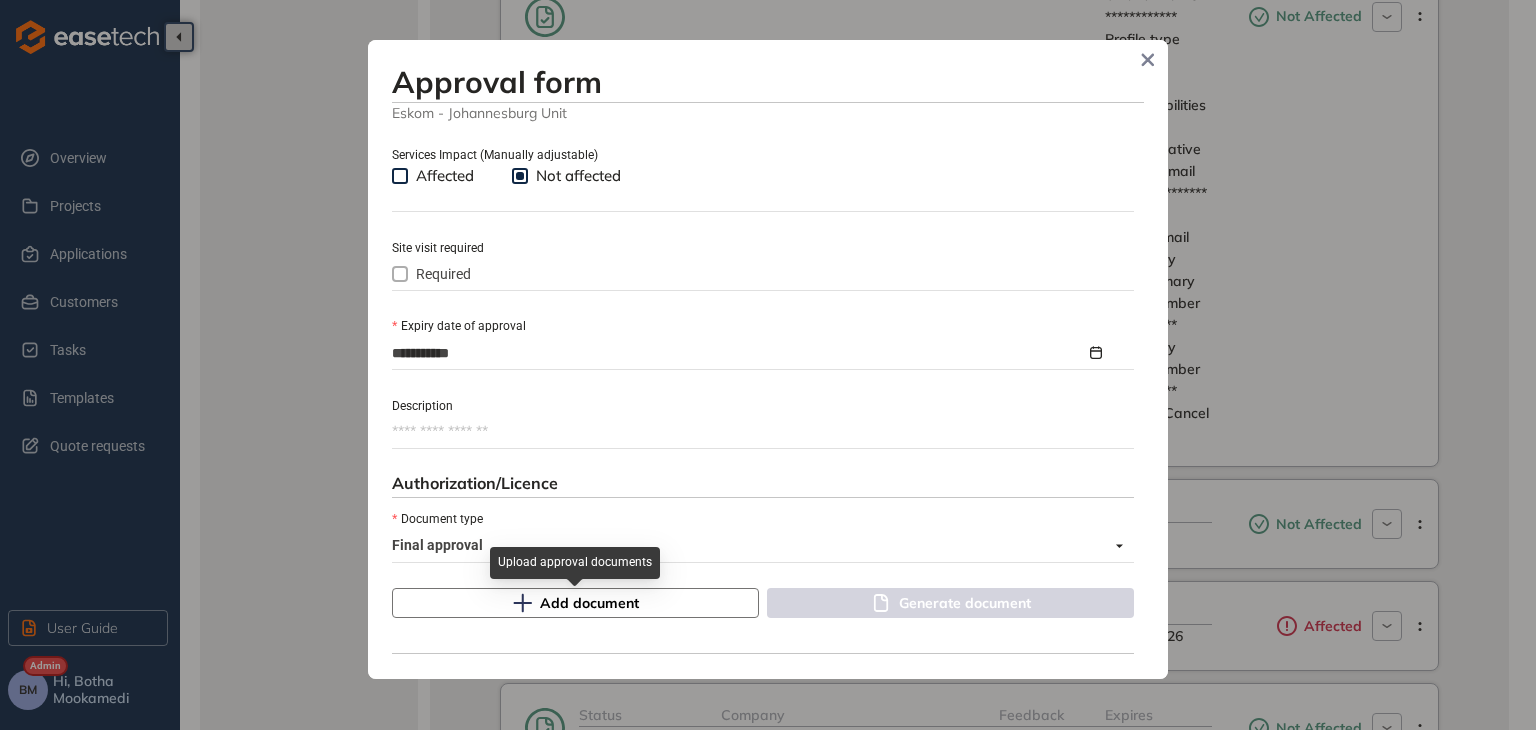 click on "Add document" at bounding box center [575, 603] 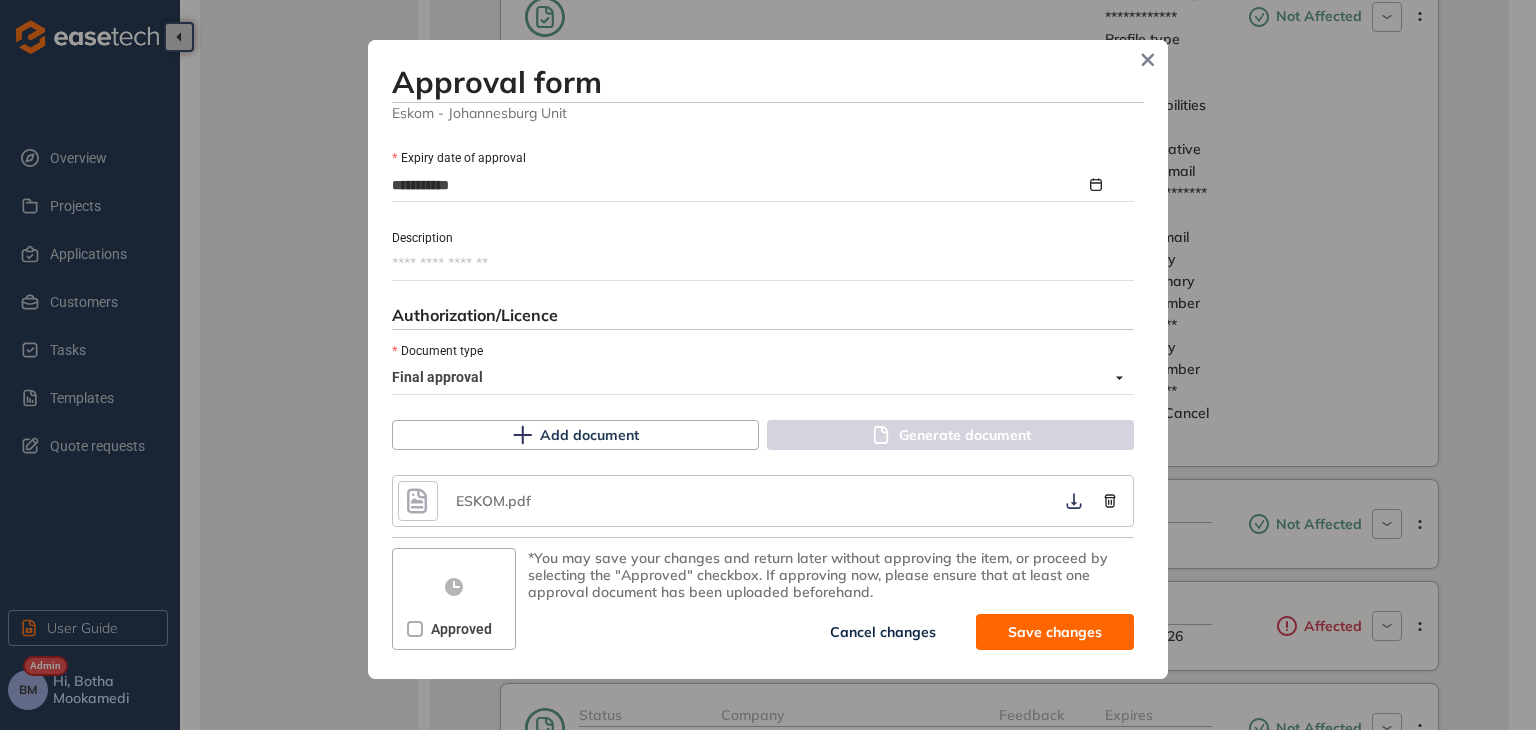 scroll, scrollTop: 969, scrollLeft: 0, axis: vertical 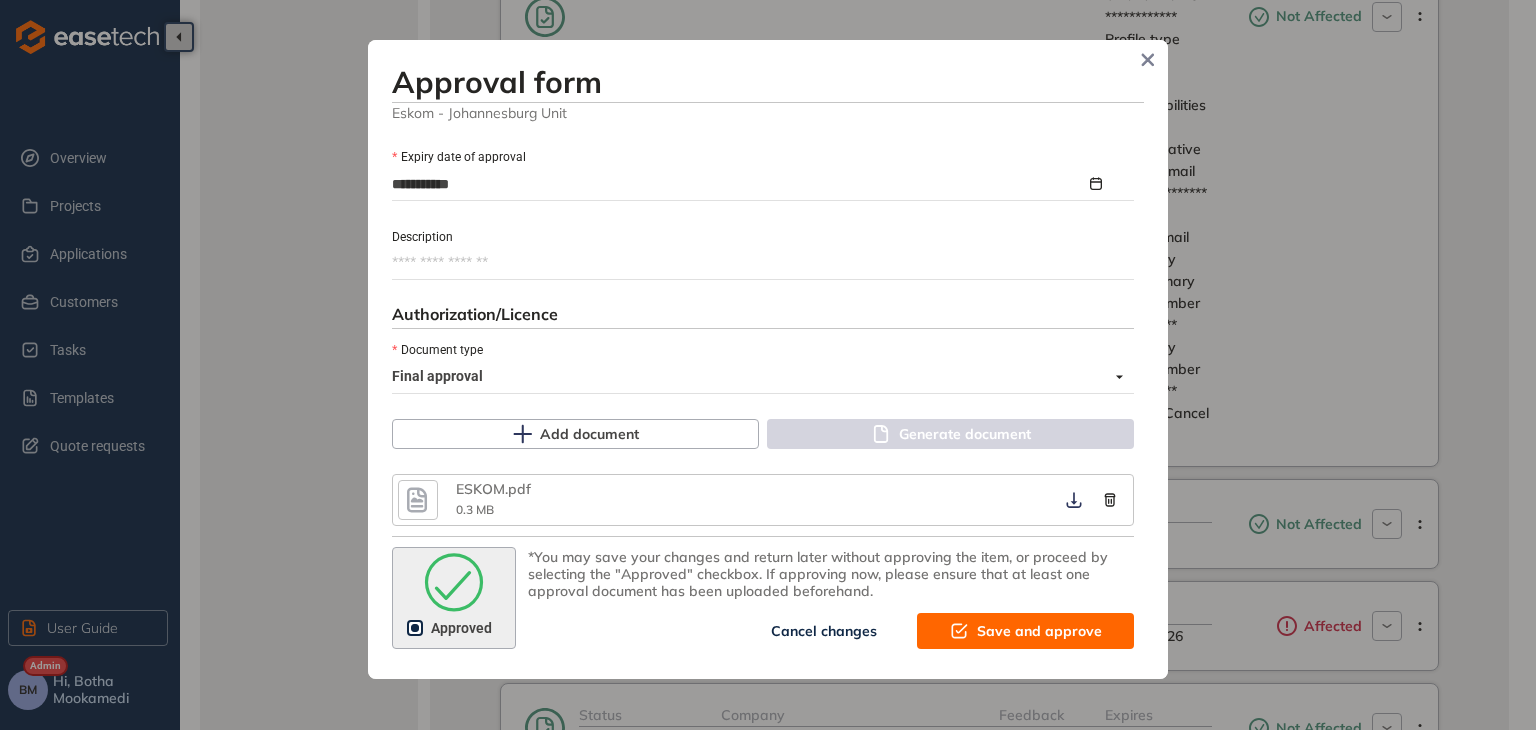 click on "Save and approve" at bounding box center [1039, 631] 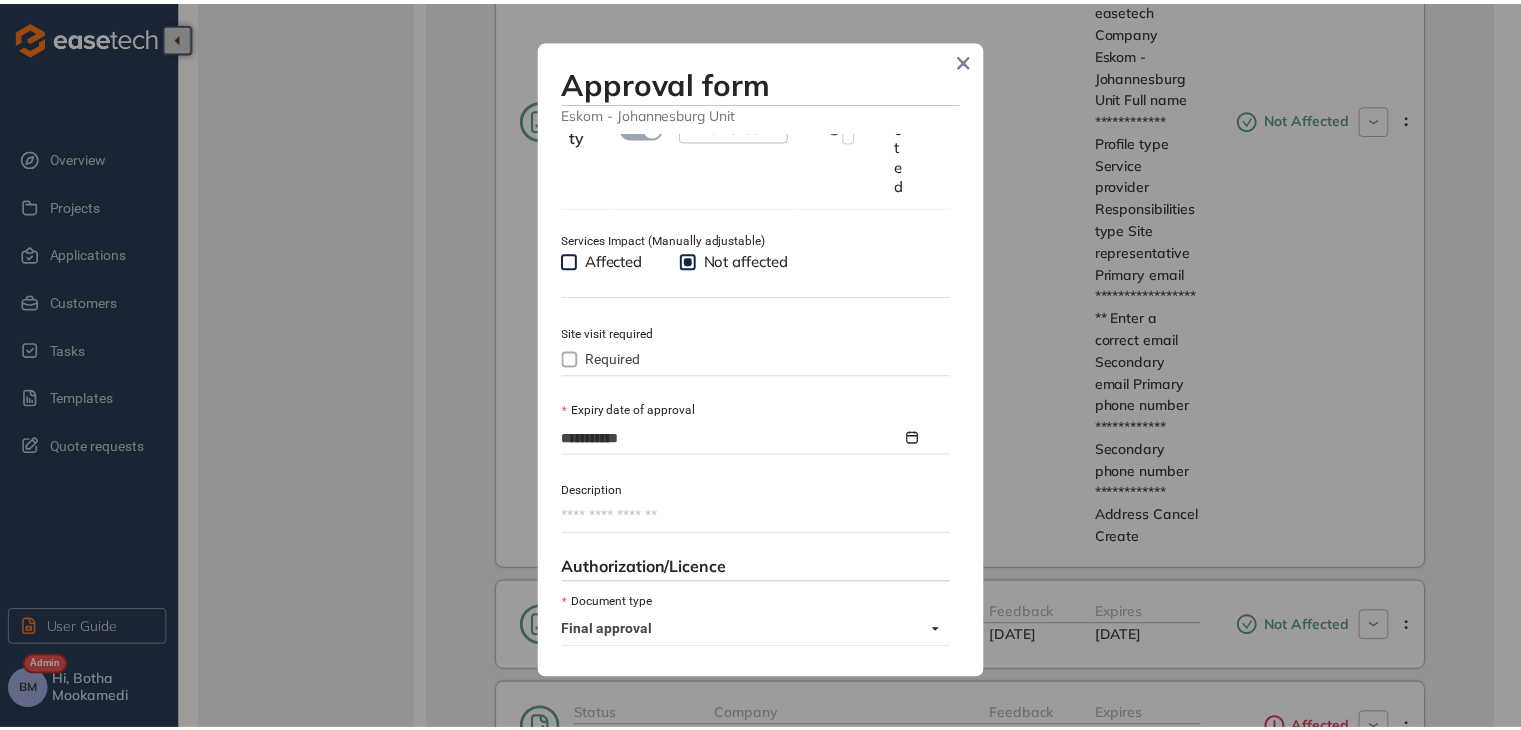 scroll, scrollTop: 1222, scrollLeft: 0, axis: vertical 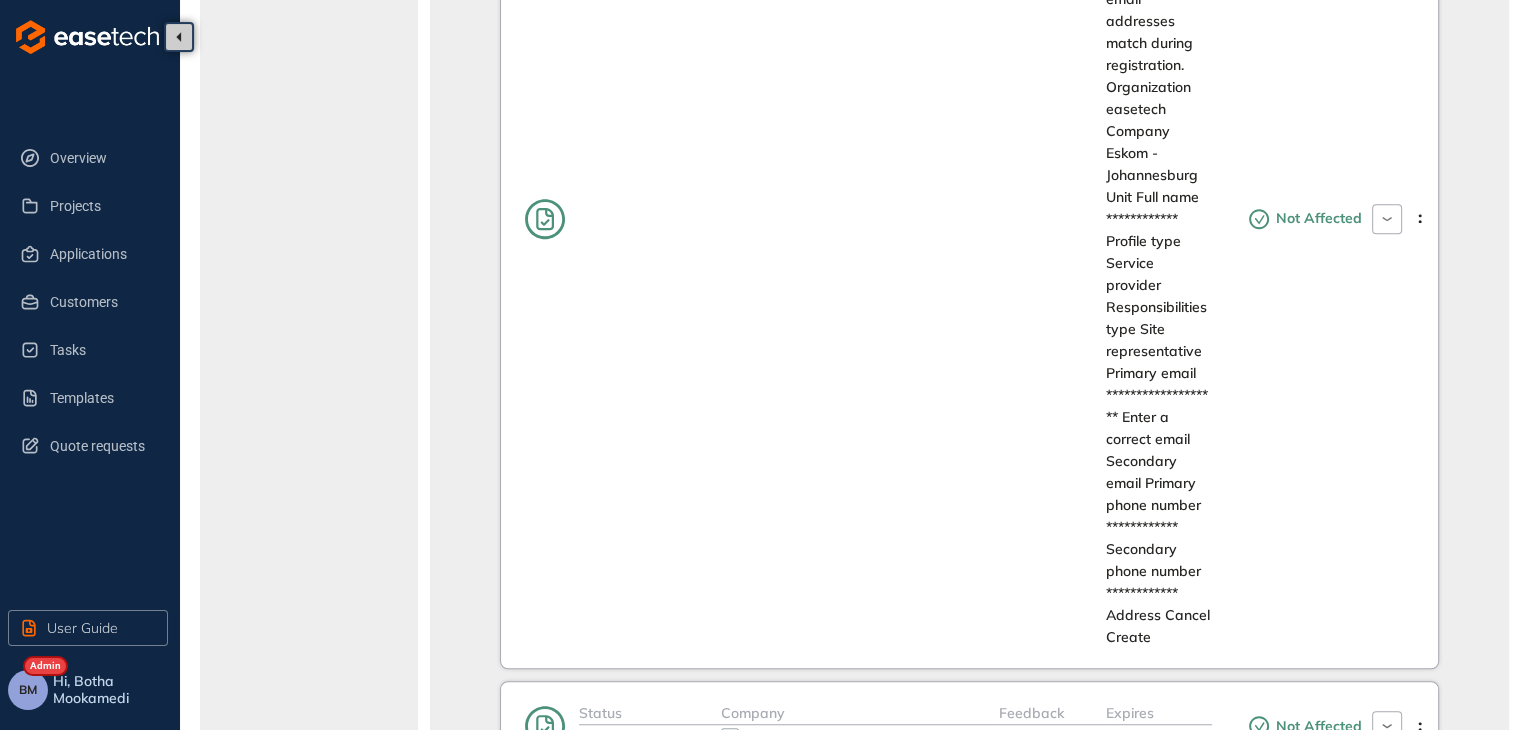 click on "Approval form" at bounding box center [1291, 1134] 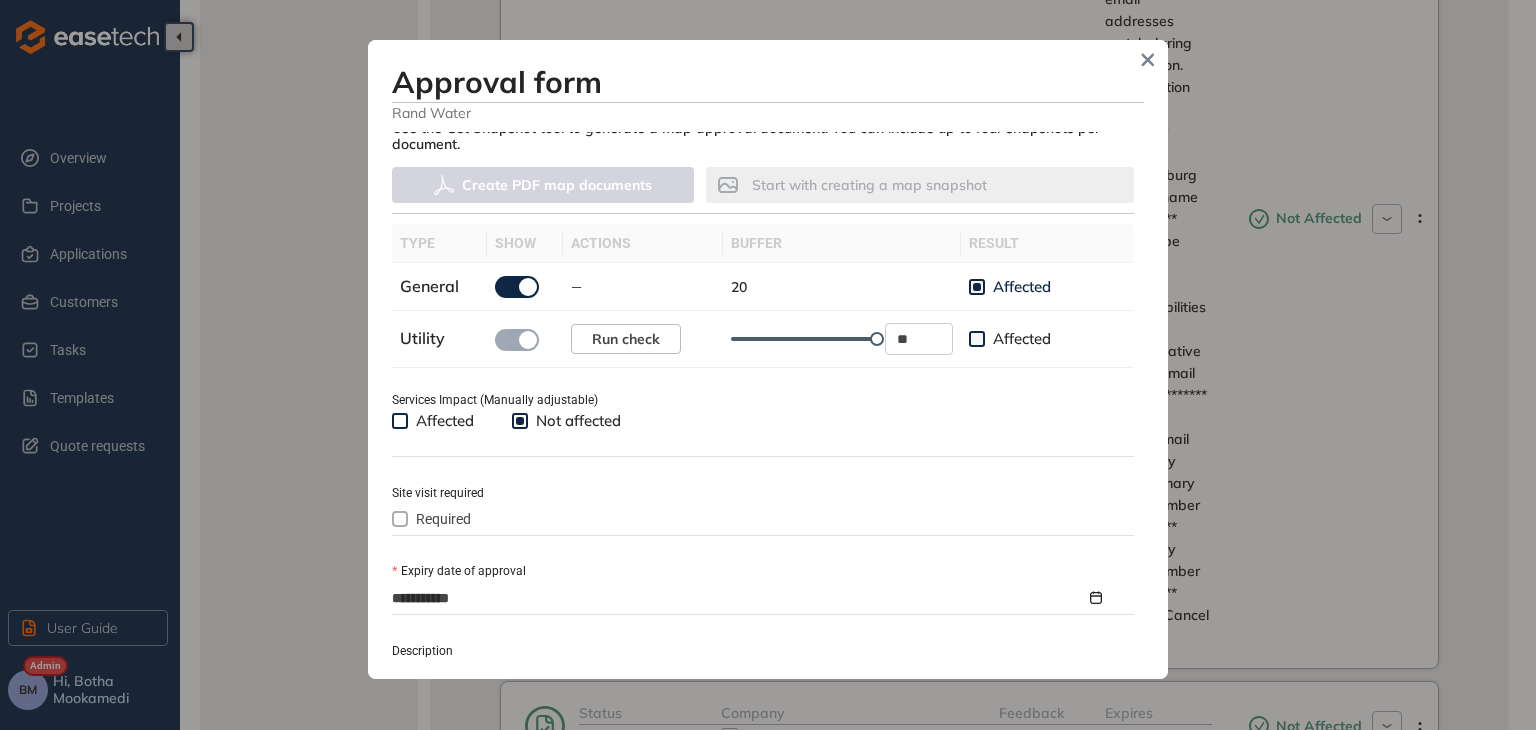 scroll, scrollTop: 600, scrollLeft: 0, axis: vertical 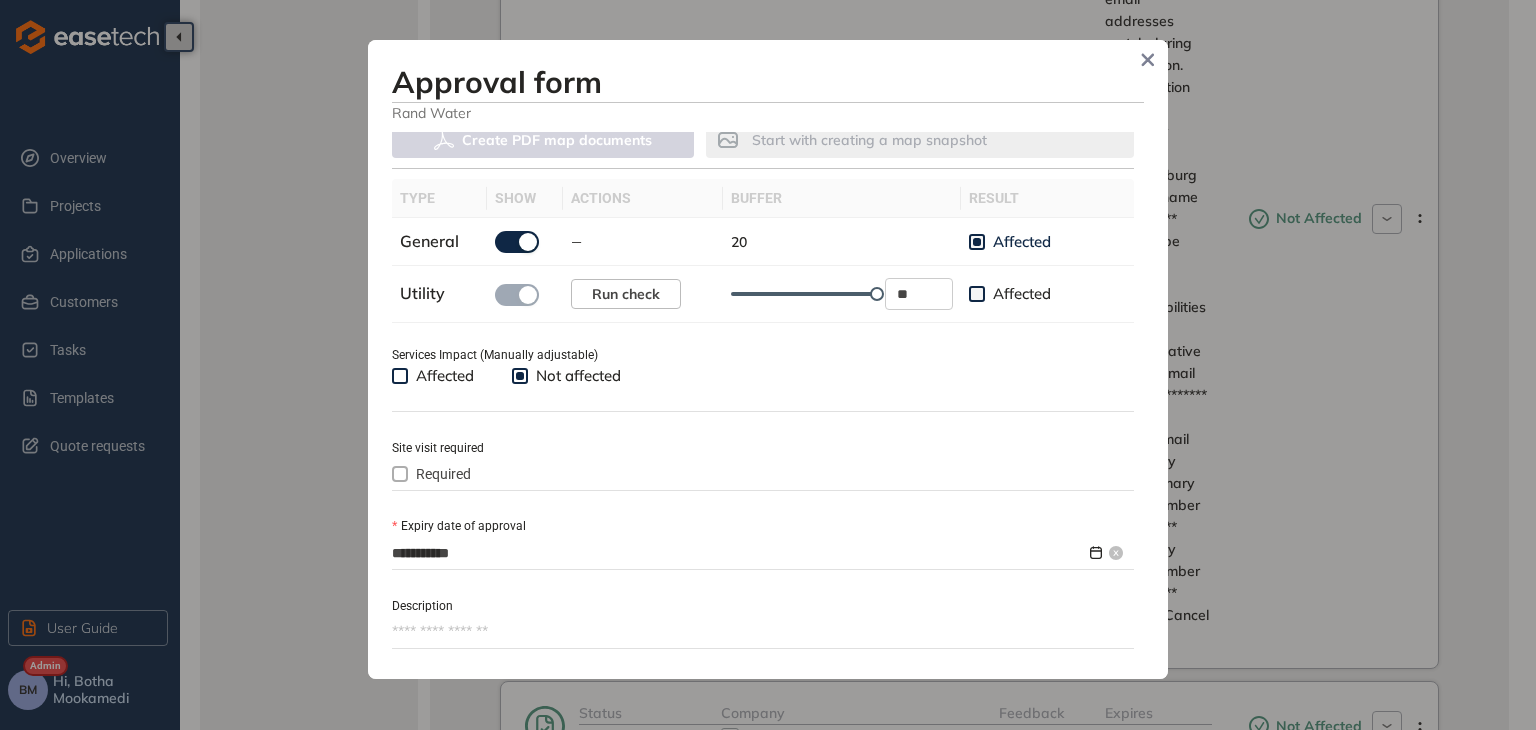 click on "**********" at bounding box center [739, 553] 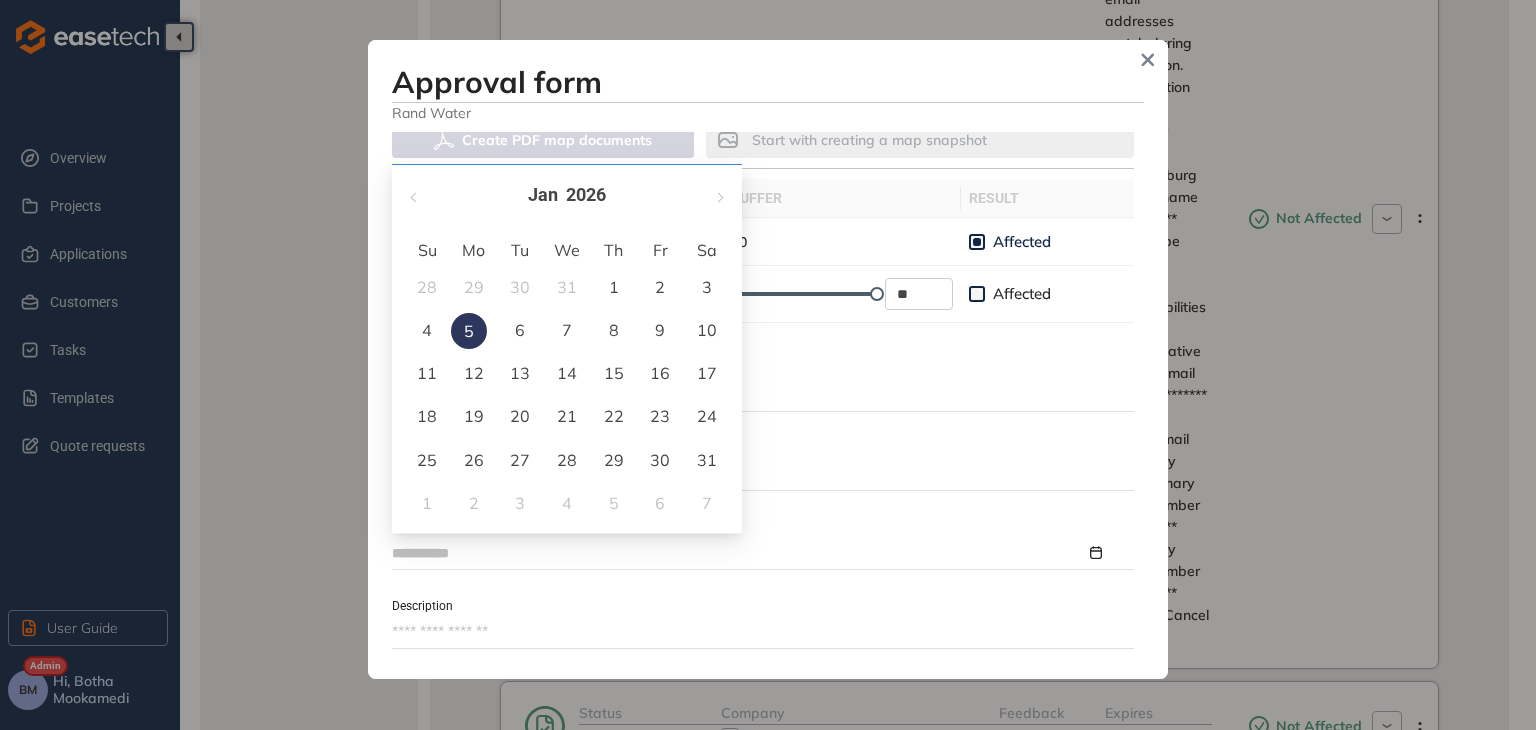 type on "**********" 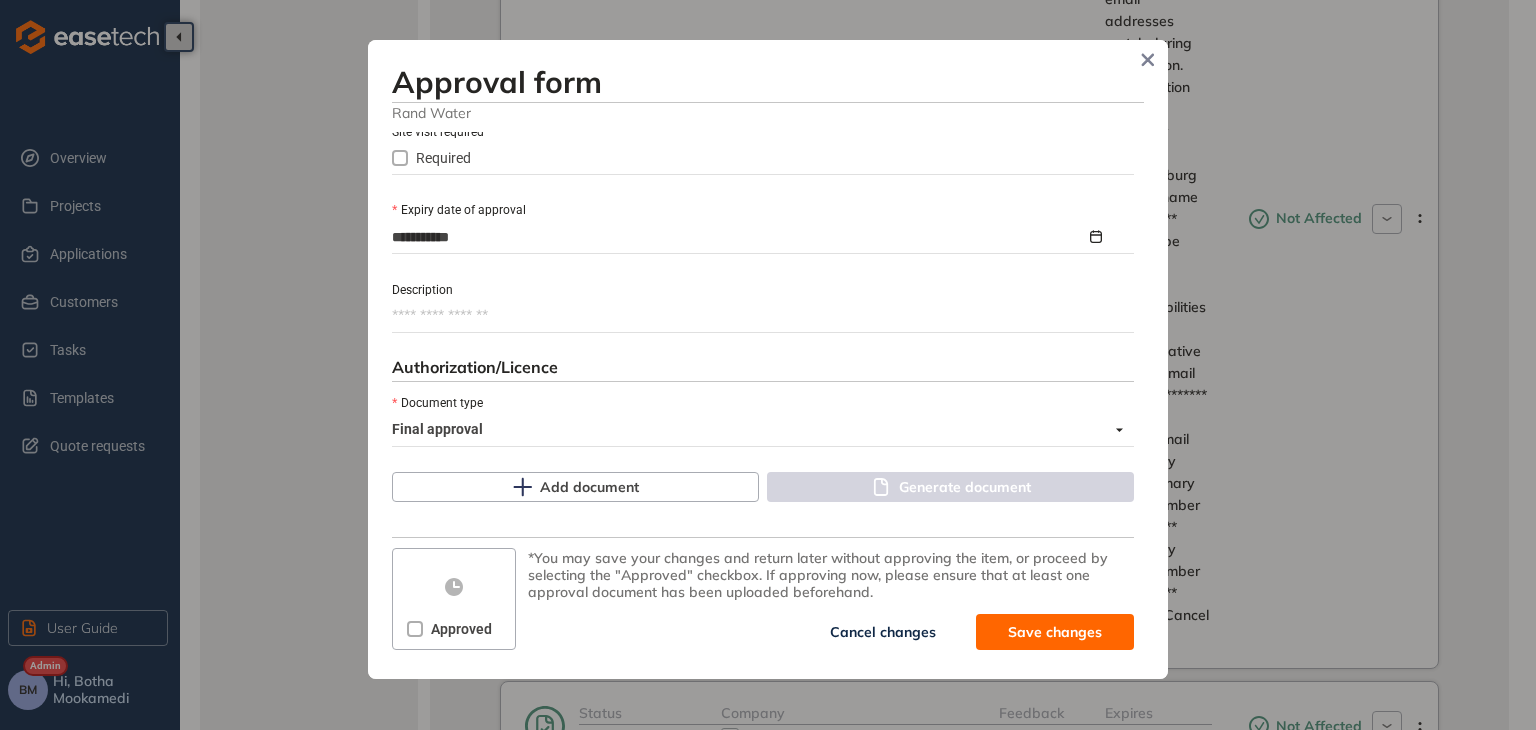 scroll, scrollTop: 917, scrollLeft: 0, axis: vertical 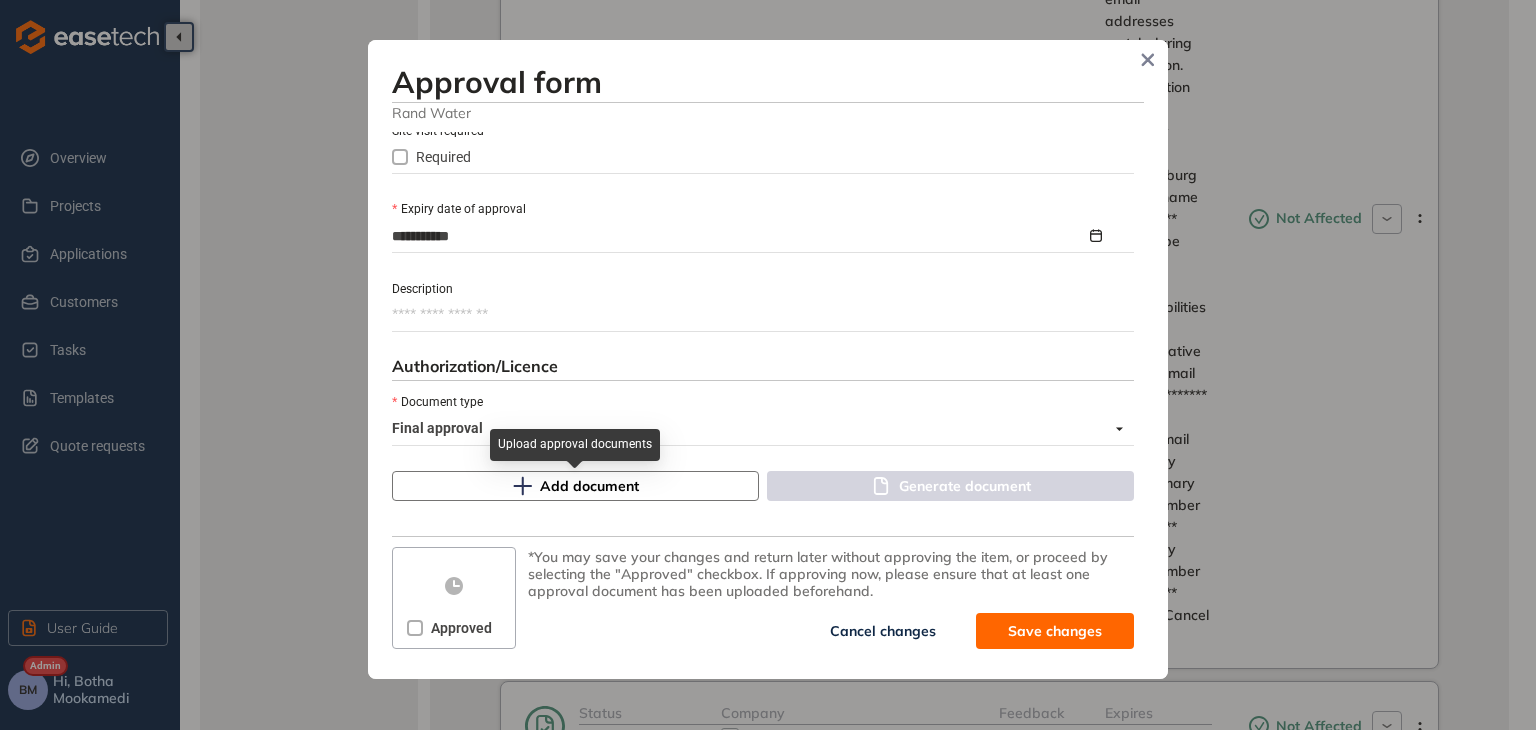 click on "Add document" at bounding box center [589, 486] 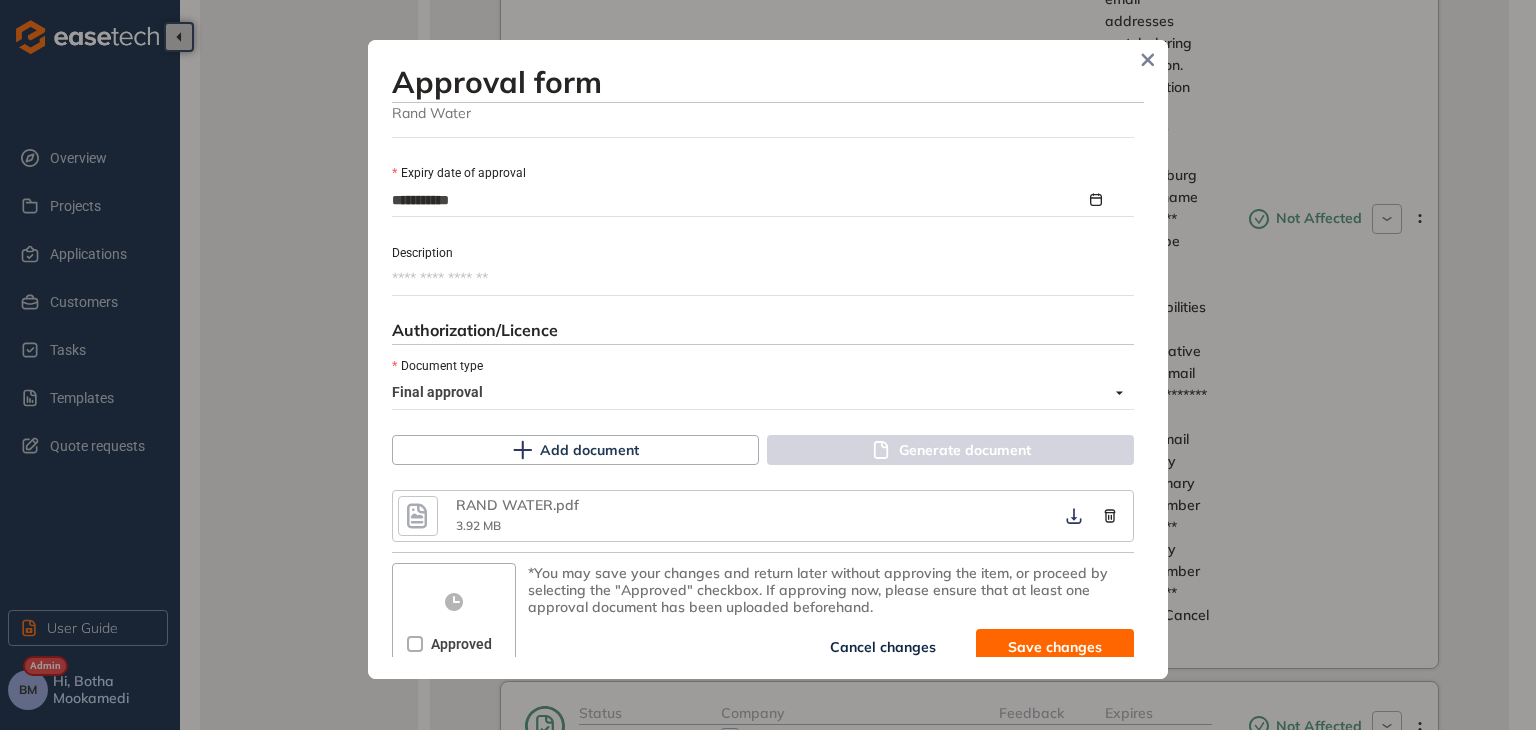 scroll, scrollTop: 969, scrollLeft: 0, axis: vertical 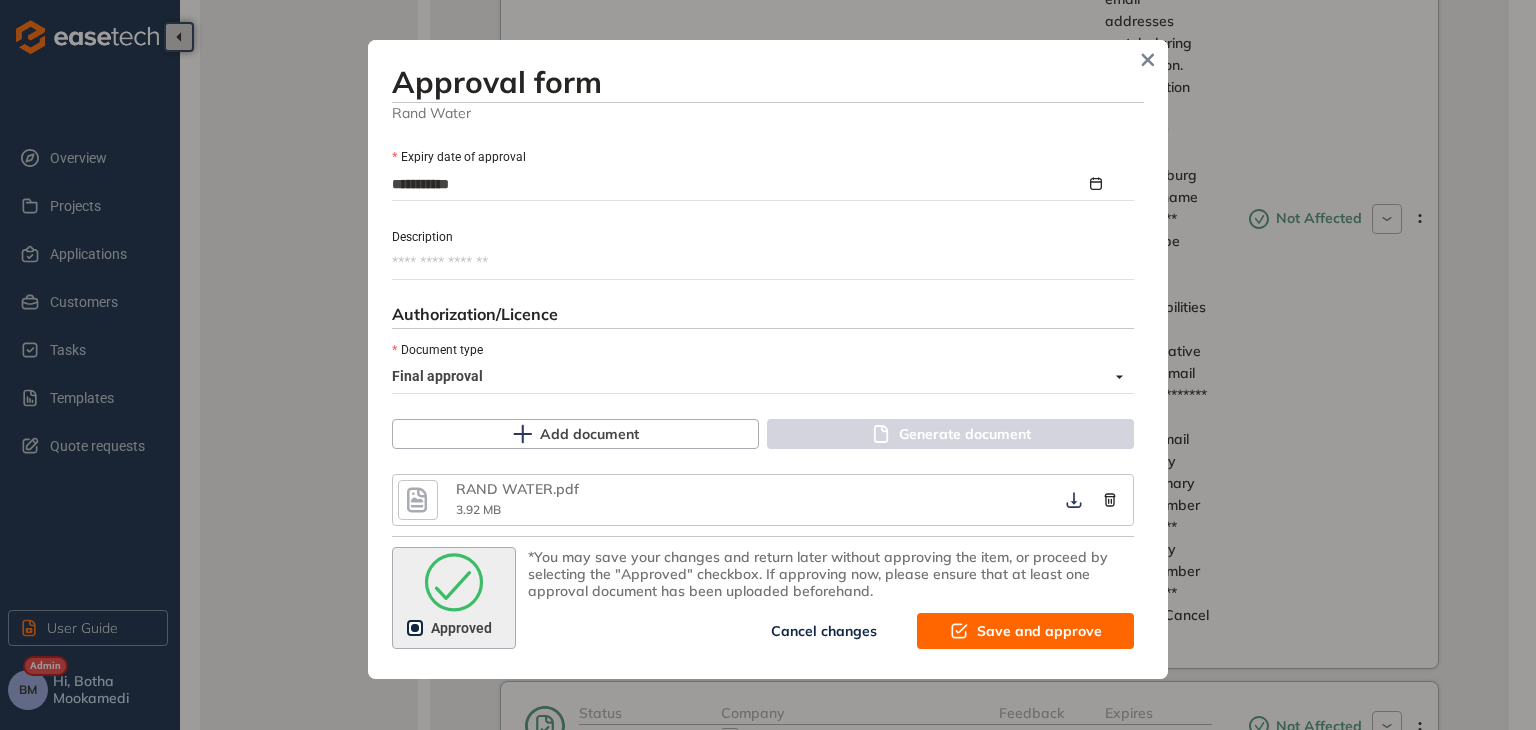 click on "Save and approve" at bounding box center [1039, 631] 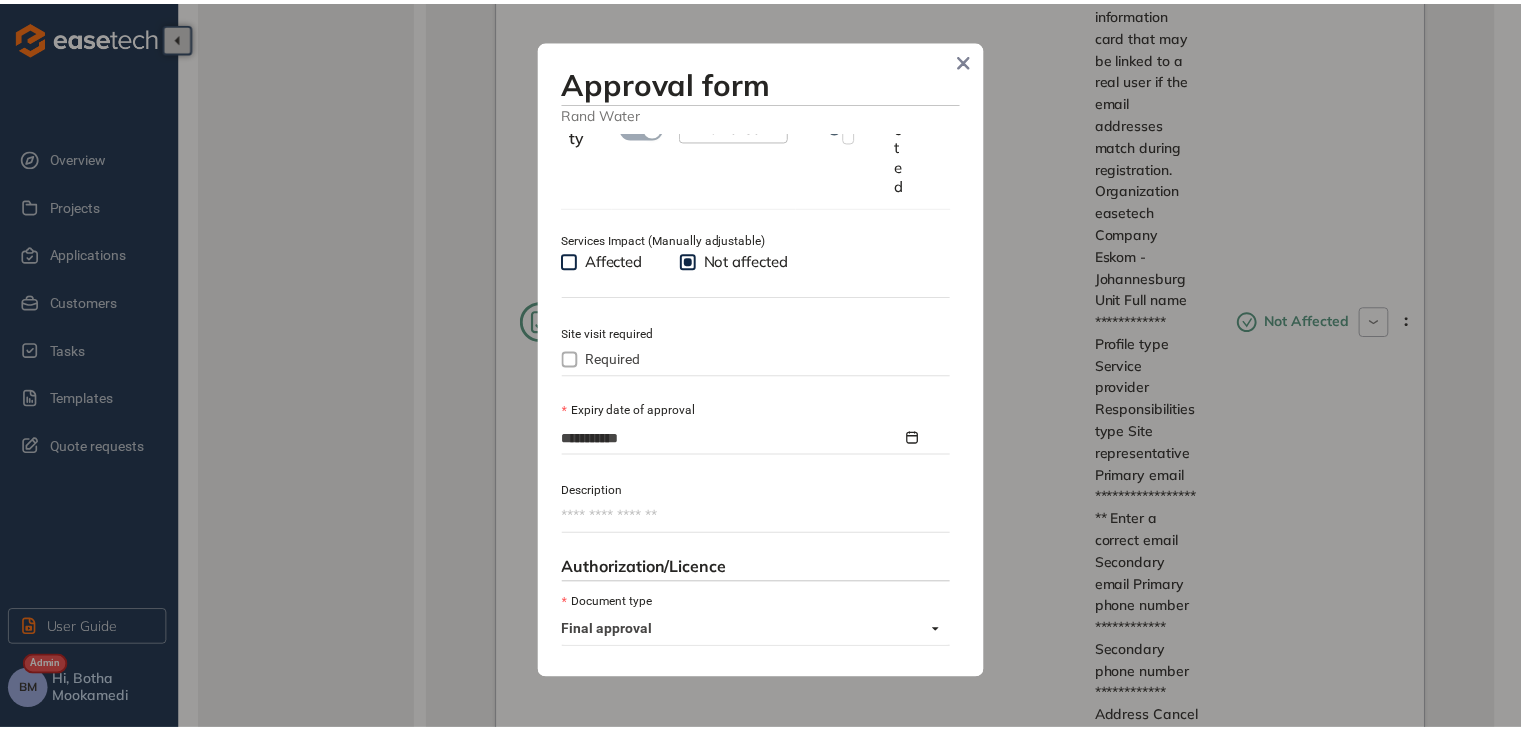 scroll, scrollTop: 1222, scrollLeft: 0, axis: vertical 